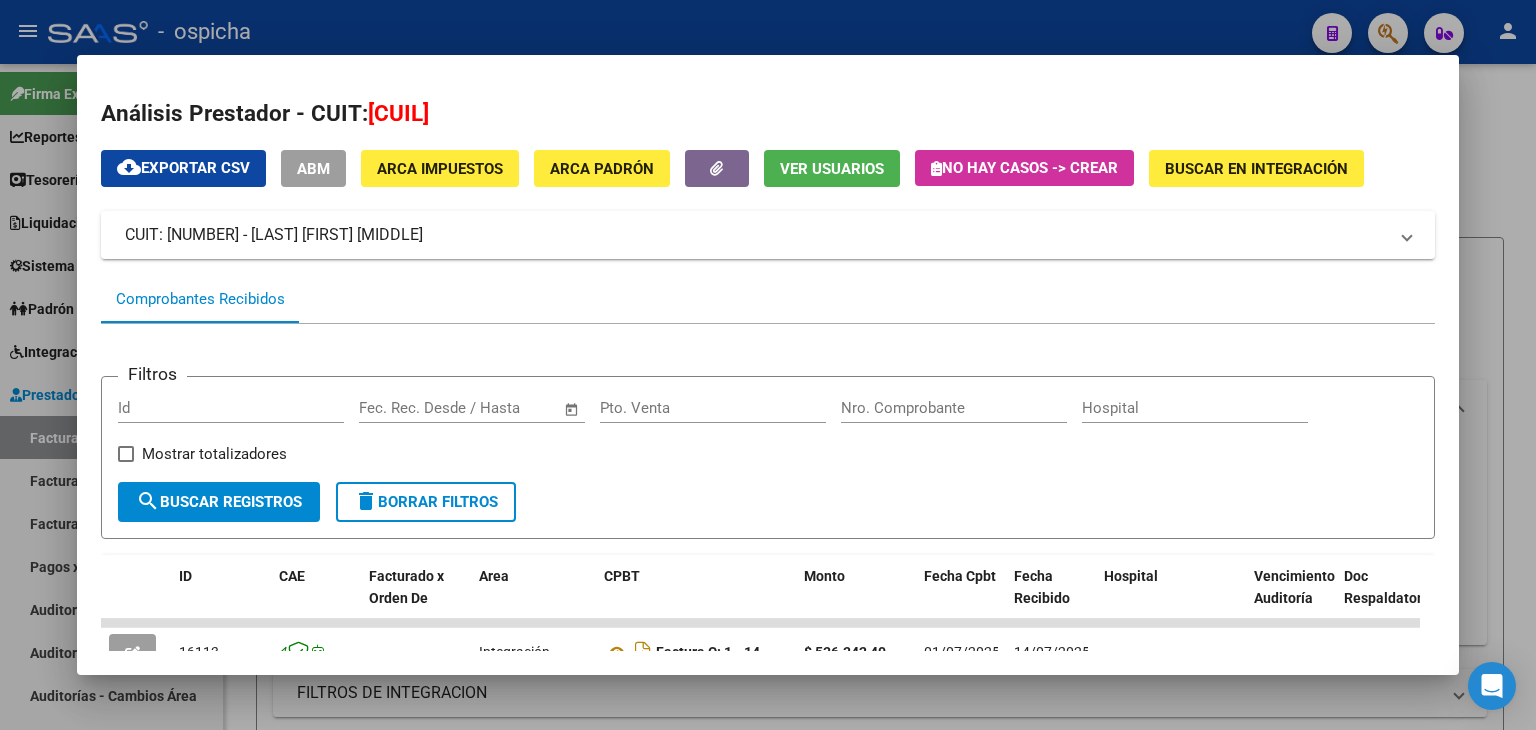 scroll, scrollTop: 0, scrollLeft: 0, axis: both 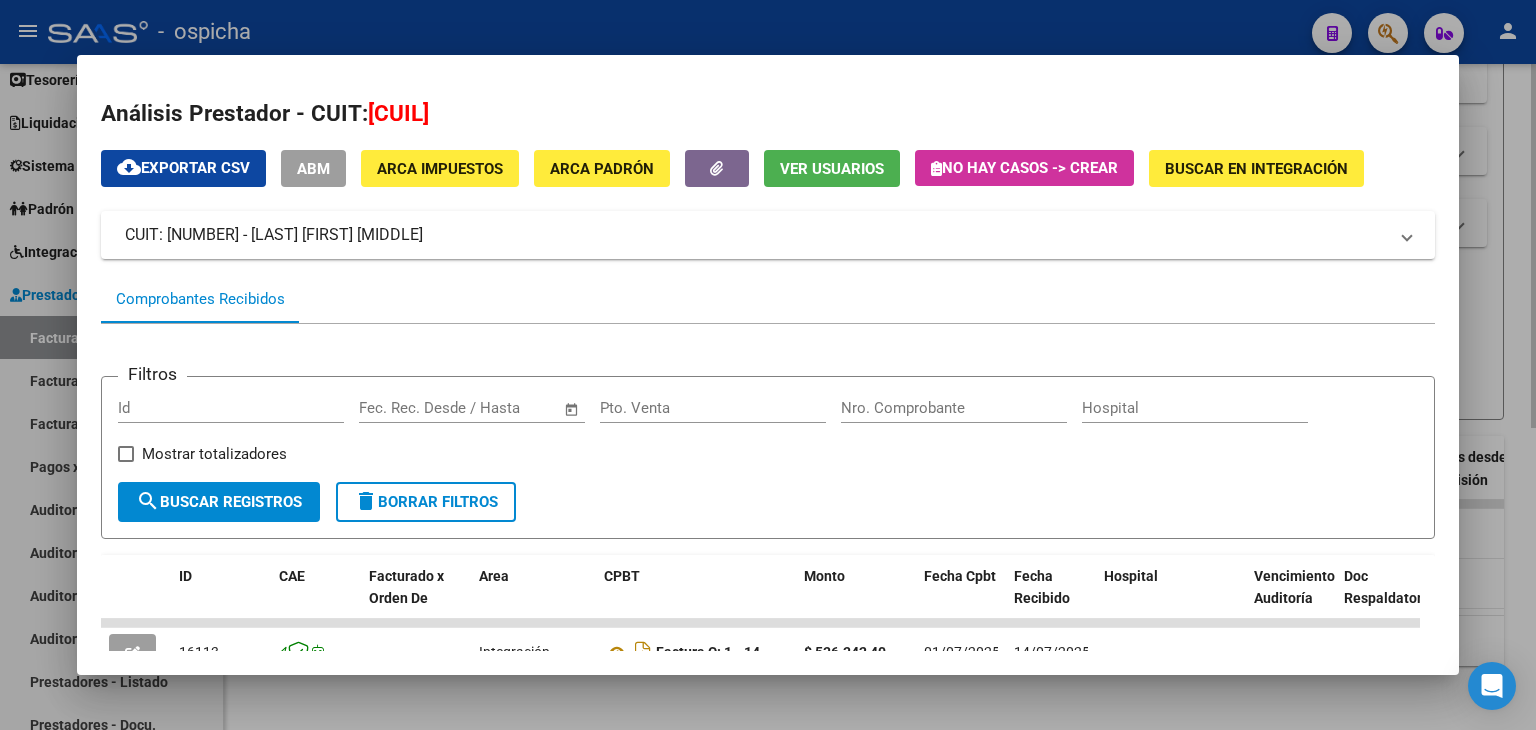 click at bounding box center [768, 365] 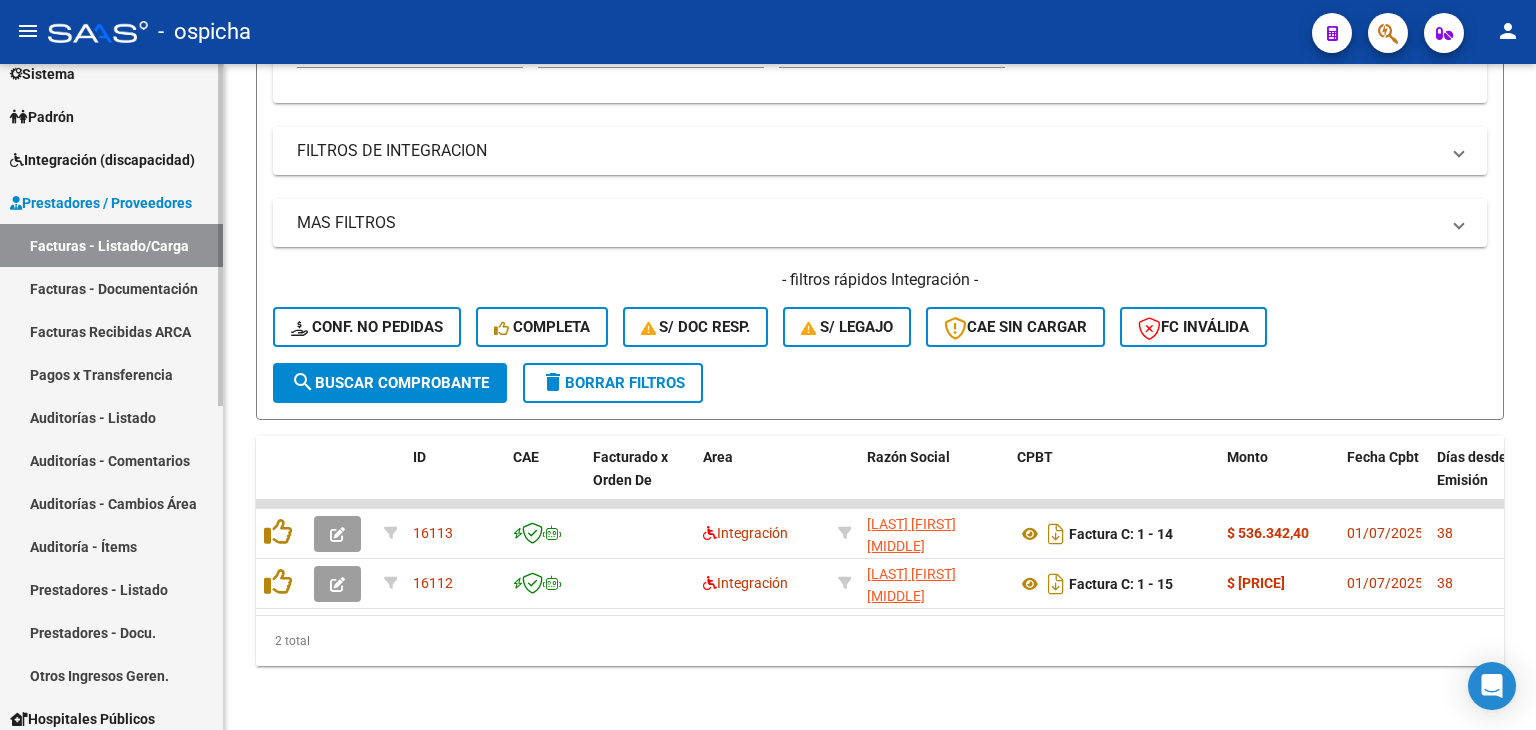 scroll, scrollTop: 32, scrollLeft: 0, axis: vertical 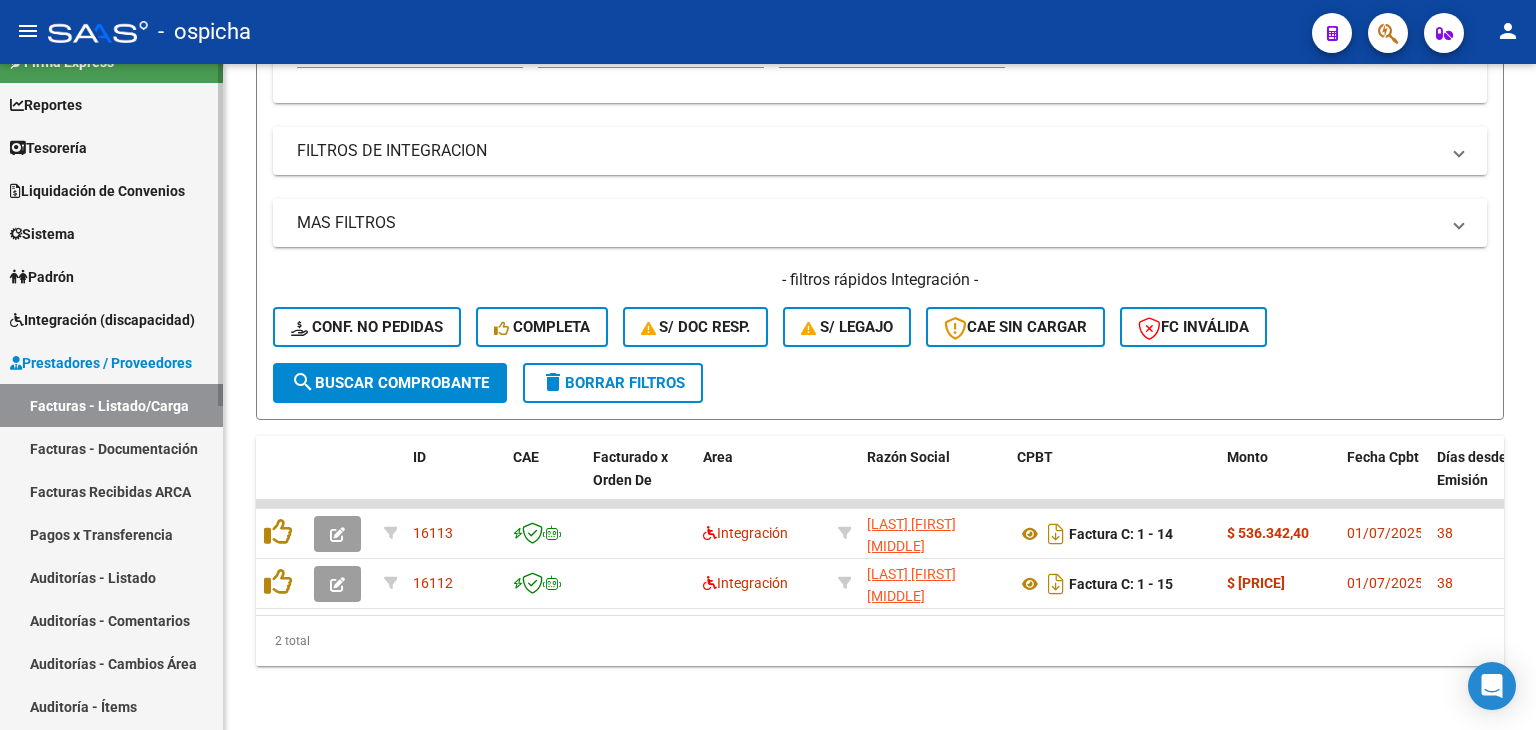 click on "Padrón" at bounding box center [42, 277] 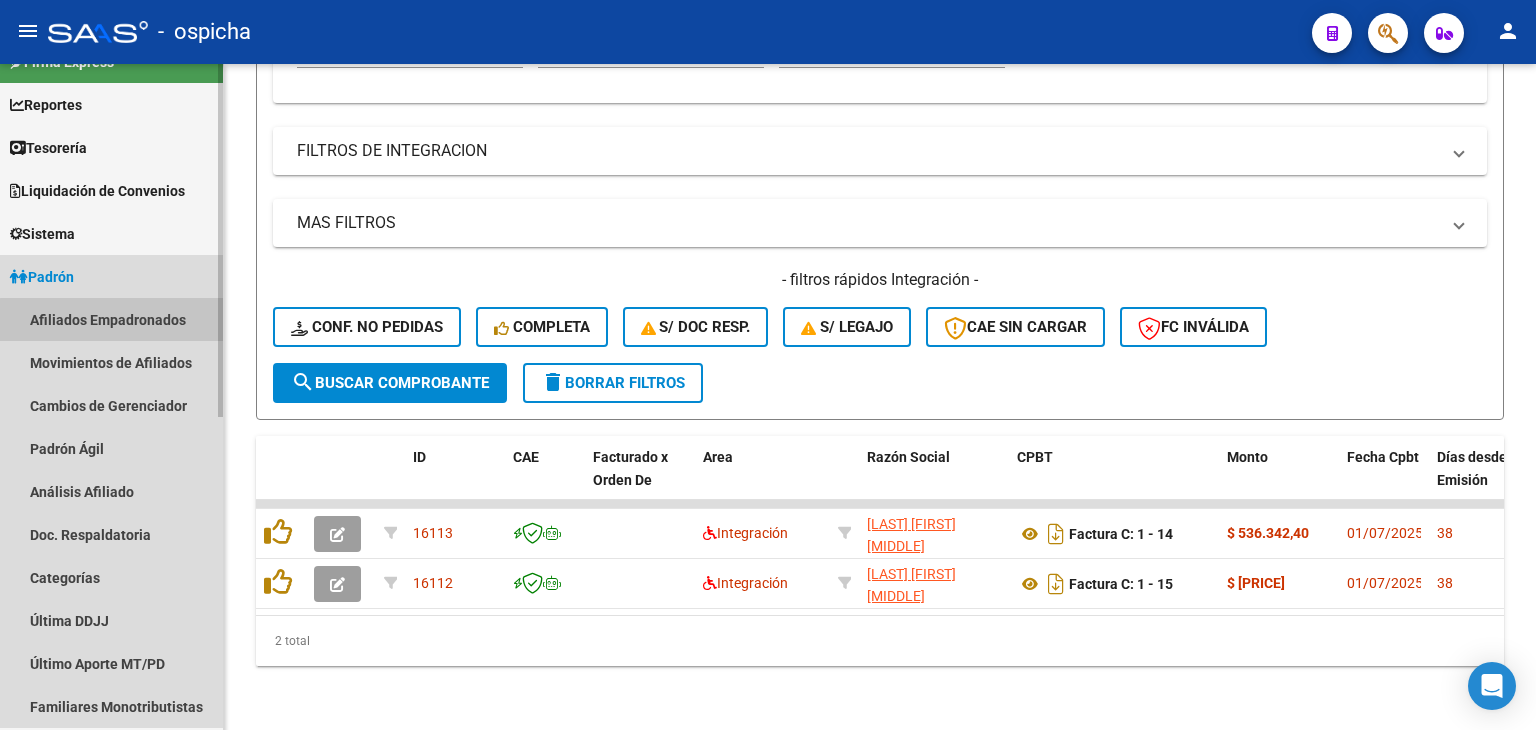 click on "Afiliados Empadronados" at bounding box center [111, 319] 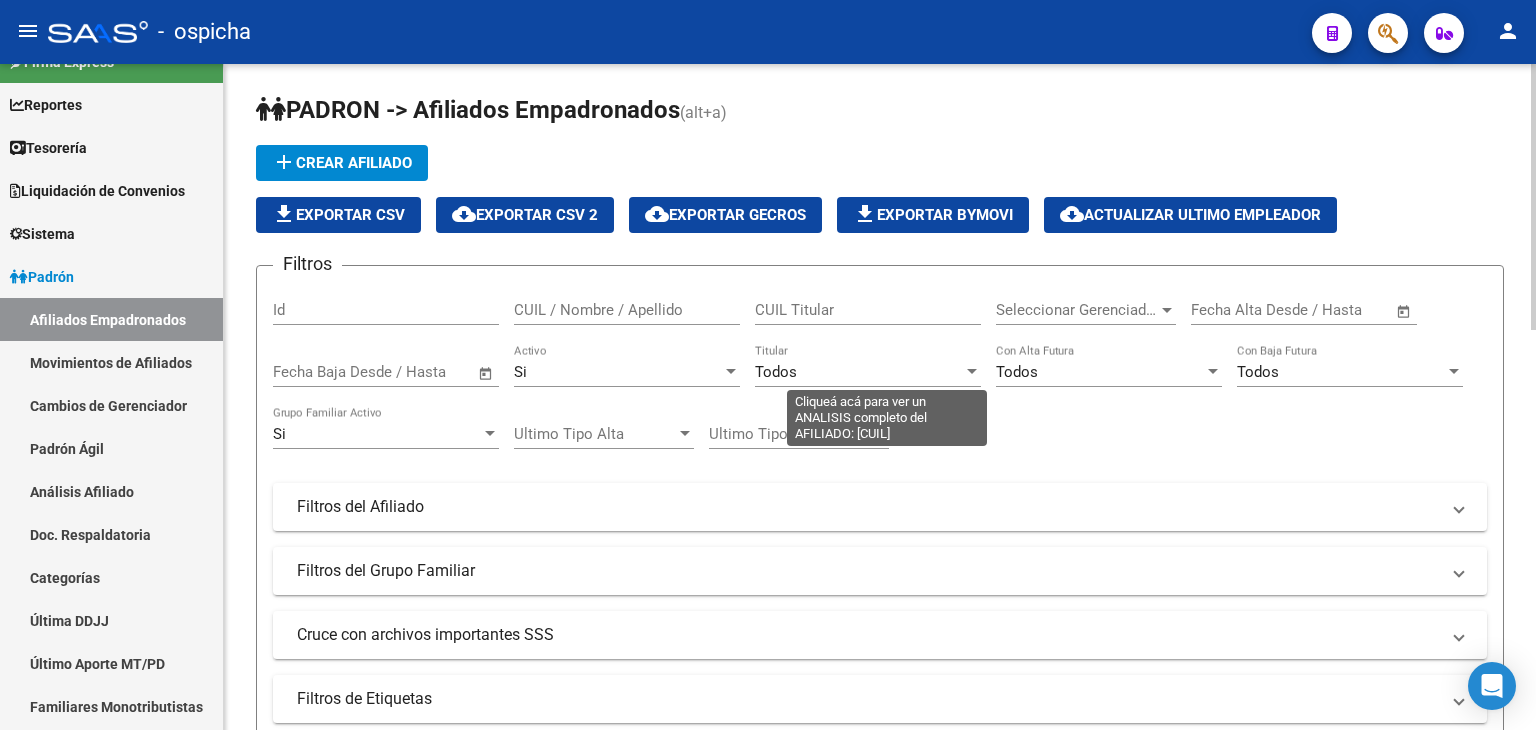 scroll, scrollTop: 0, scrollLeft: 0, axis: both 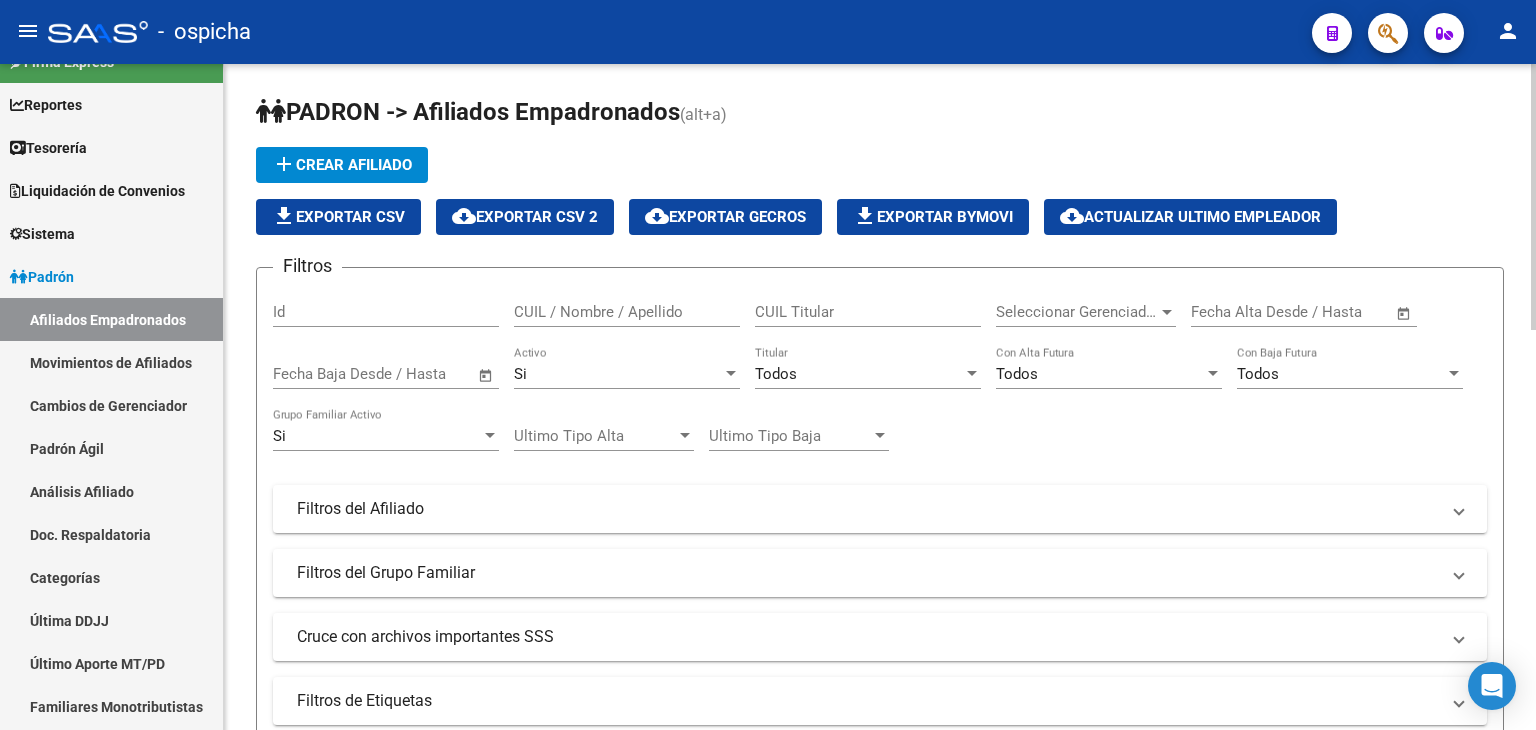 drag, startPoint x: 640, startPoint y: 292, endPoint x: 645, endPoint y: 305, distance: 13.928389 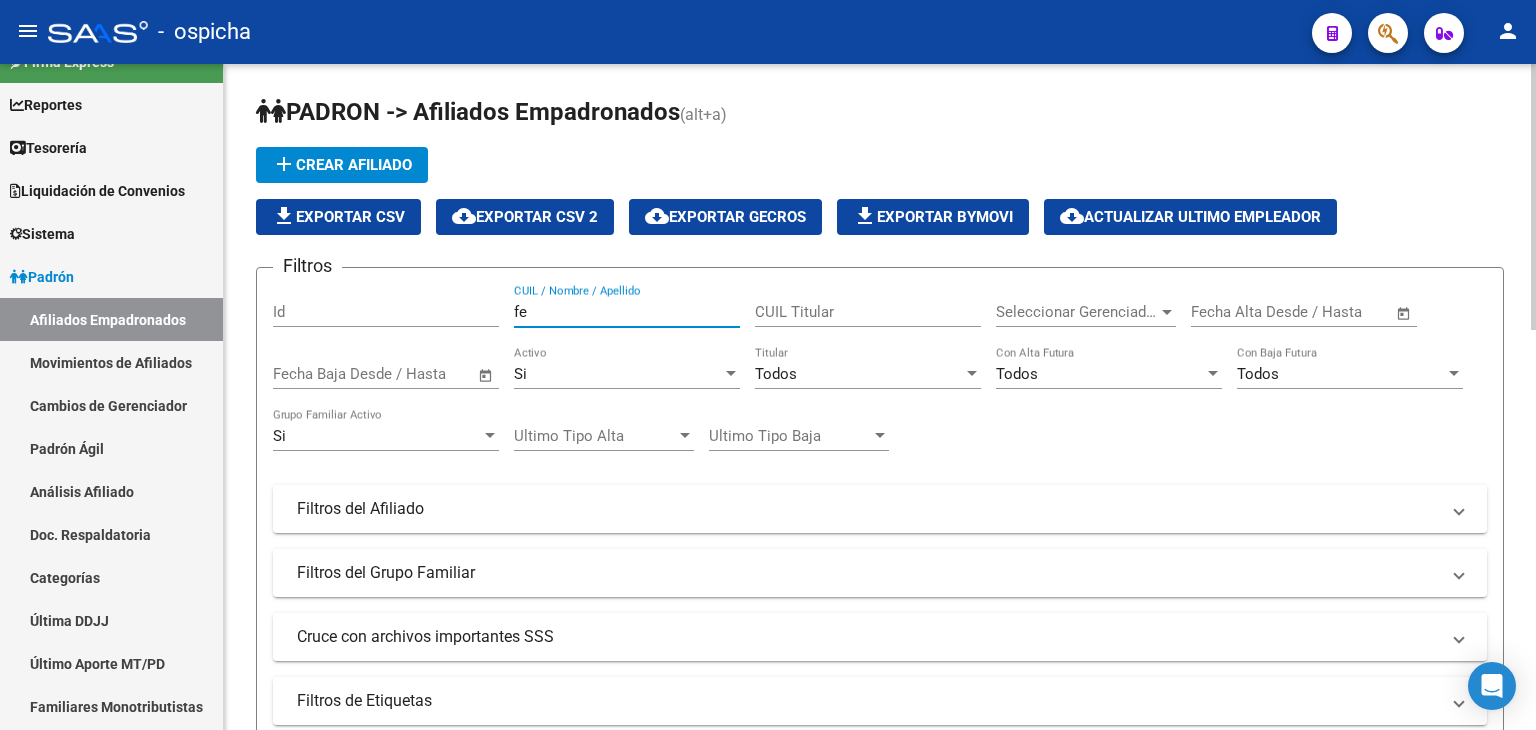 type on "f" 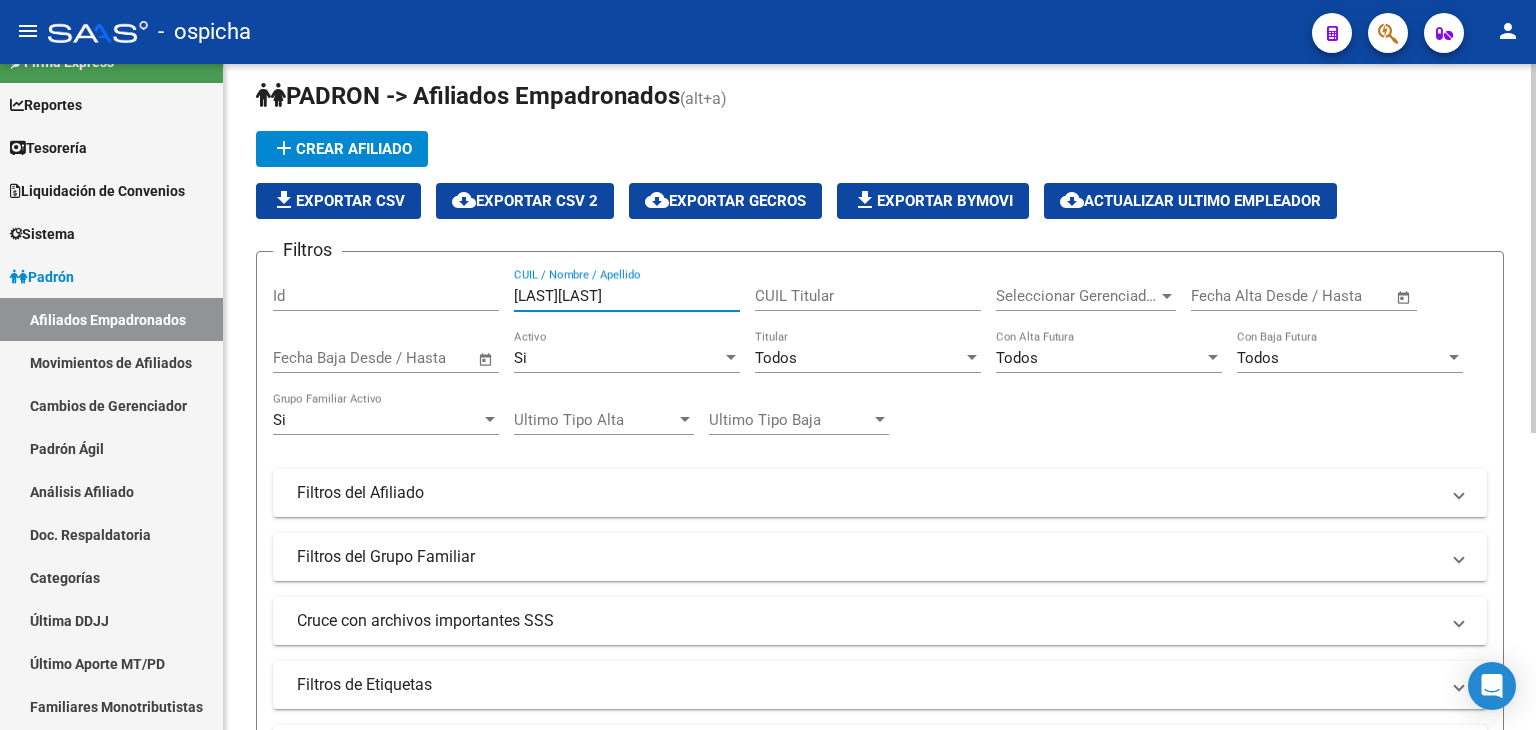 scroll, scrollTop: 0, scrollLeft: 0, axis: both 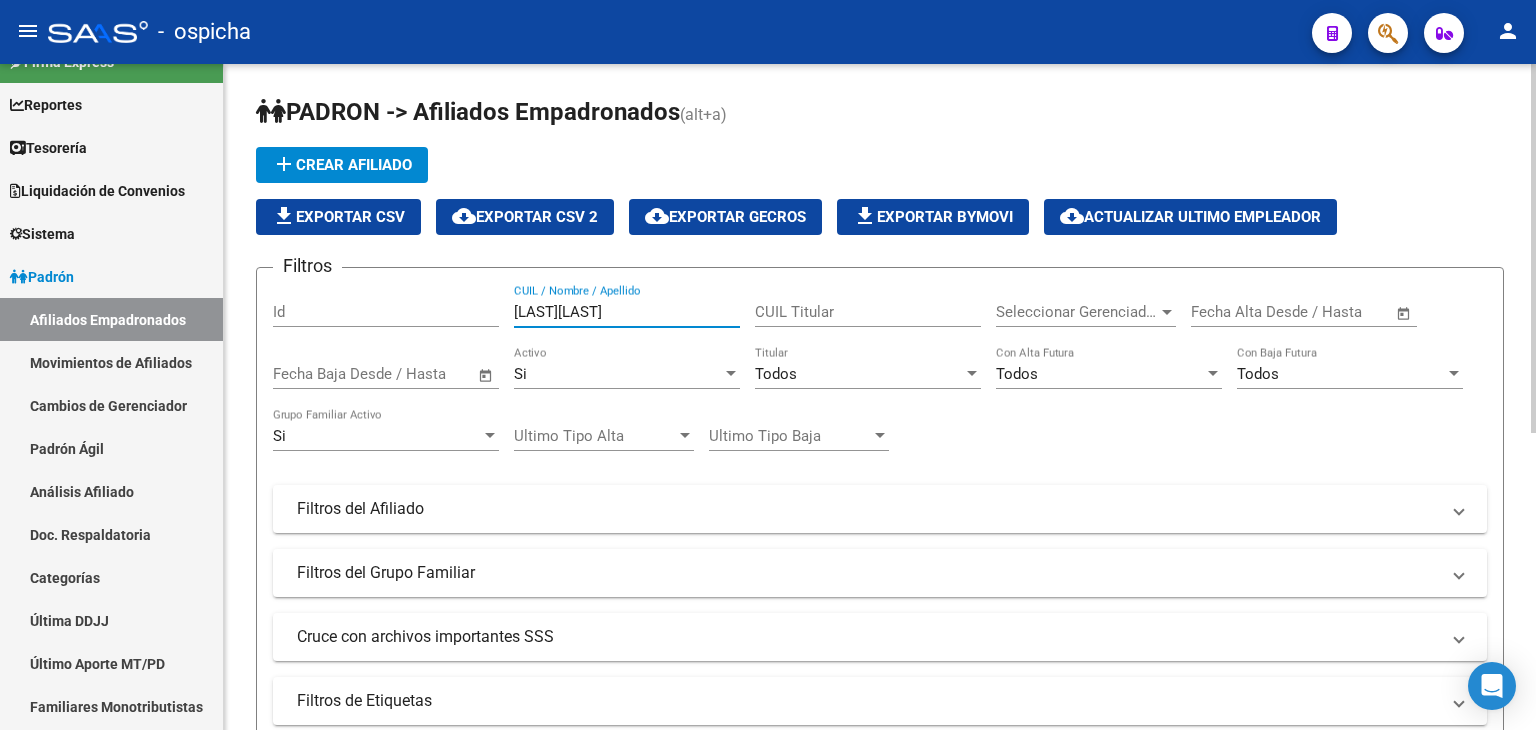 click on "[LAST][LAST]" at bounding box center [627, 312] 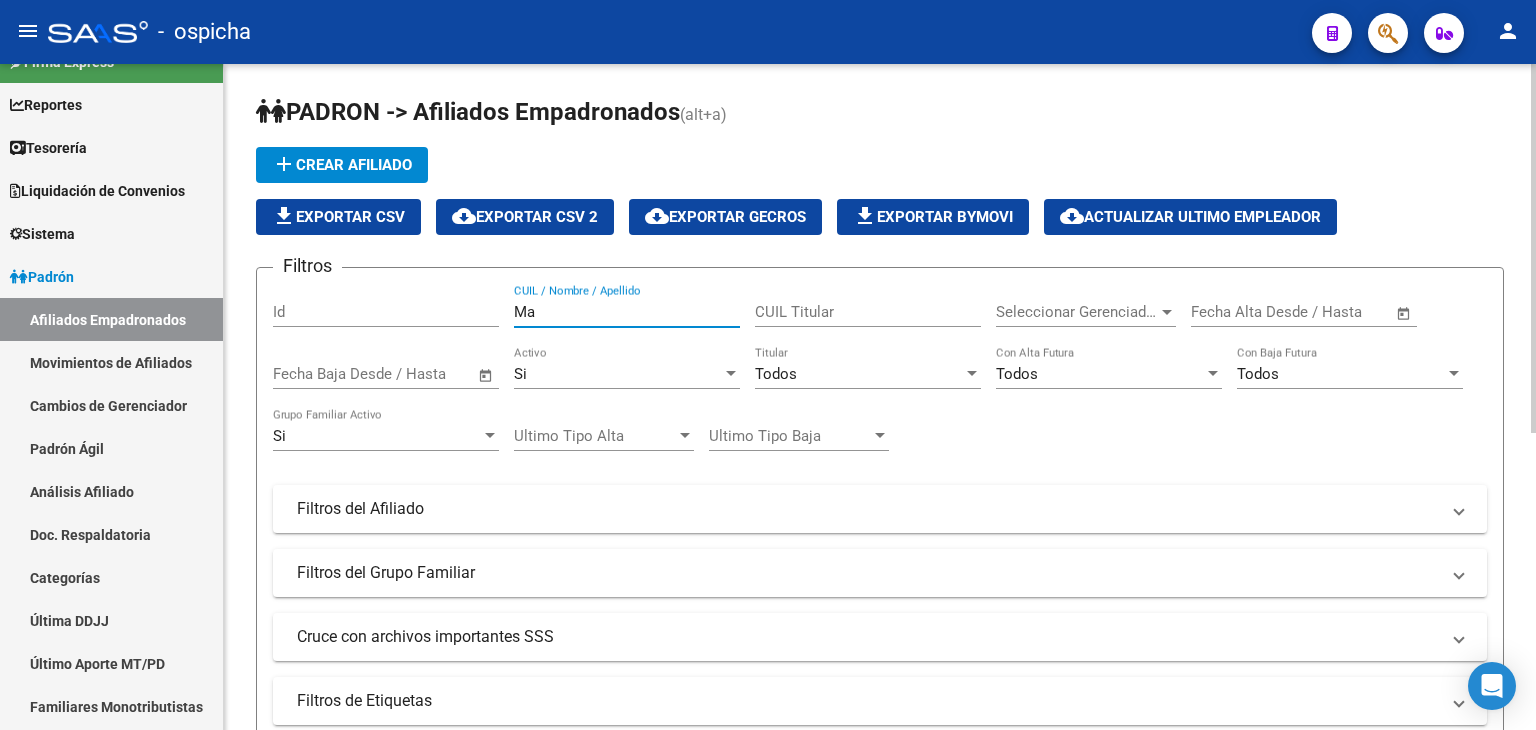 type on "M" 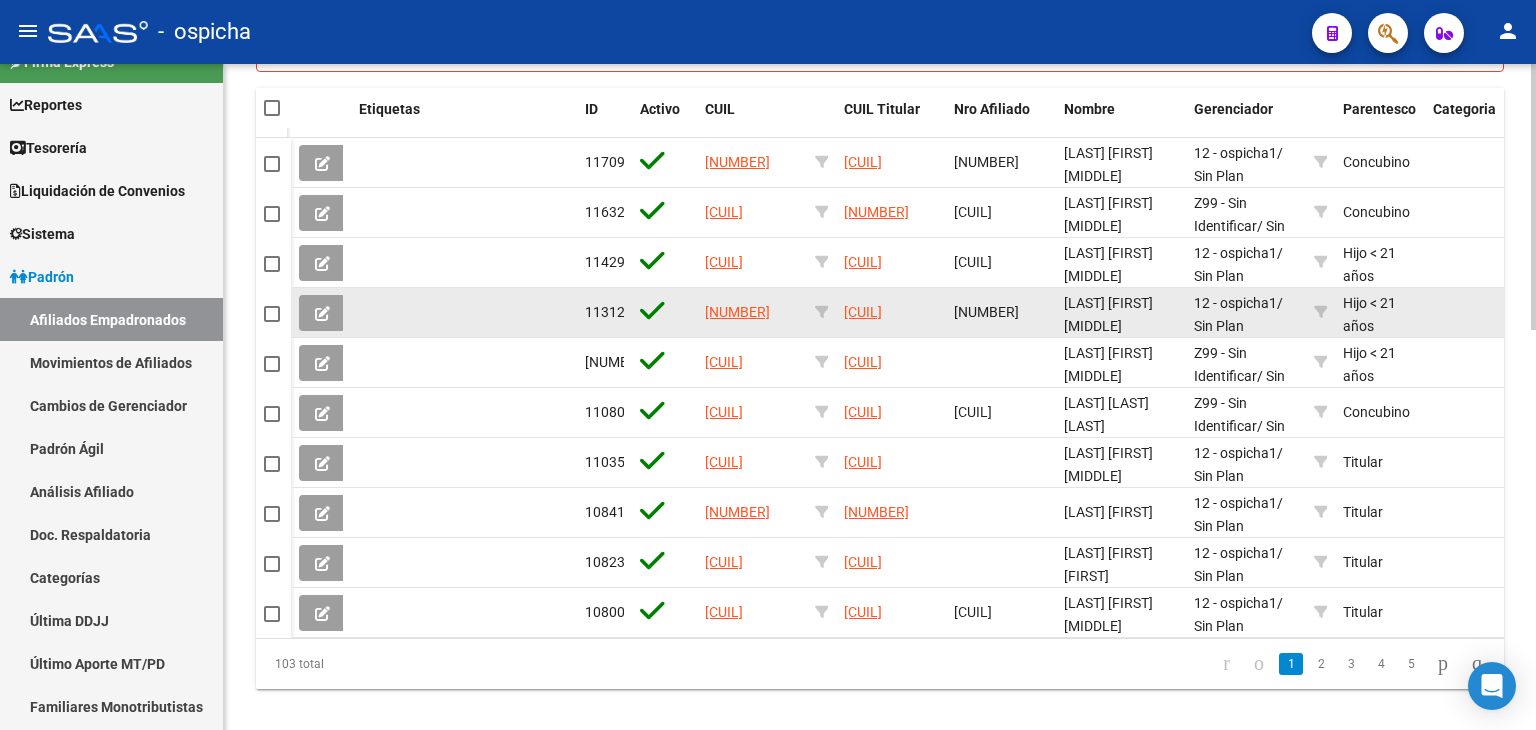 scroll, scrollTop: 1000, scrollLeft: 0, axis: vertical 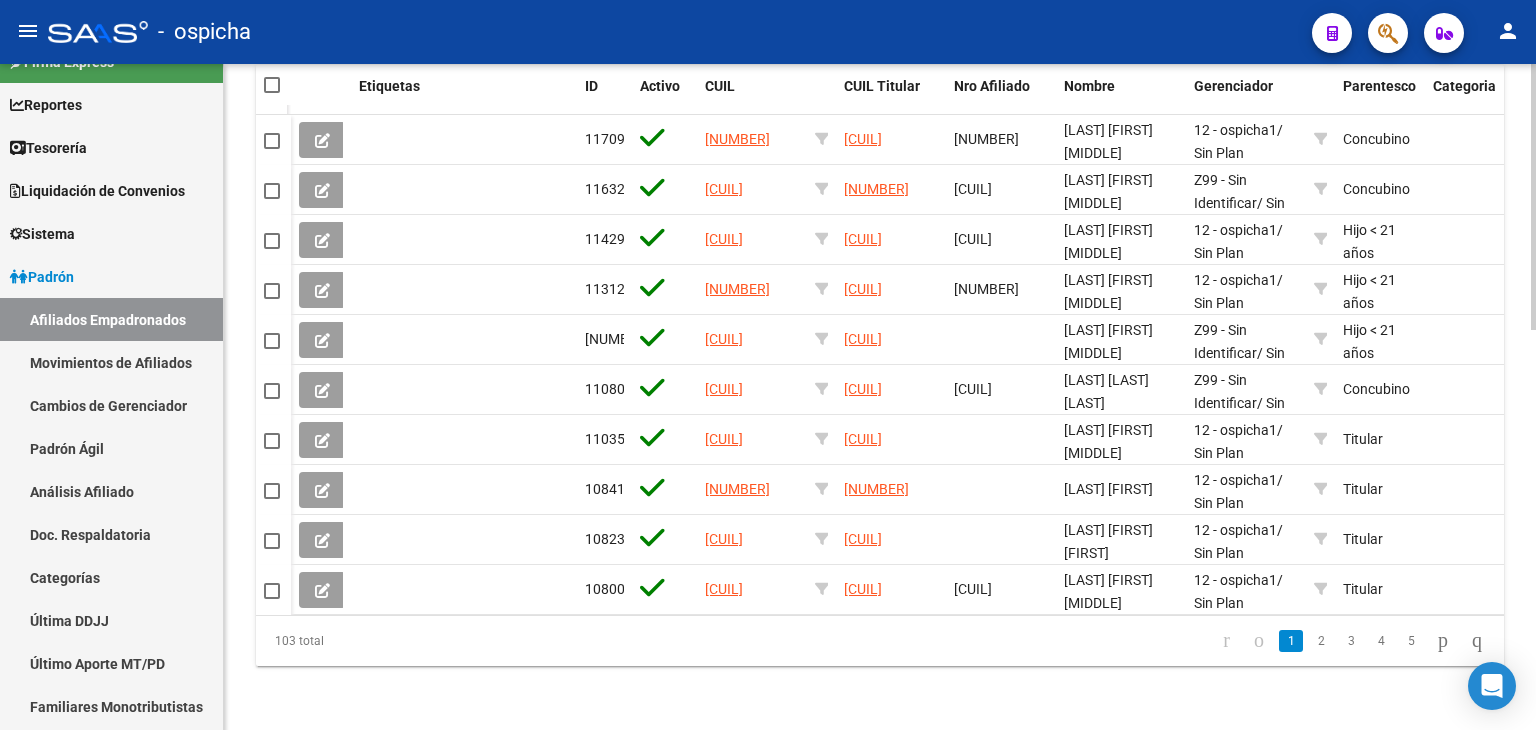 click on "103 total" 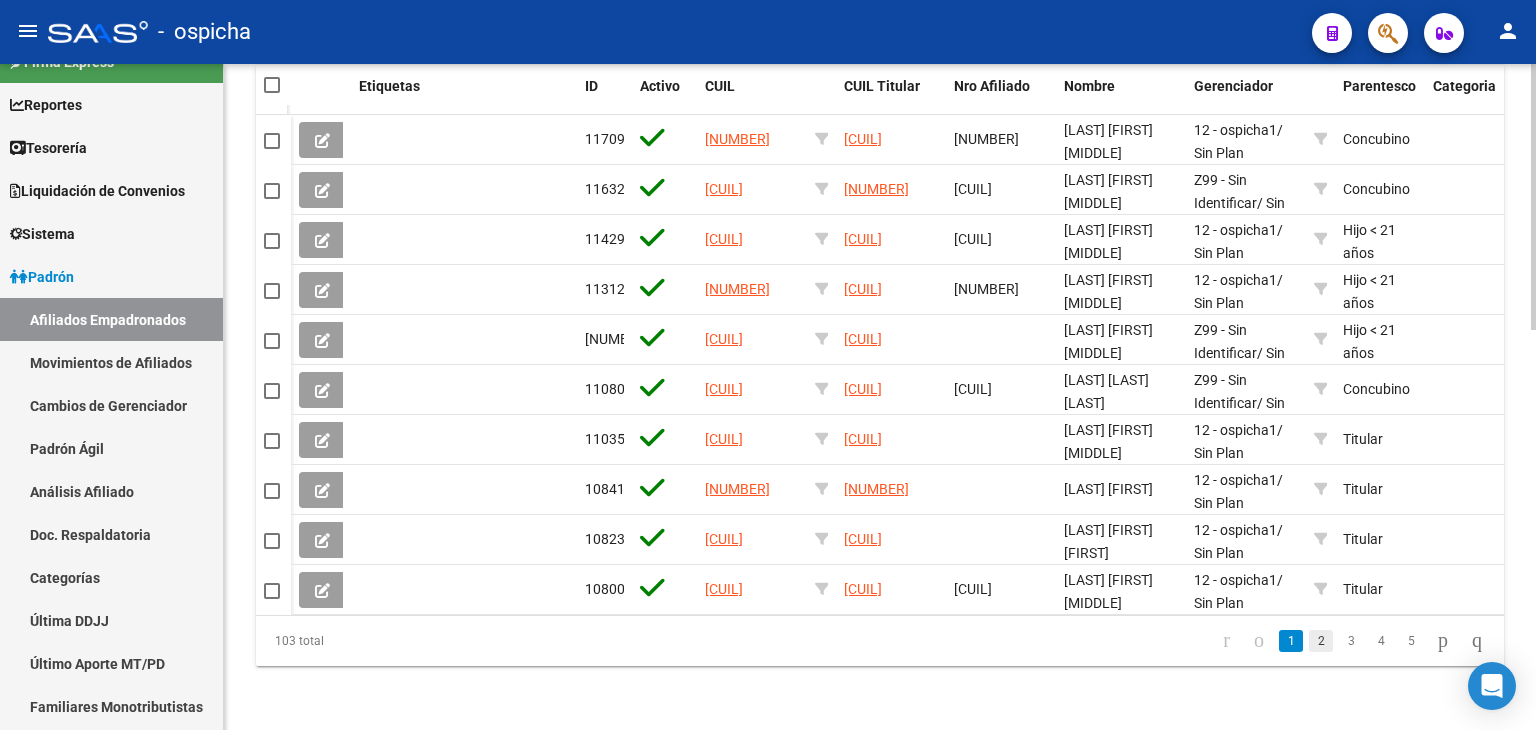 click on "2" 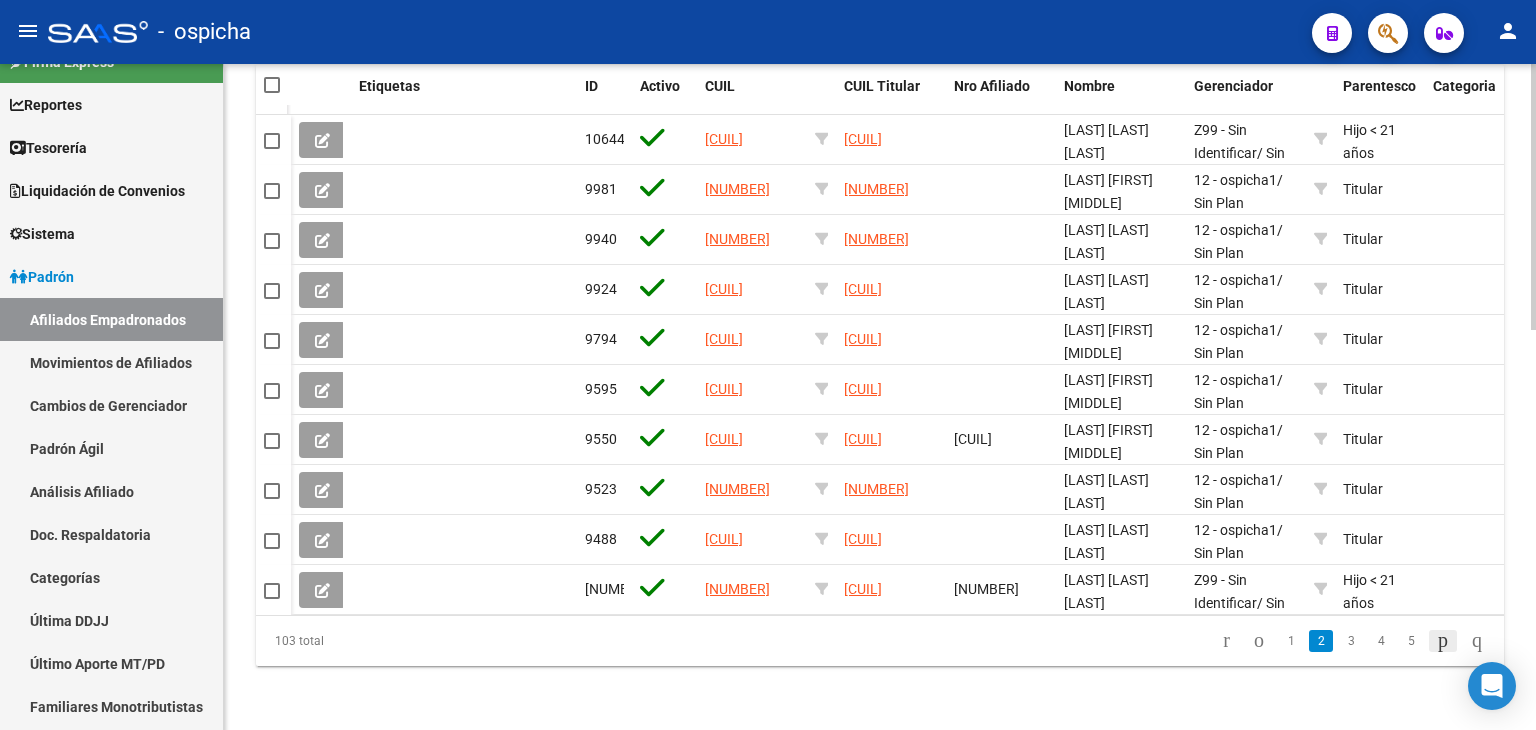 click 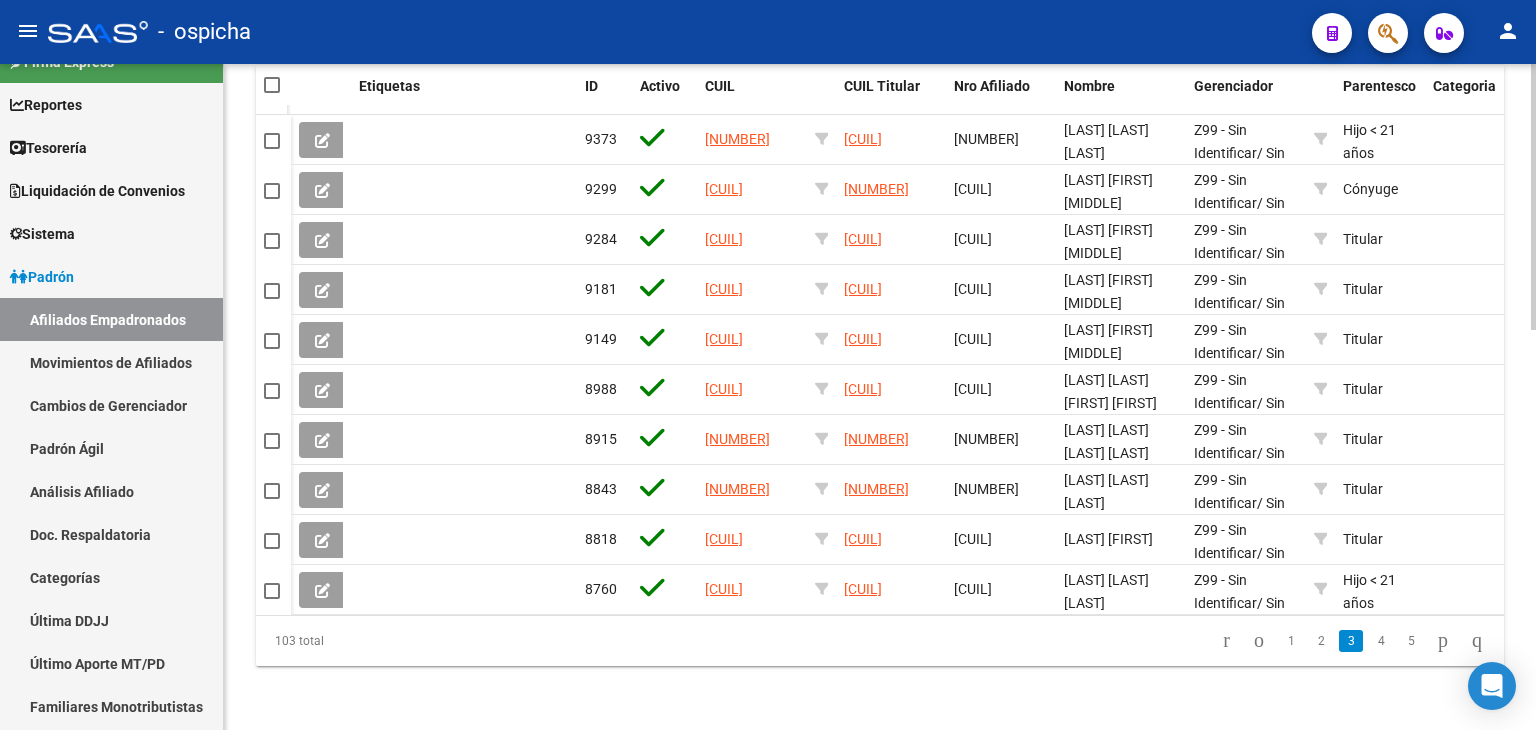 click 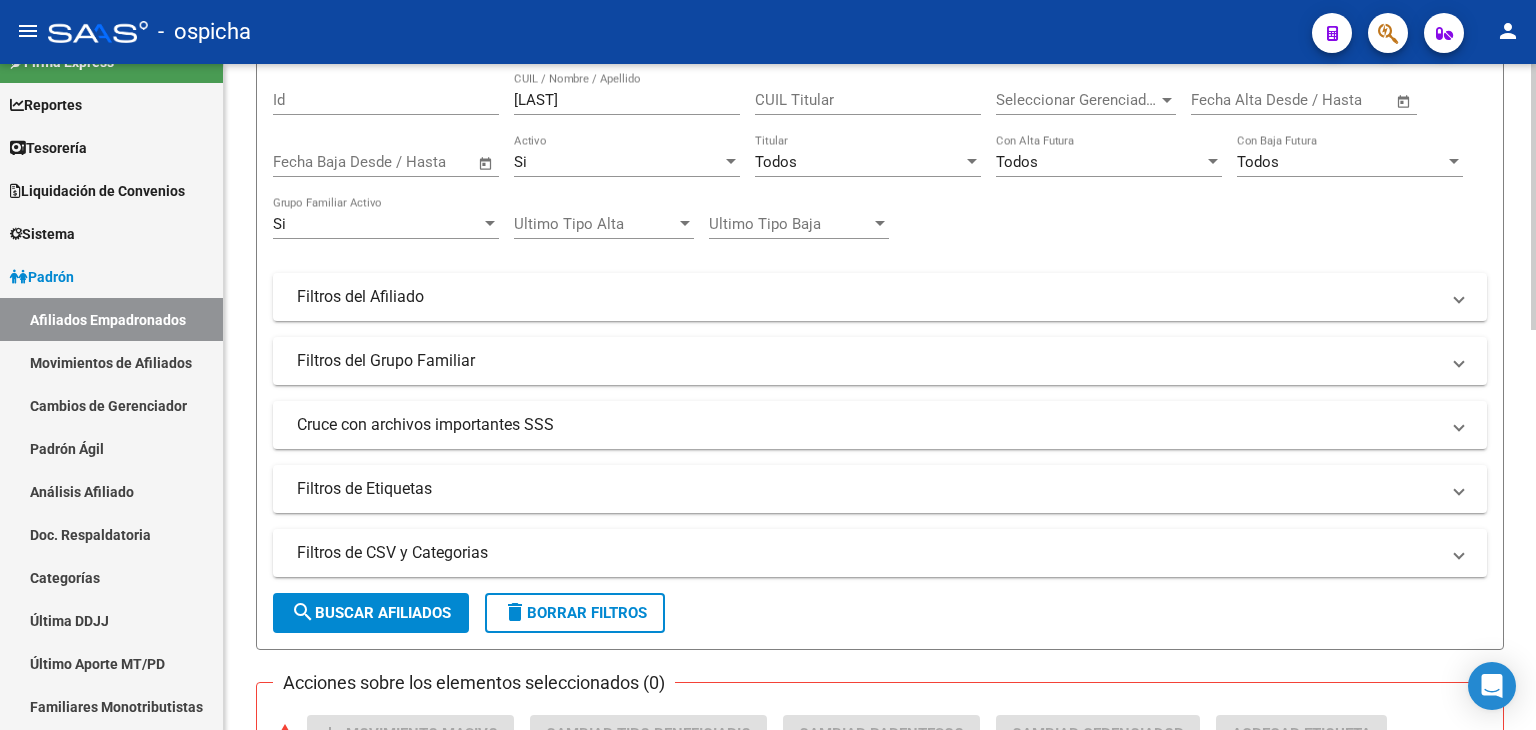 scroll, scrollTop: 100, scrollLeft: 0, axis: vertical 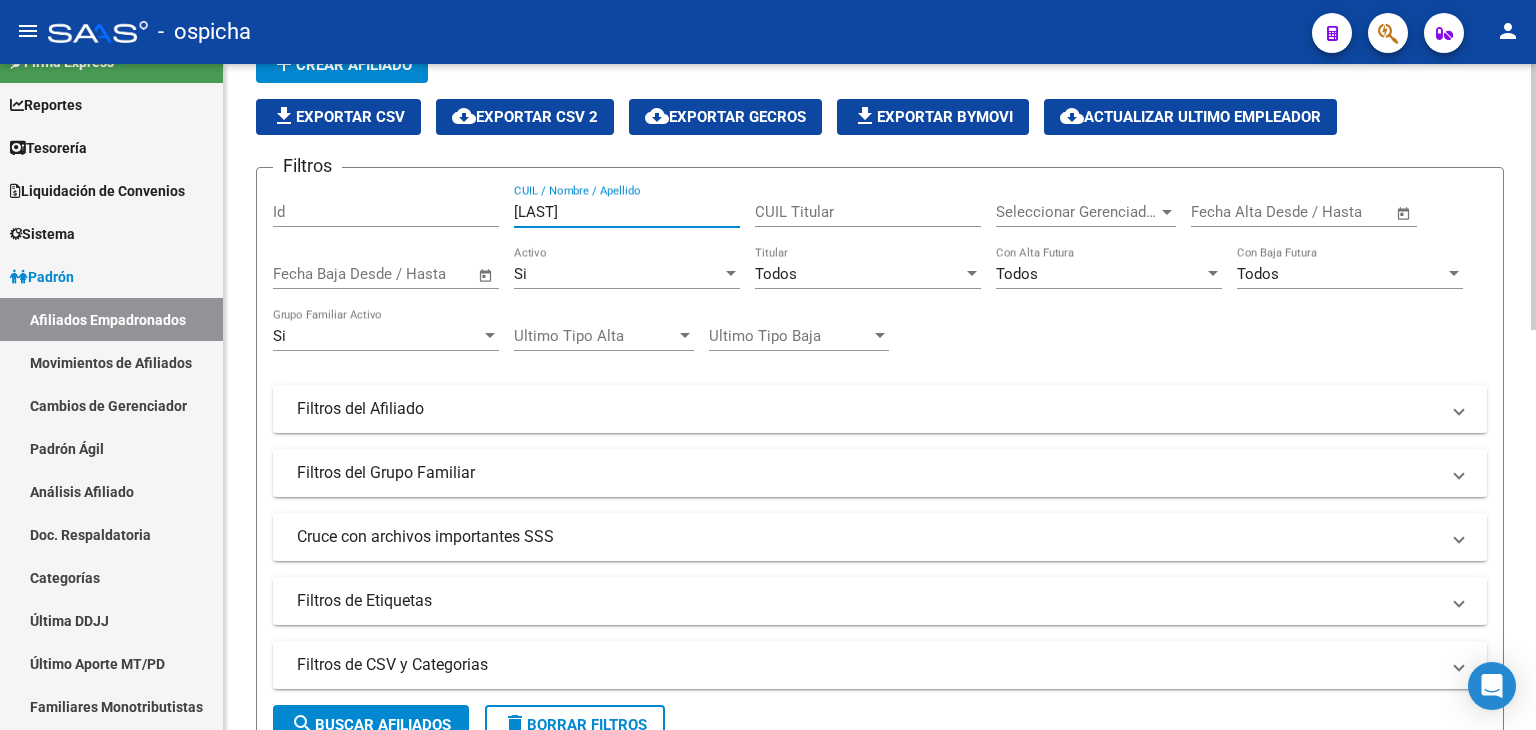 click on "[LAST]" at bounding box center (627, 212) 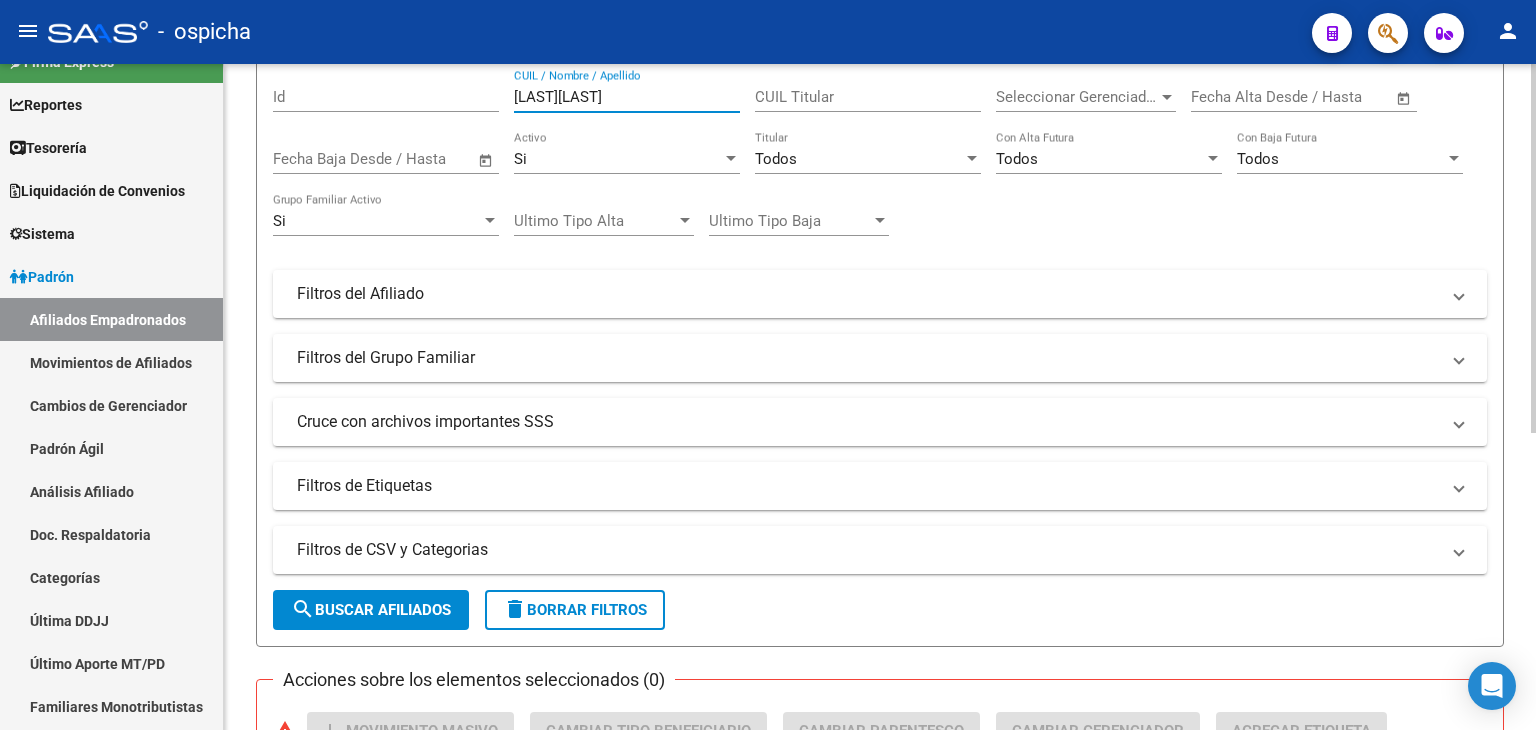 scroll, scrollTop: 0, scrollLeft: 0, axis: both 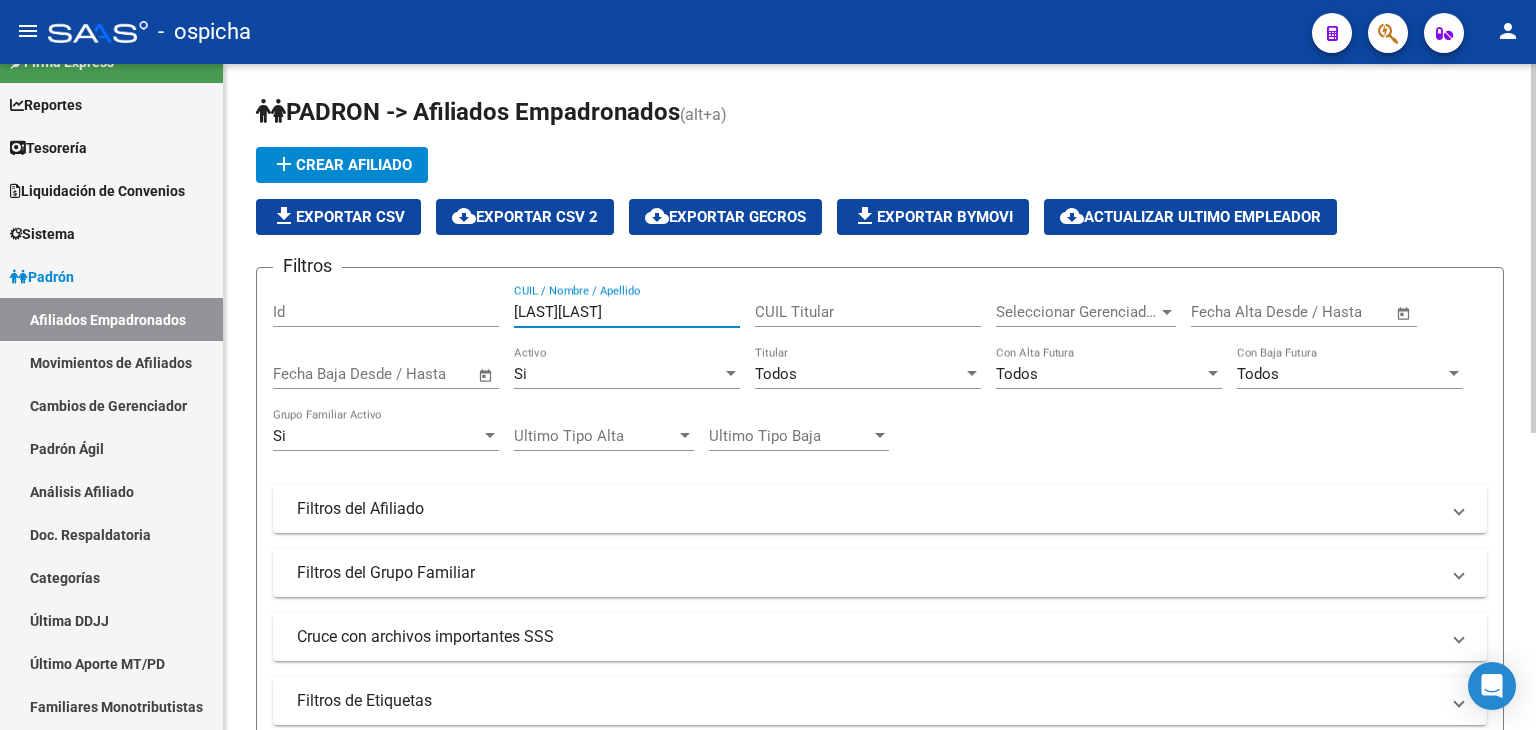 click on "[LAST][LAST]" at bounding box center [627, 312] 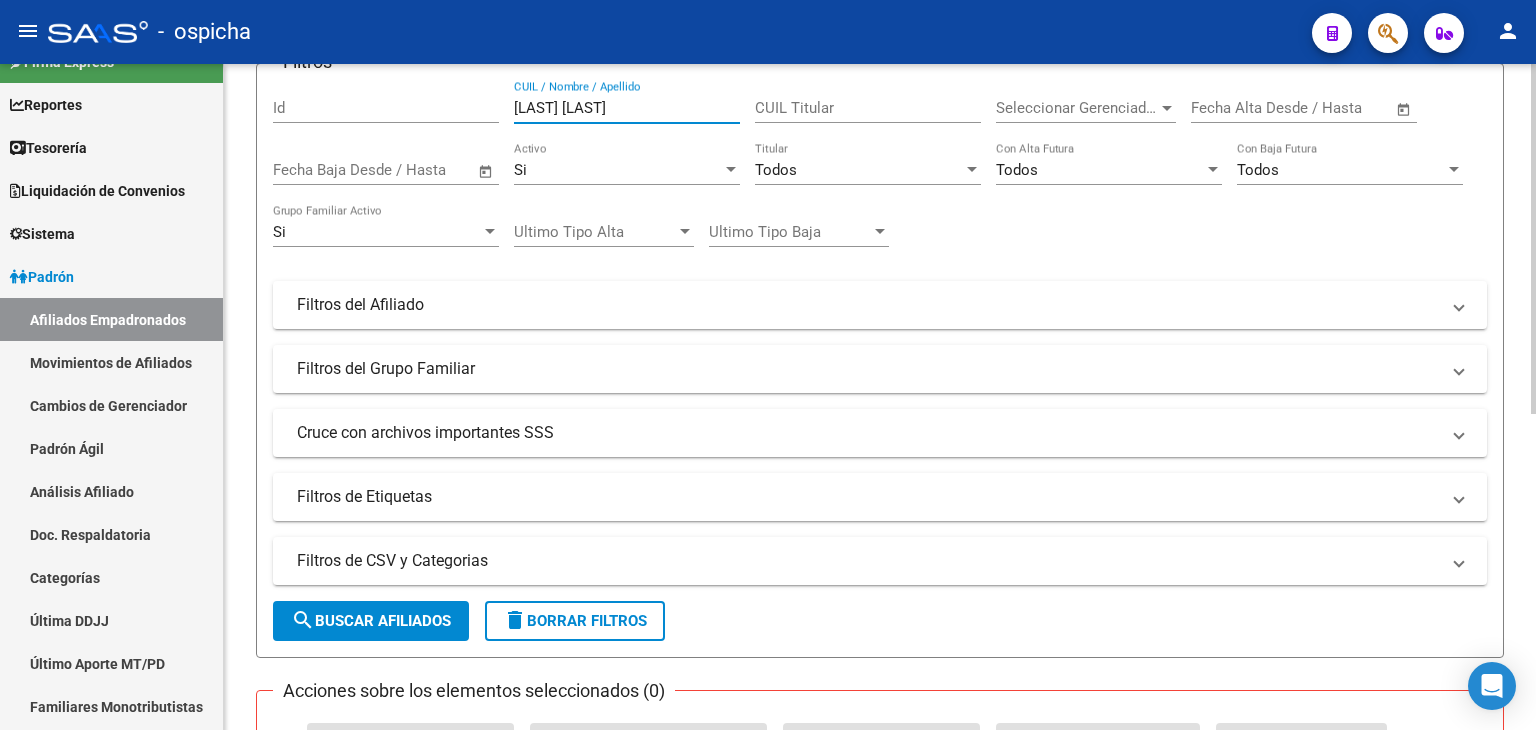 scroll, scrollTop: 600, scrollLeft: 0, axis: vertical 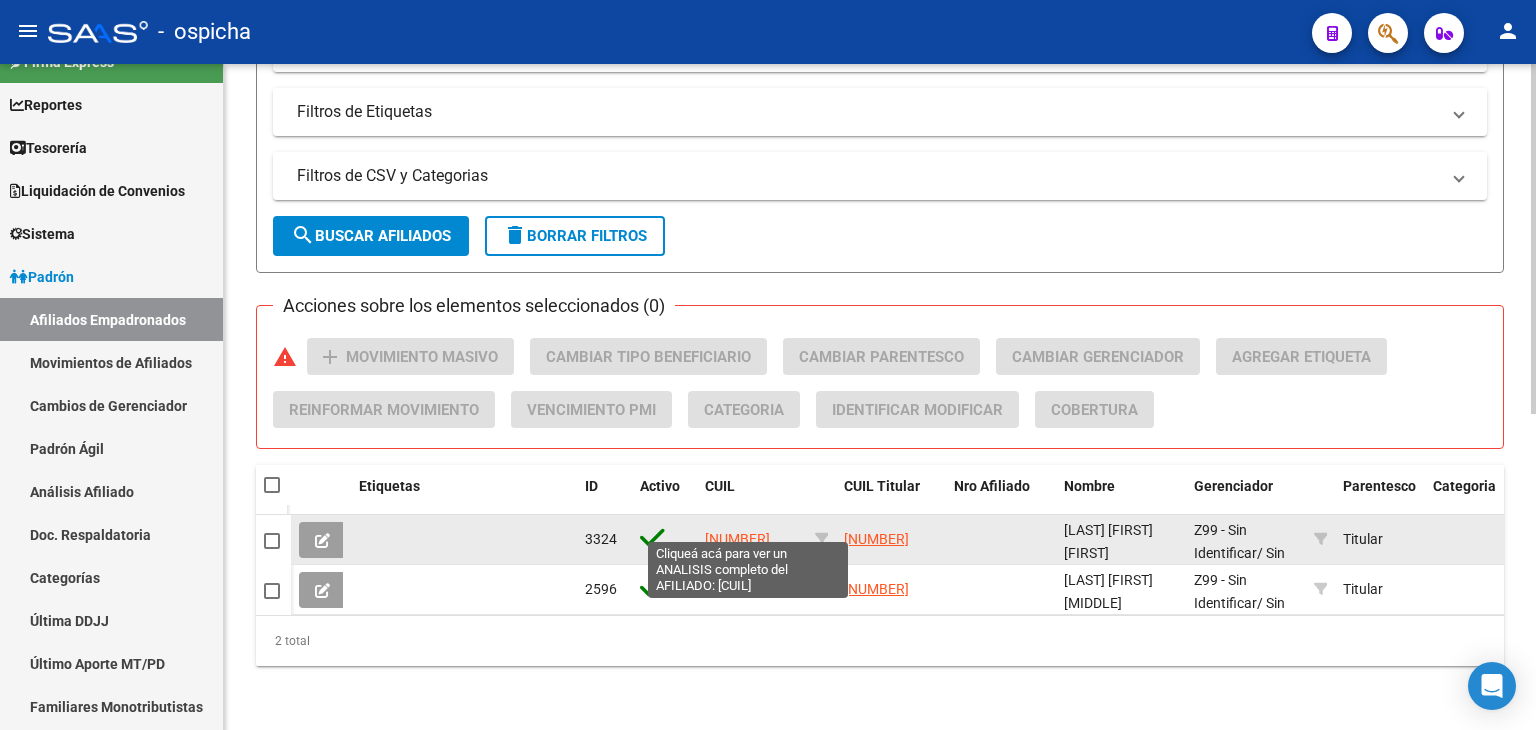 type on "[LAST] [LAST]" 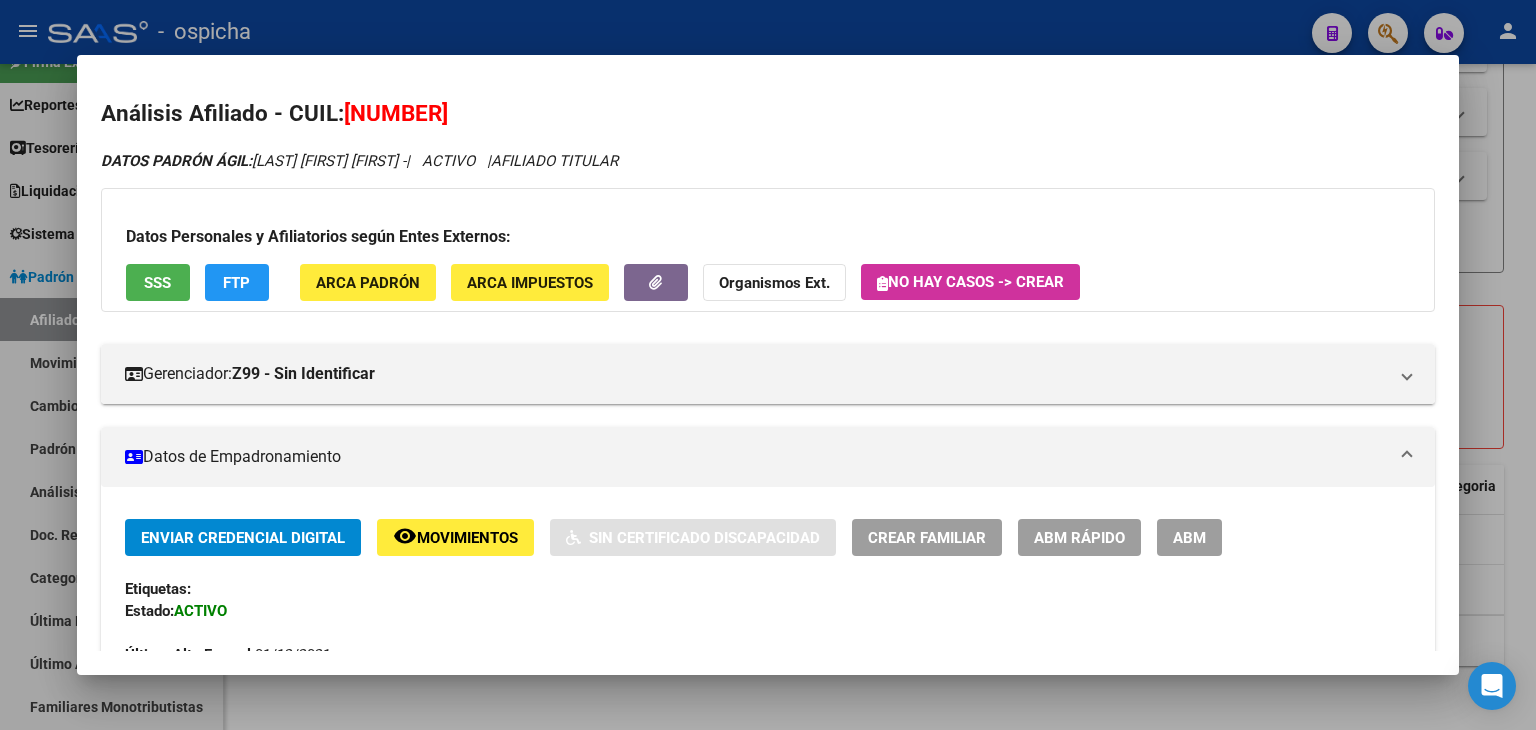 drag, startPoint x: 760, startPoint y: 532, endPoint x: 569, endPoint y: 105, distance: 467.7713 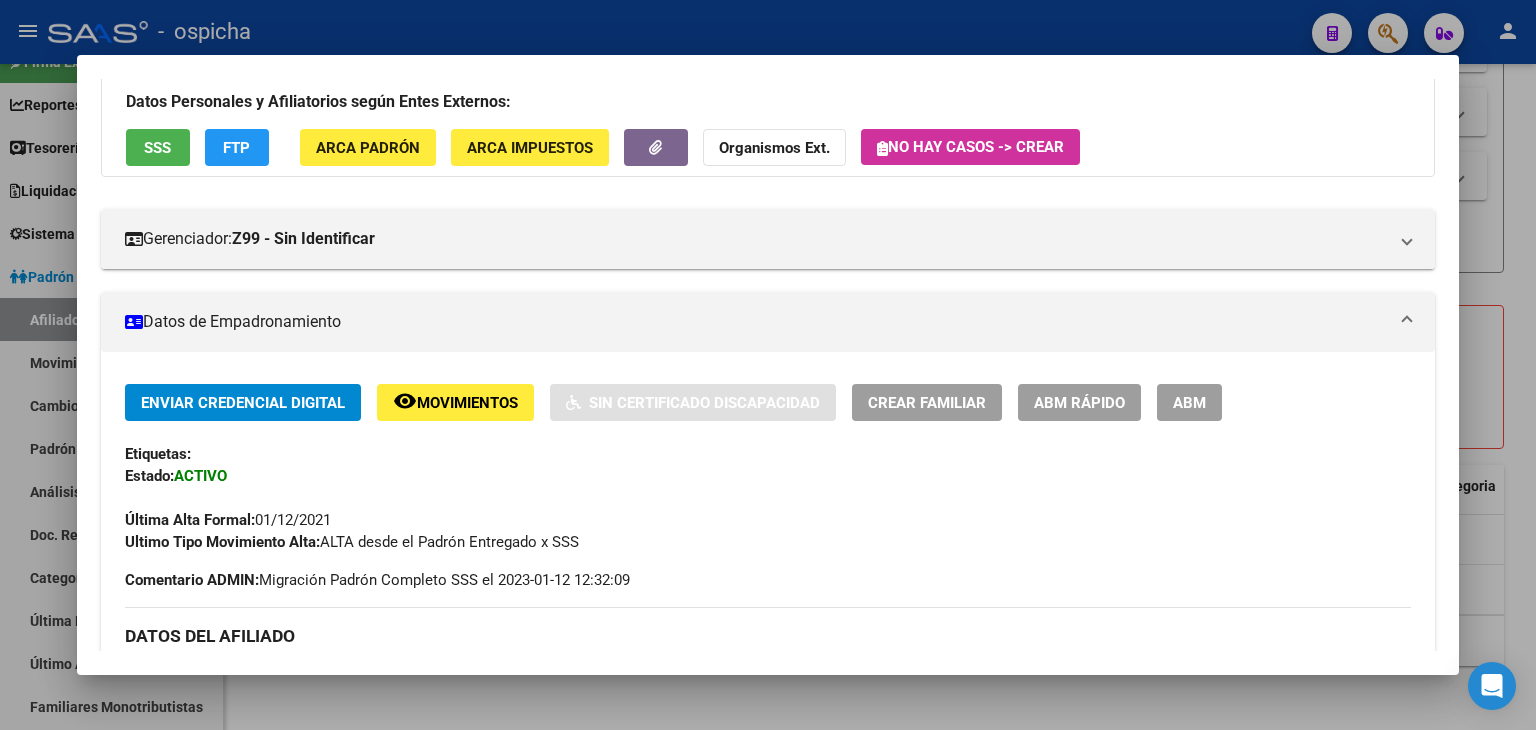 scroll, scrollTop: 0, scrollLeft: 0, axis: both 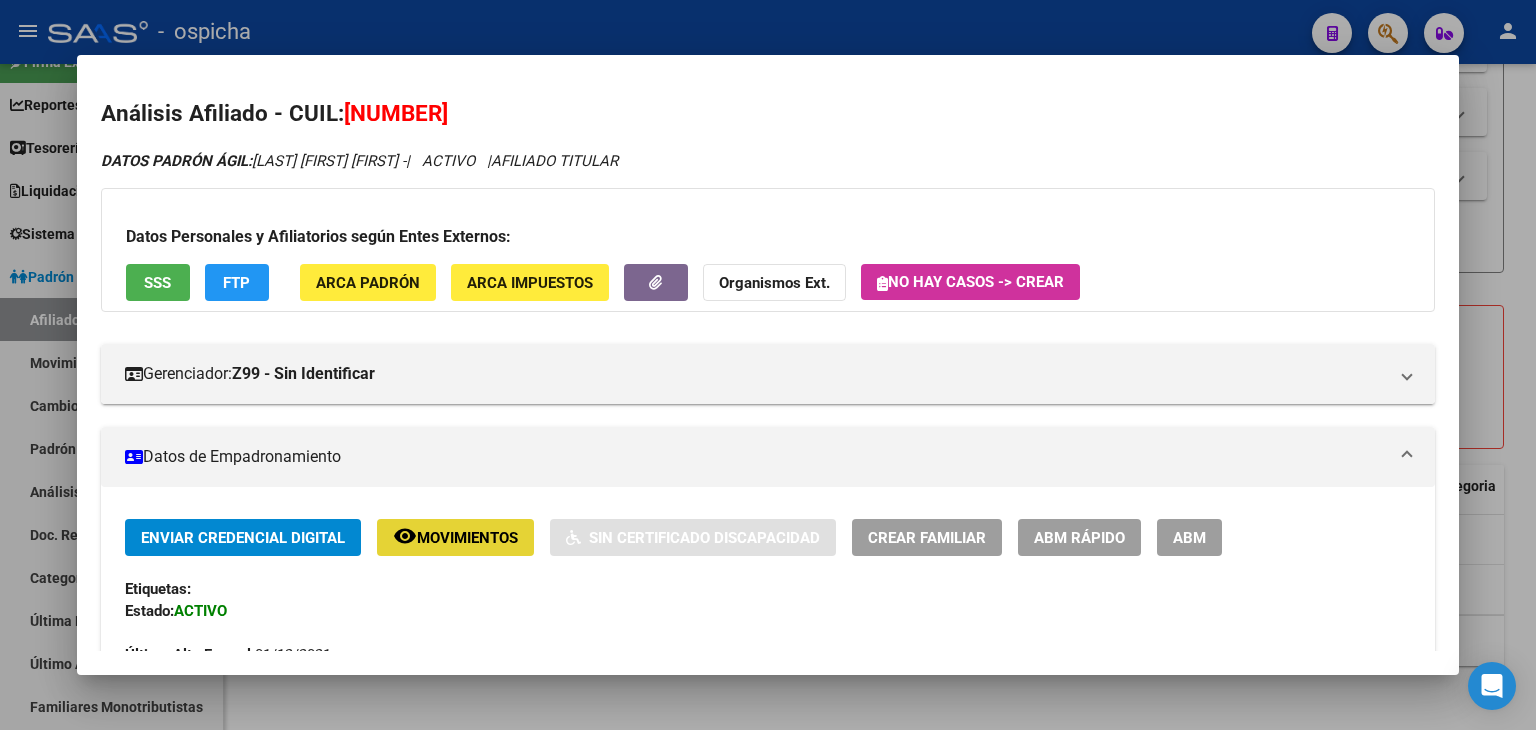 click on "Movimientos" 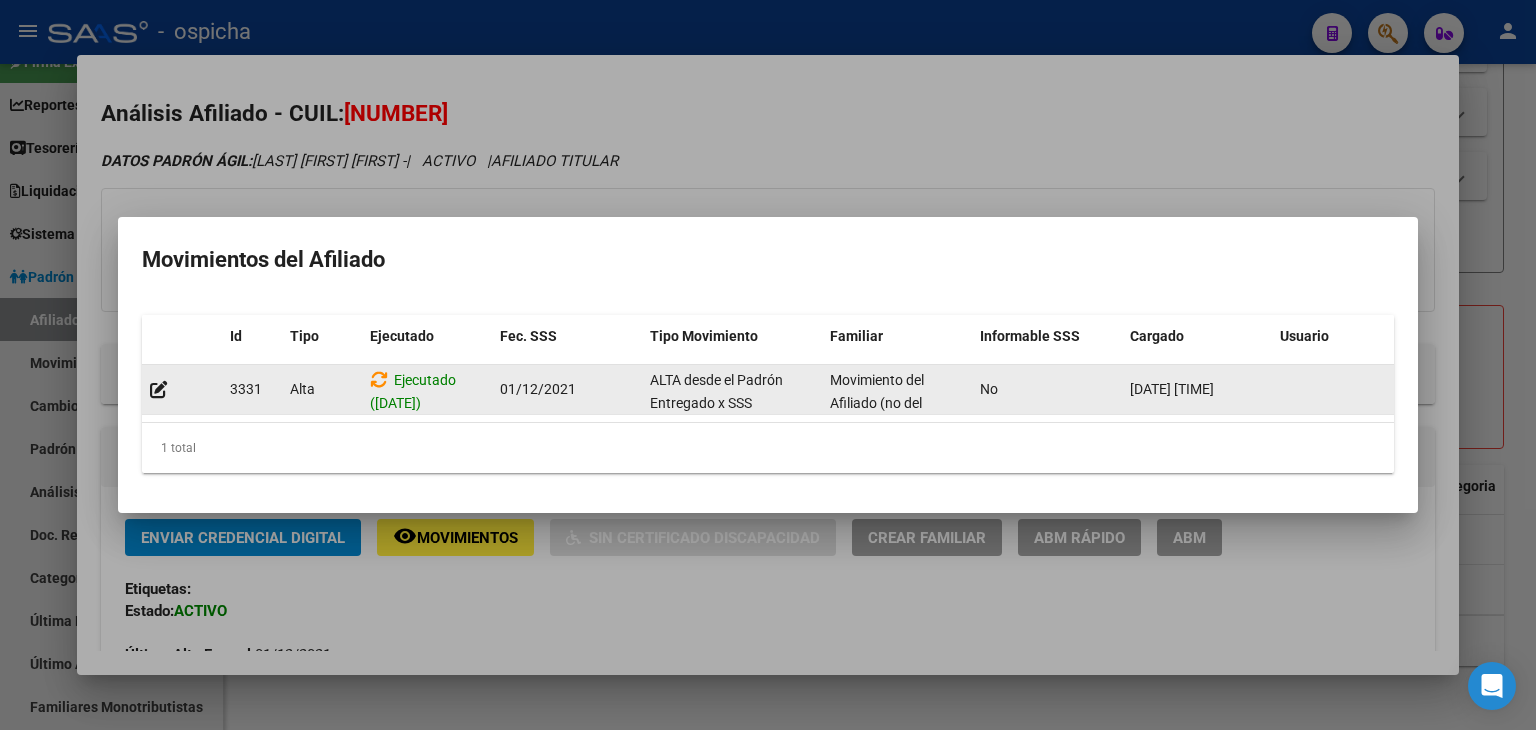 click on "Ejecutado ([DATE])" 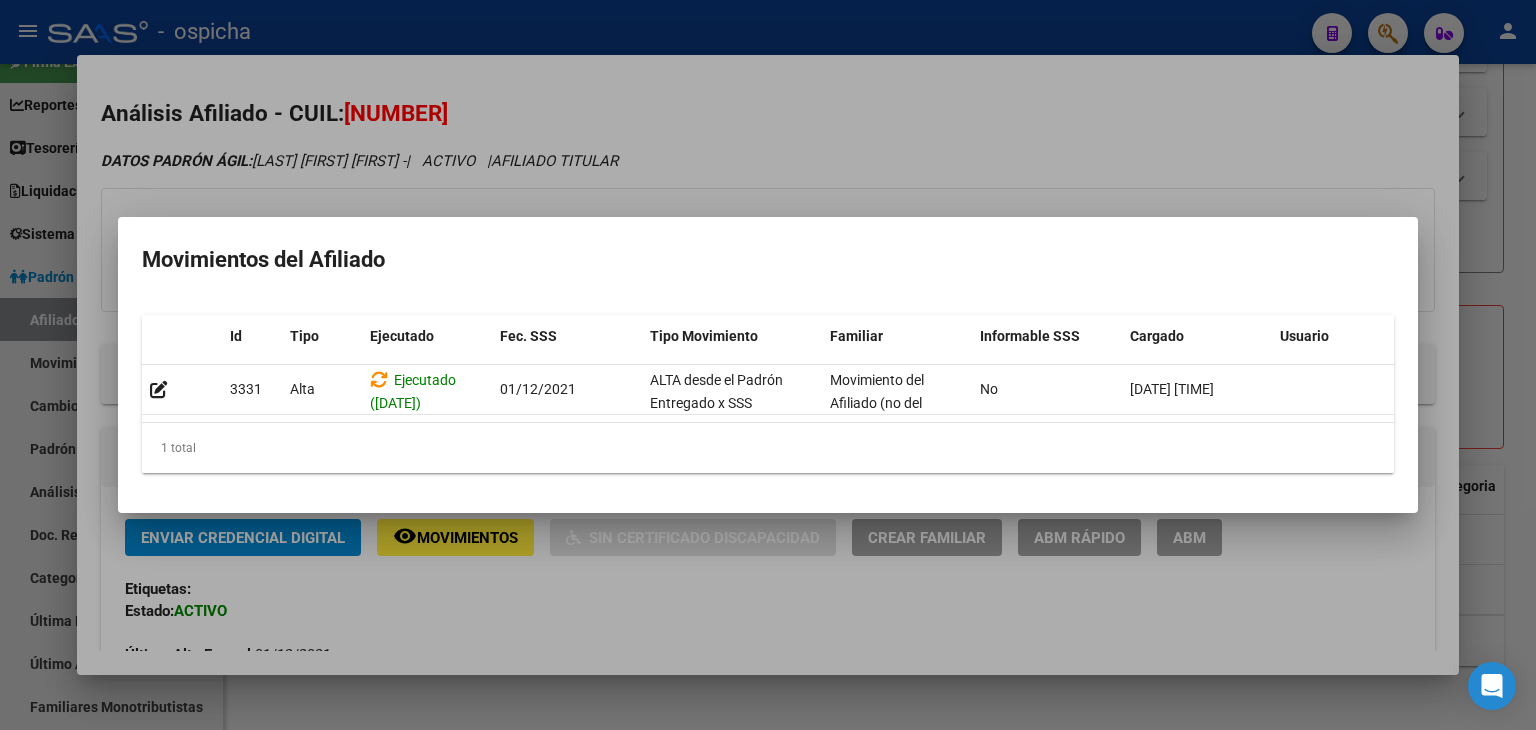 click on "[NUMBER] Alta  Ejecutado ([DATE]) [DATE] ALTA desde el Padrón Entregado x SSS Movimiento del Afiliado (no del grupo) No [DATE] [TIME]" 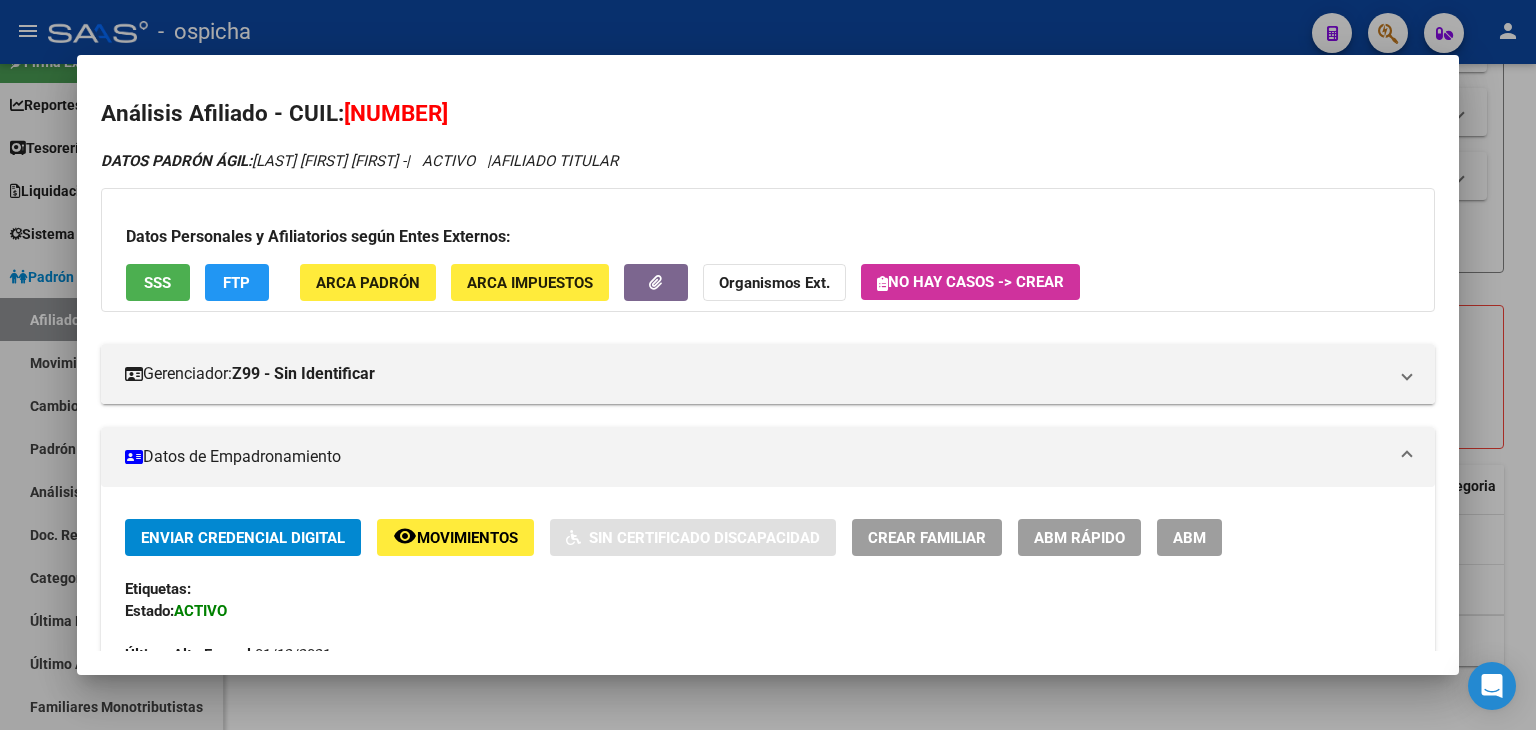drag, startPoint x: 1434, startPoint y: 105, endPoint x: 1274, endPoint y: 155, distance: 167.63054 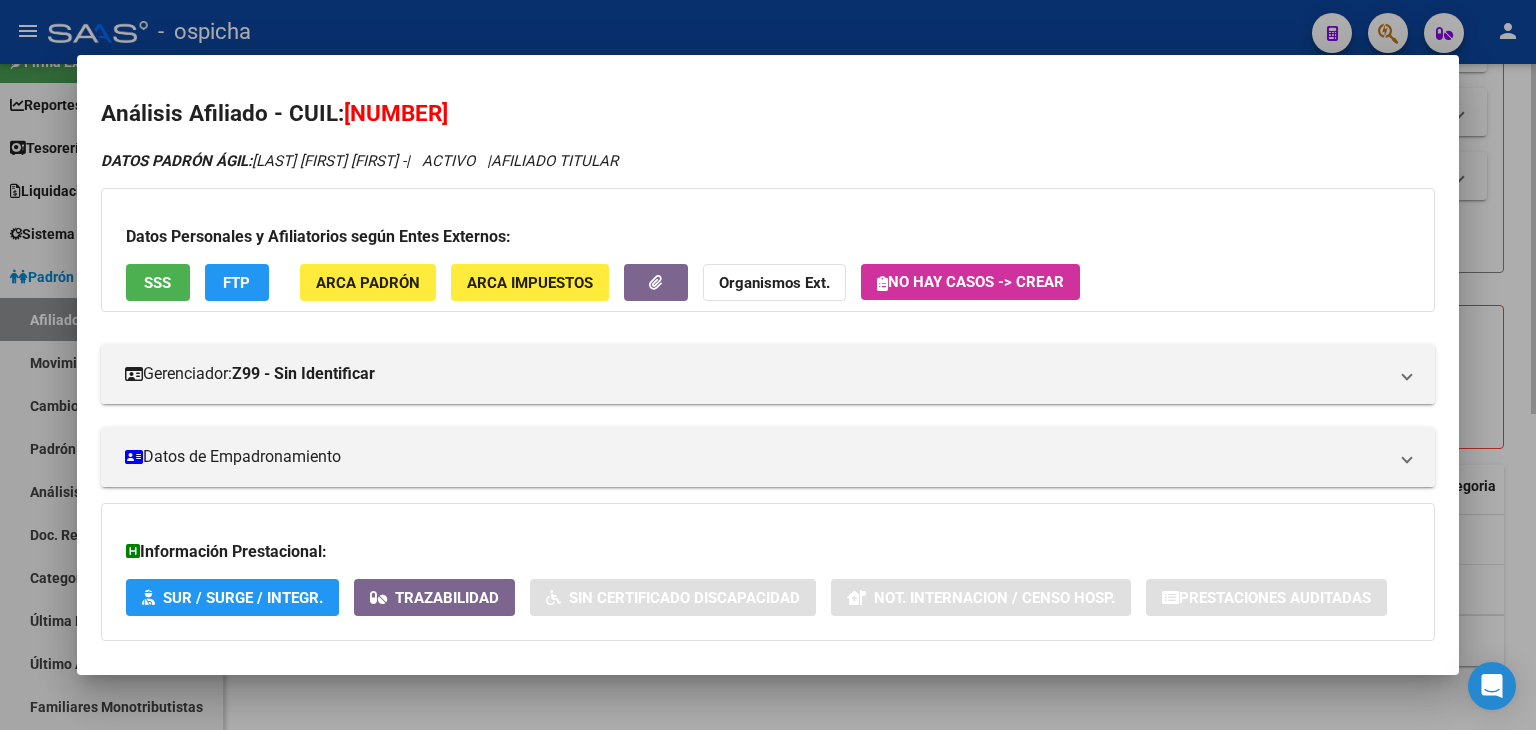 drag, startPoint x: 1515, startPoint y: 139, endPoint x: 1506, endPoint y: 122, distance: 19.235384 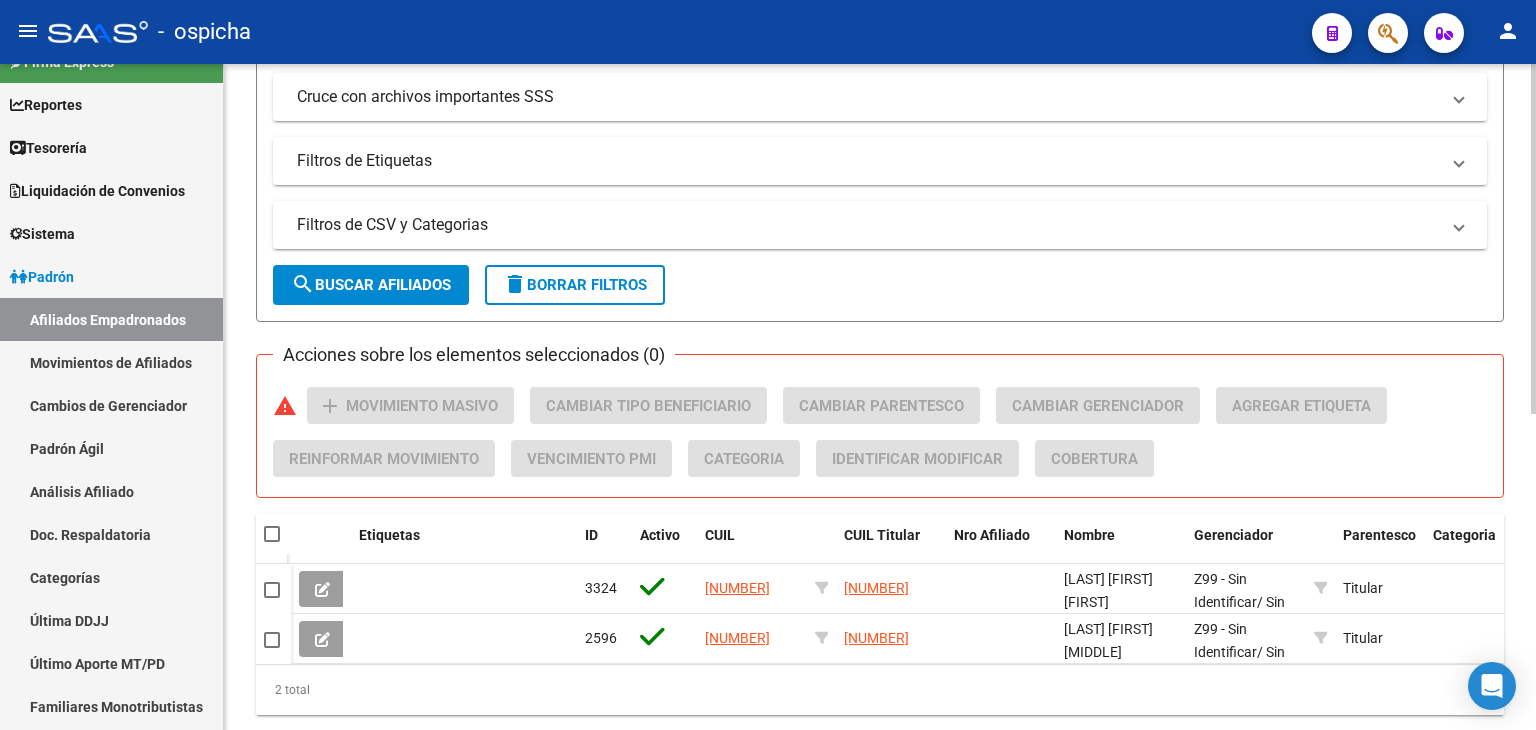 scroll, scrollTop: 500, scrollLeft: 0, axis: vertical 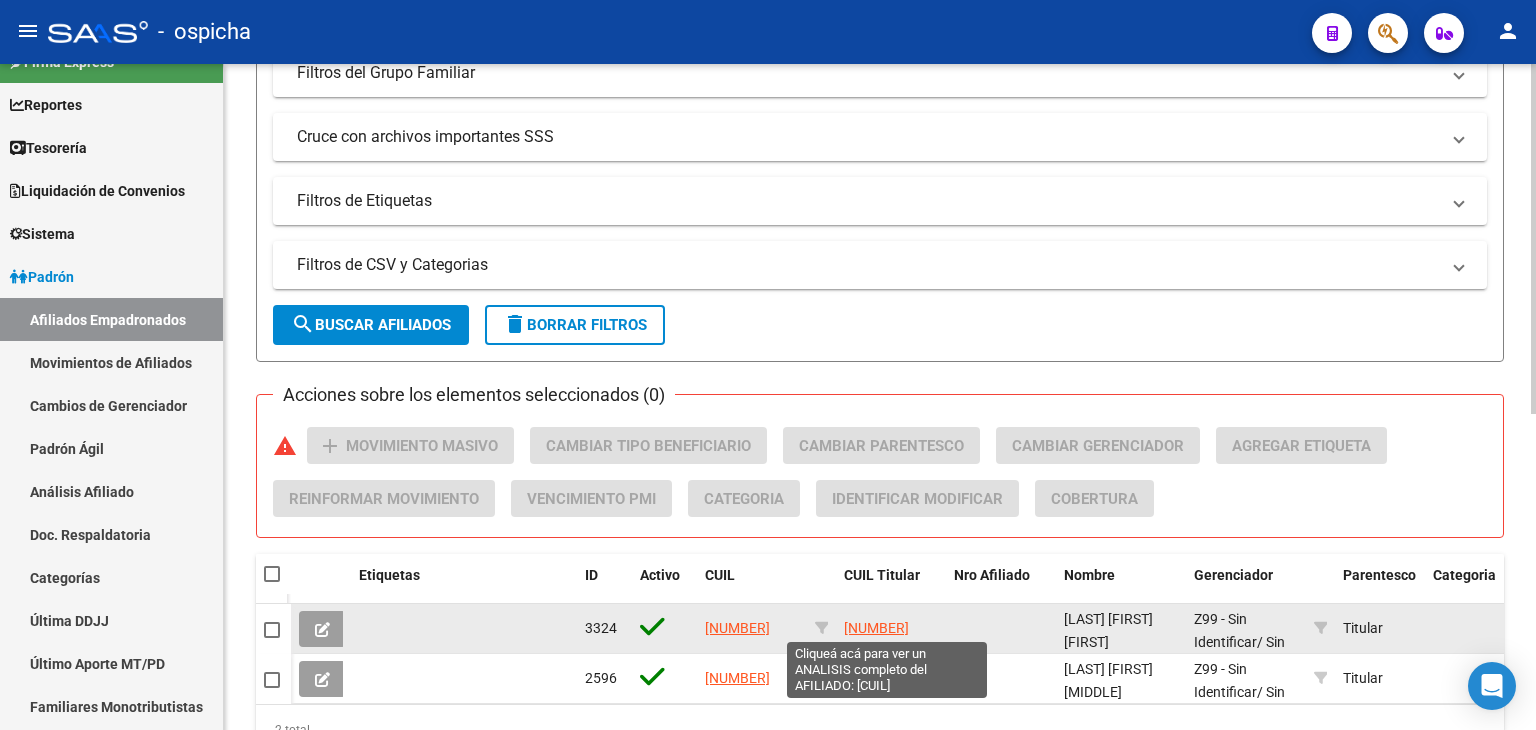 click on "[NUMBER]" 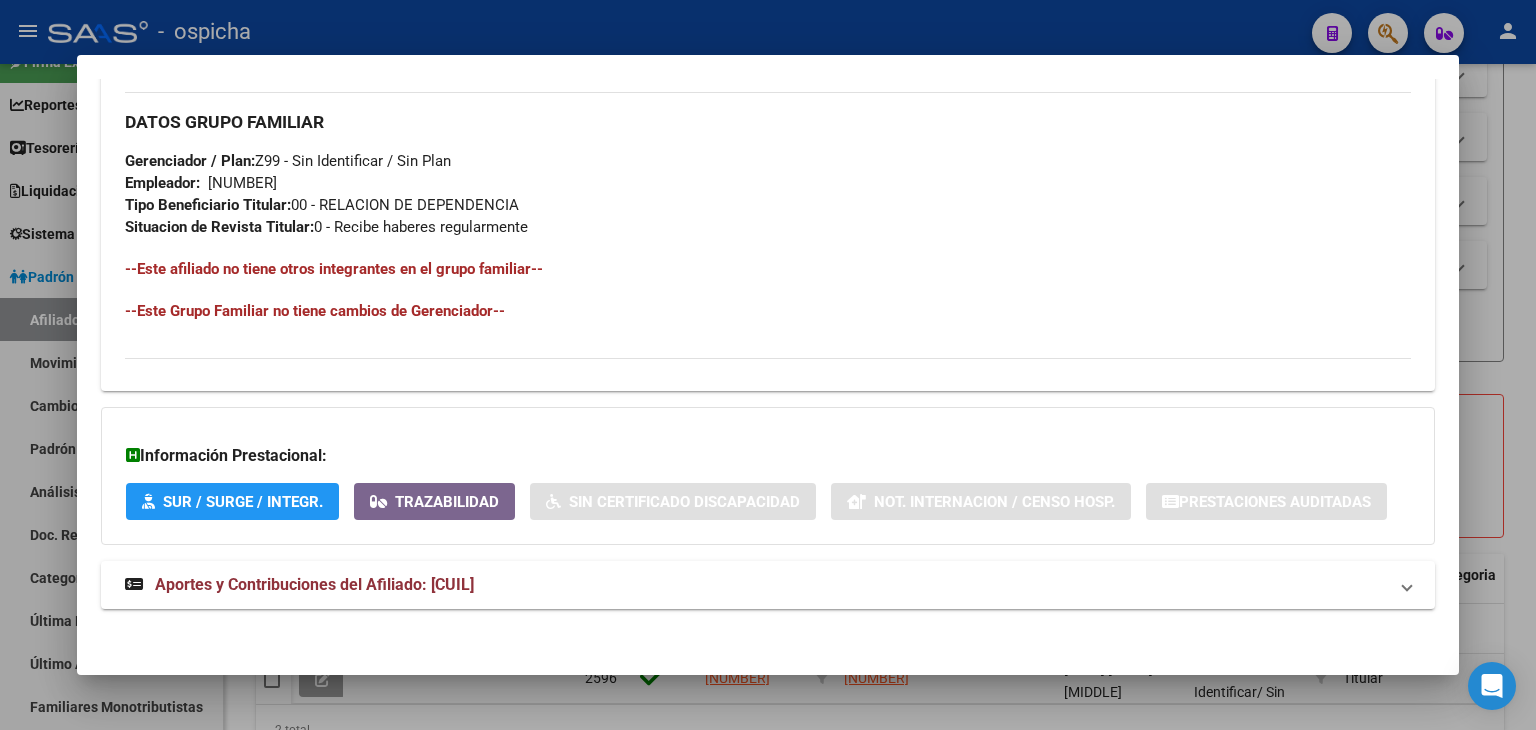 scroll, scrollTop: 945, scrollLeft: 0, axis: vertical 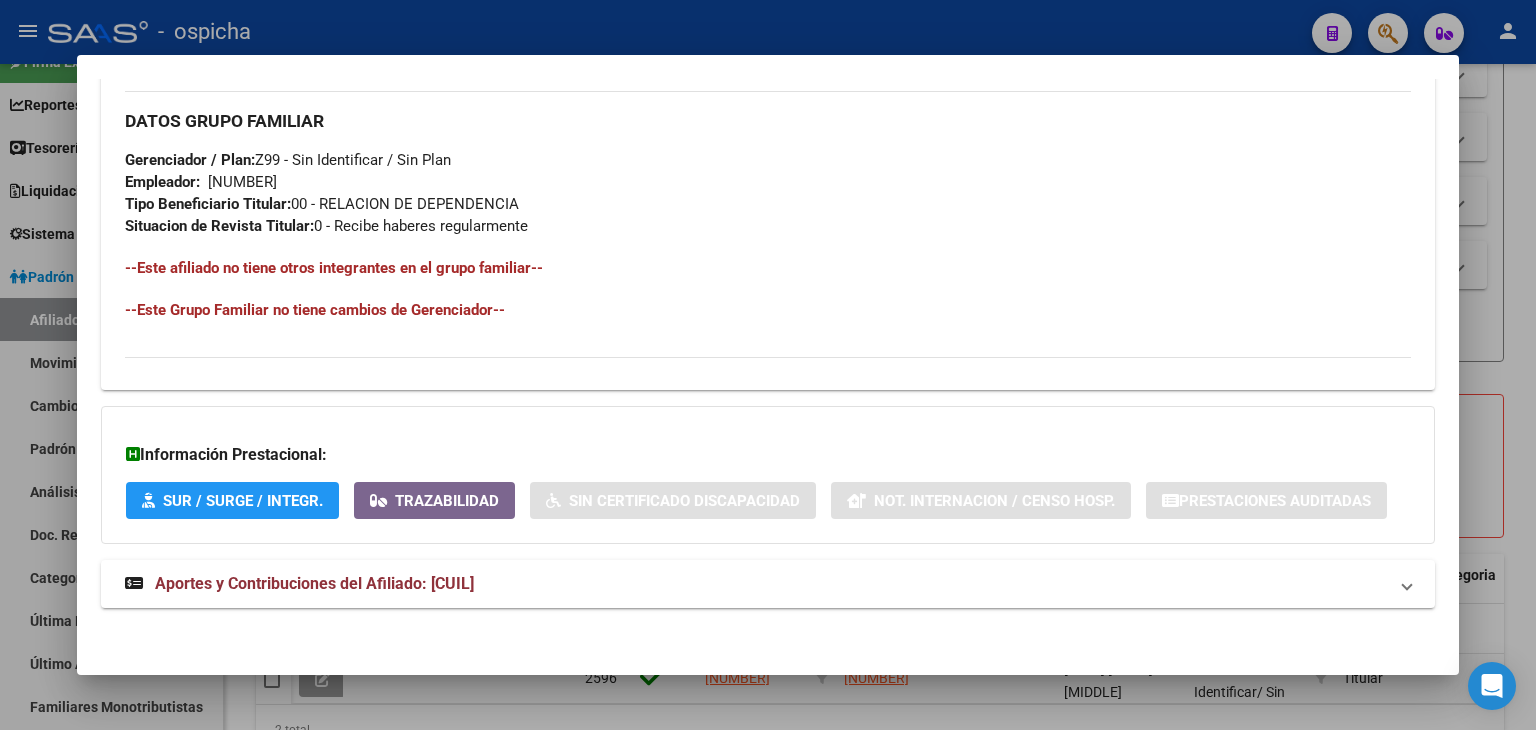 click at bounding box center [768, 365] 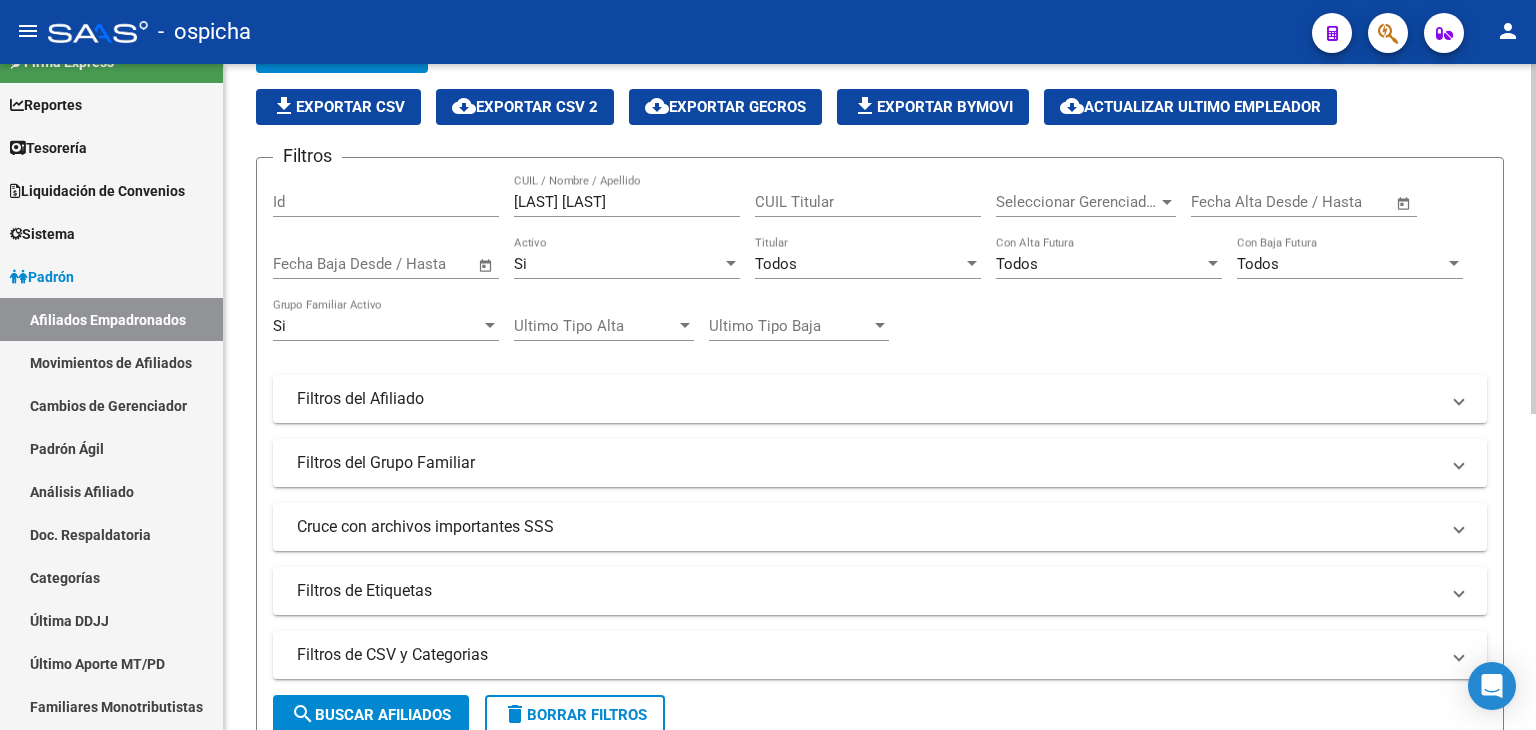 scroll, scrollTop: 0, scrollLeft: 0, axis: both 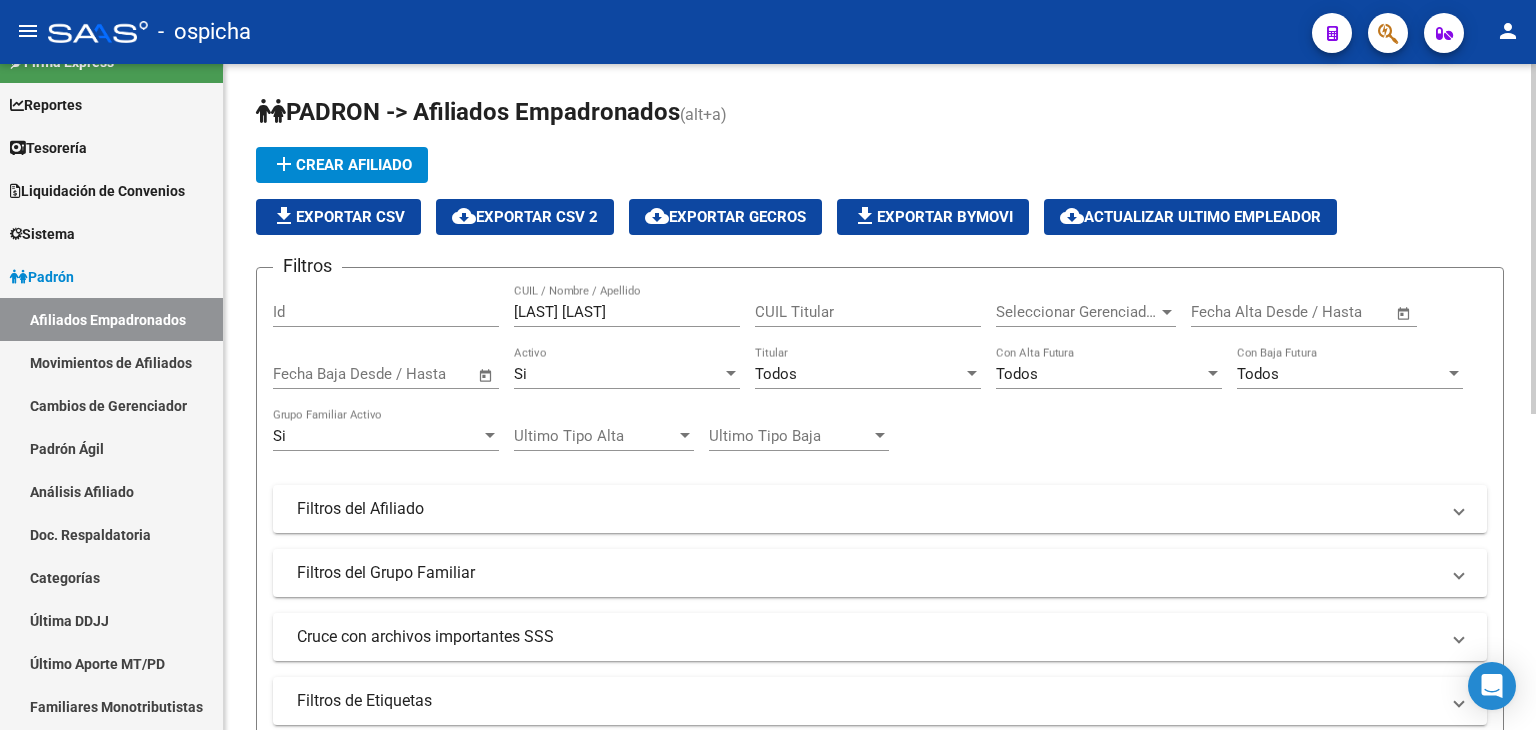 click on "[LAST] [LAST]" at bounding box center [627, 312] 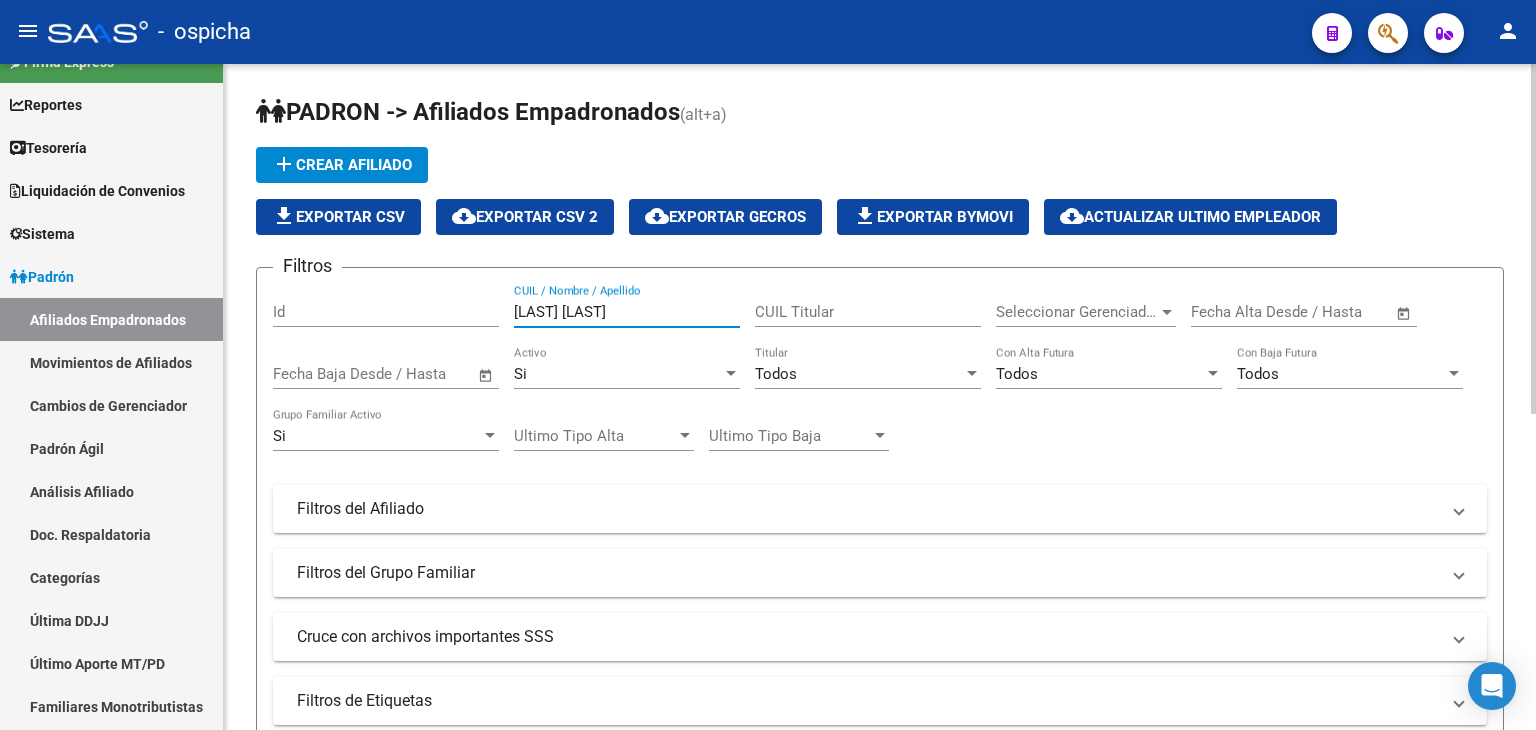 click on "[LAST] [LAST]" at bounding box center [627, 312] 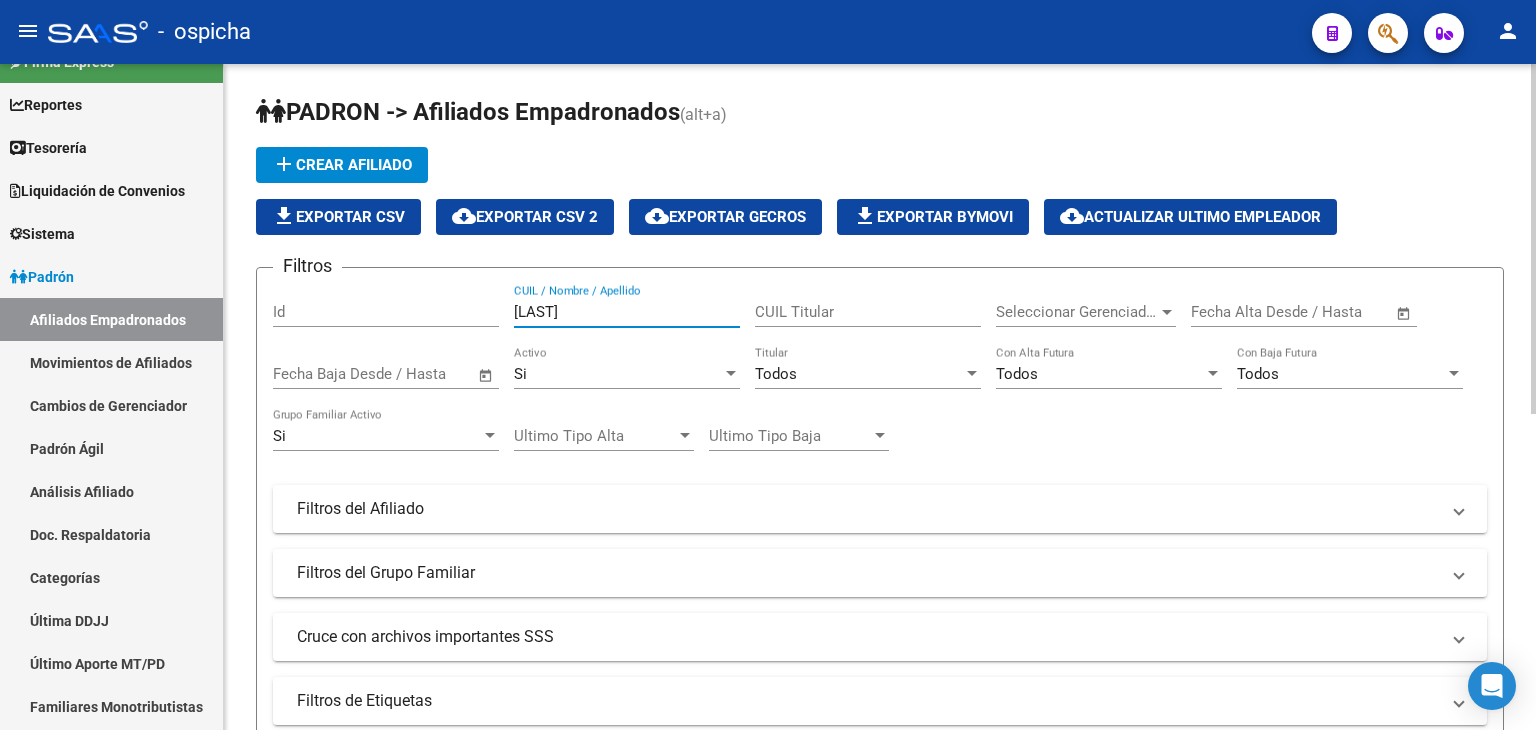 type on "veda" 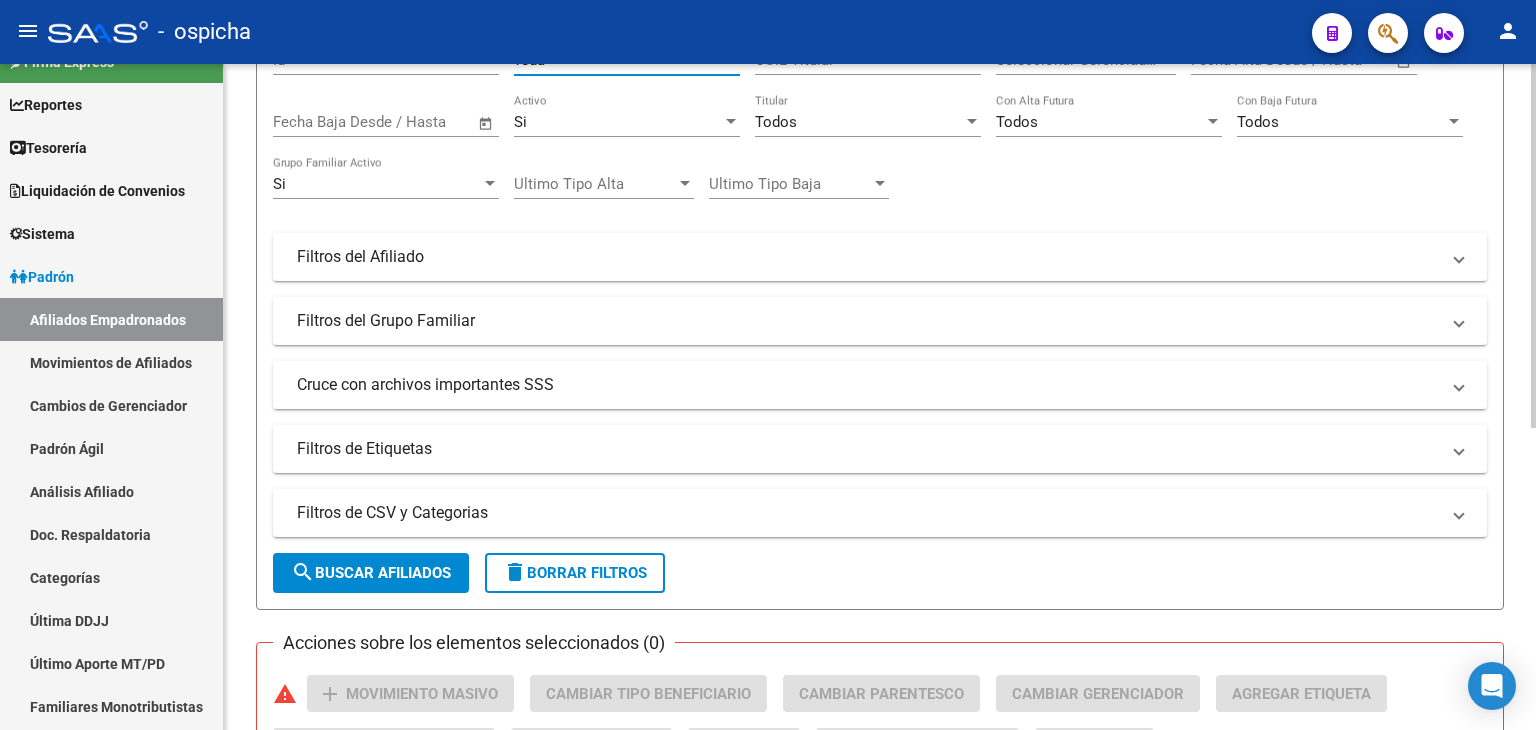 scroll, scrollTop: 0, scrollLeft: 0, axis: both 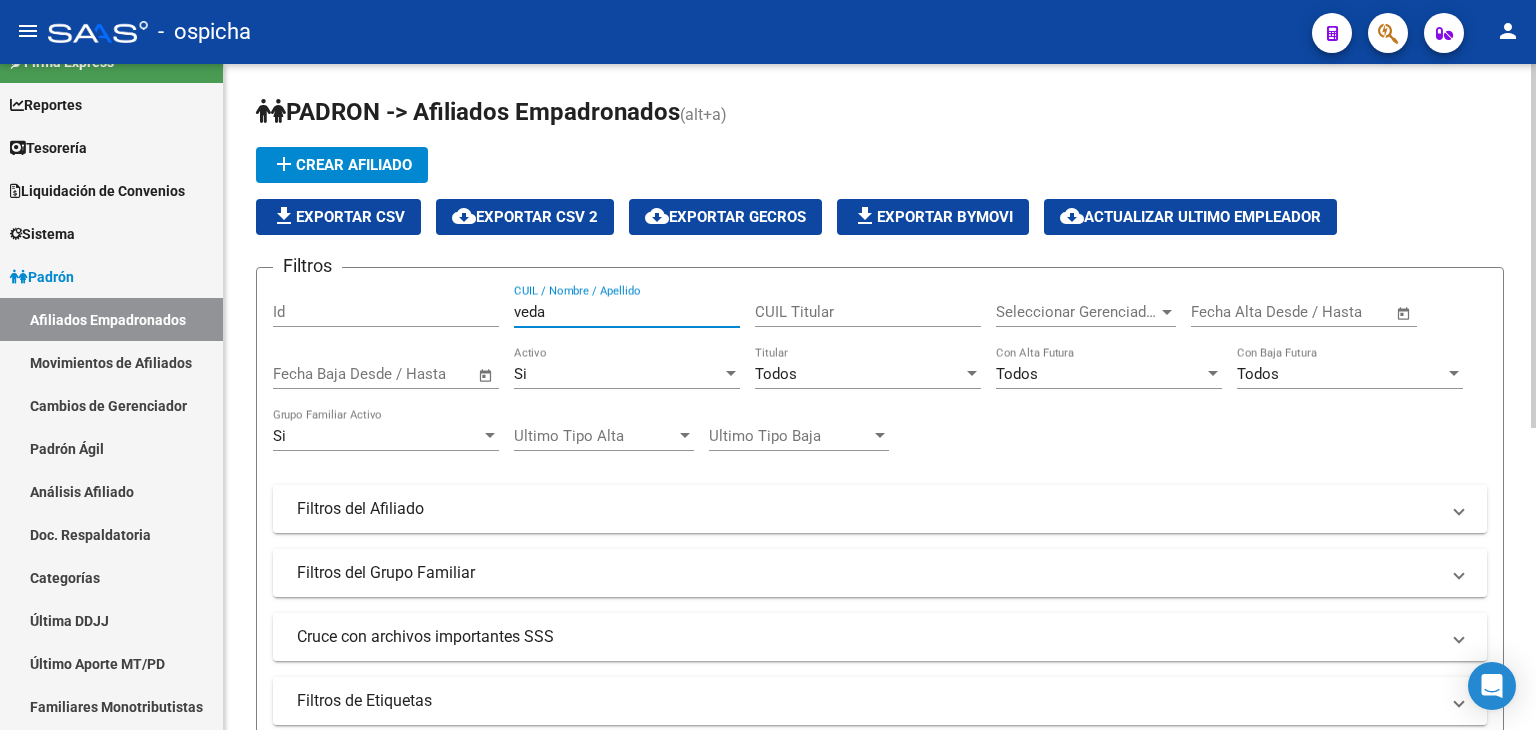click on "veda" at bounding box center [627, 312] 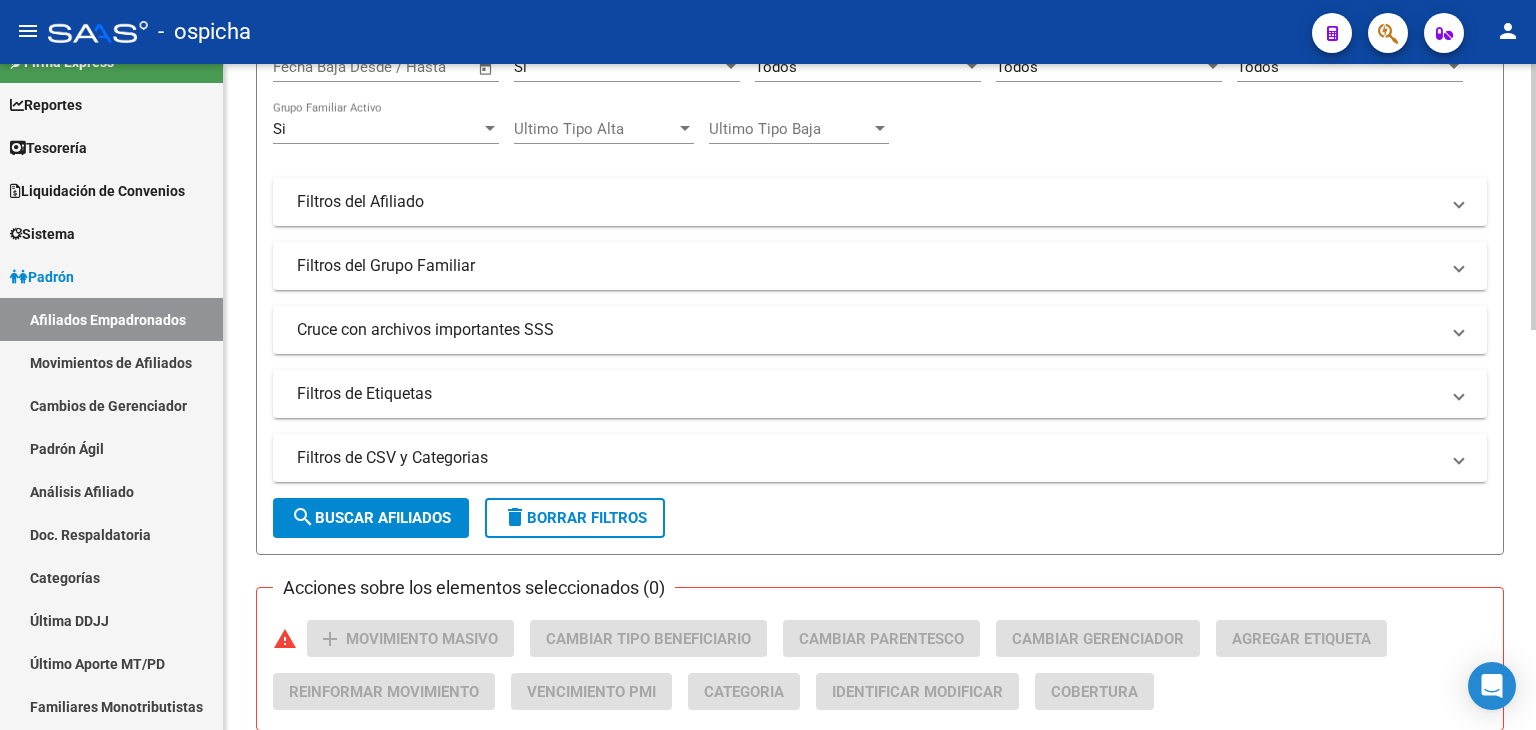 scroll, scrollTop: 100, scrollLeft: 0, axis: vertical 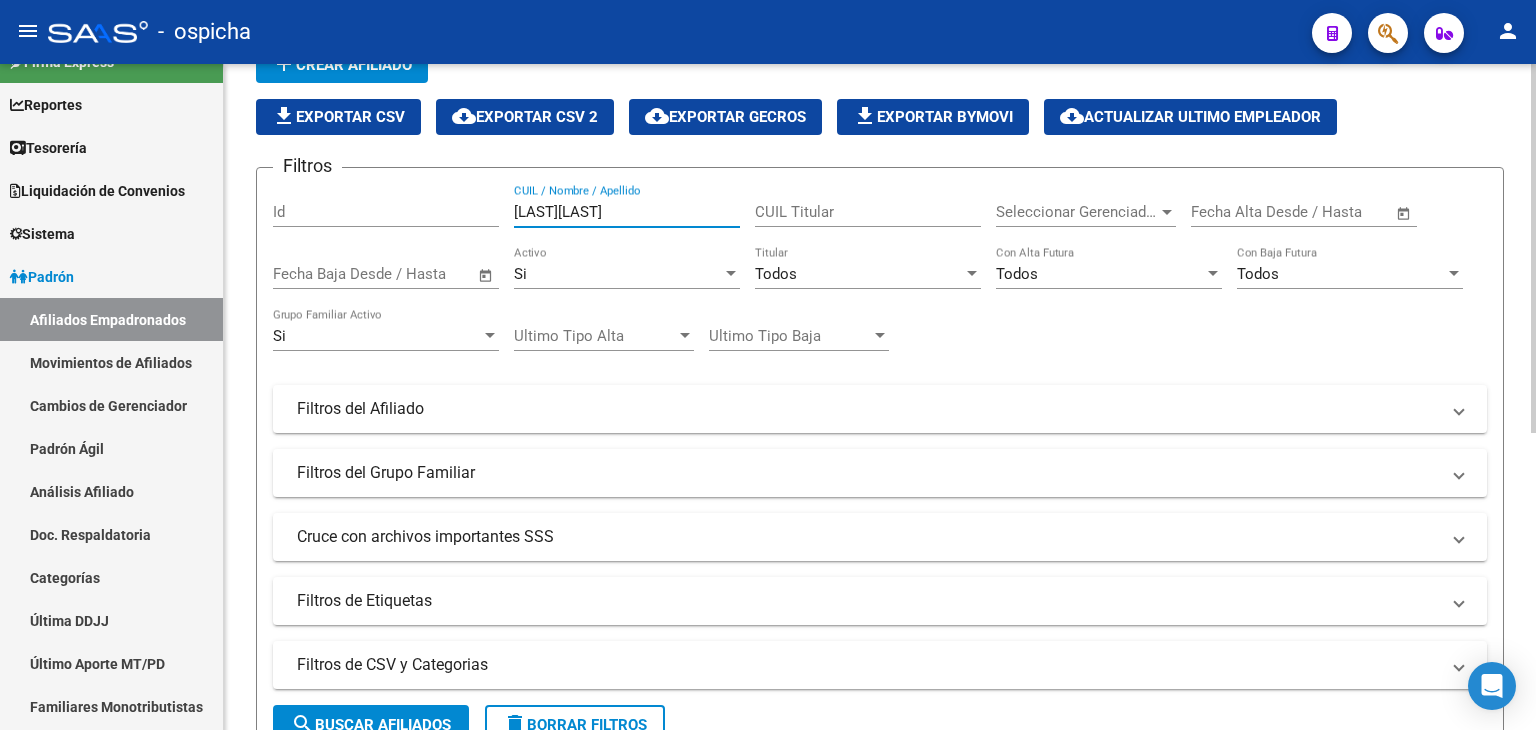 type on "[LAST] [FIRST]" 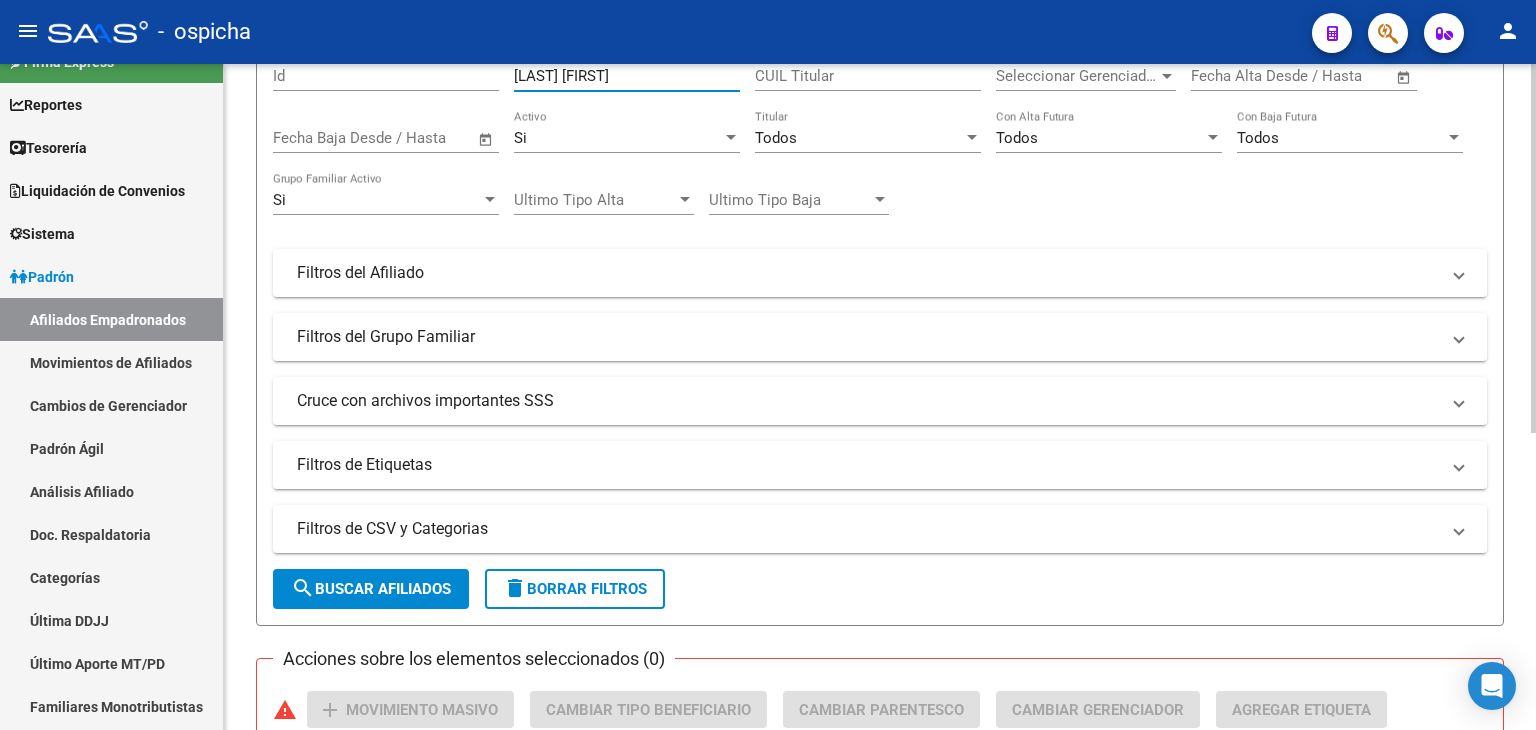 scroll, scrollTop: 0, scrollLeft: 0, axis: both 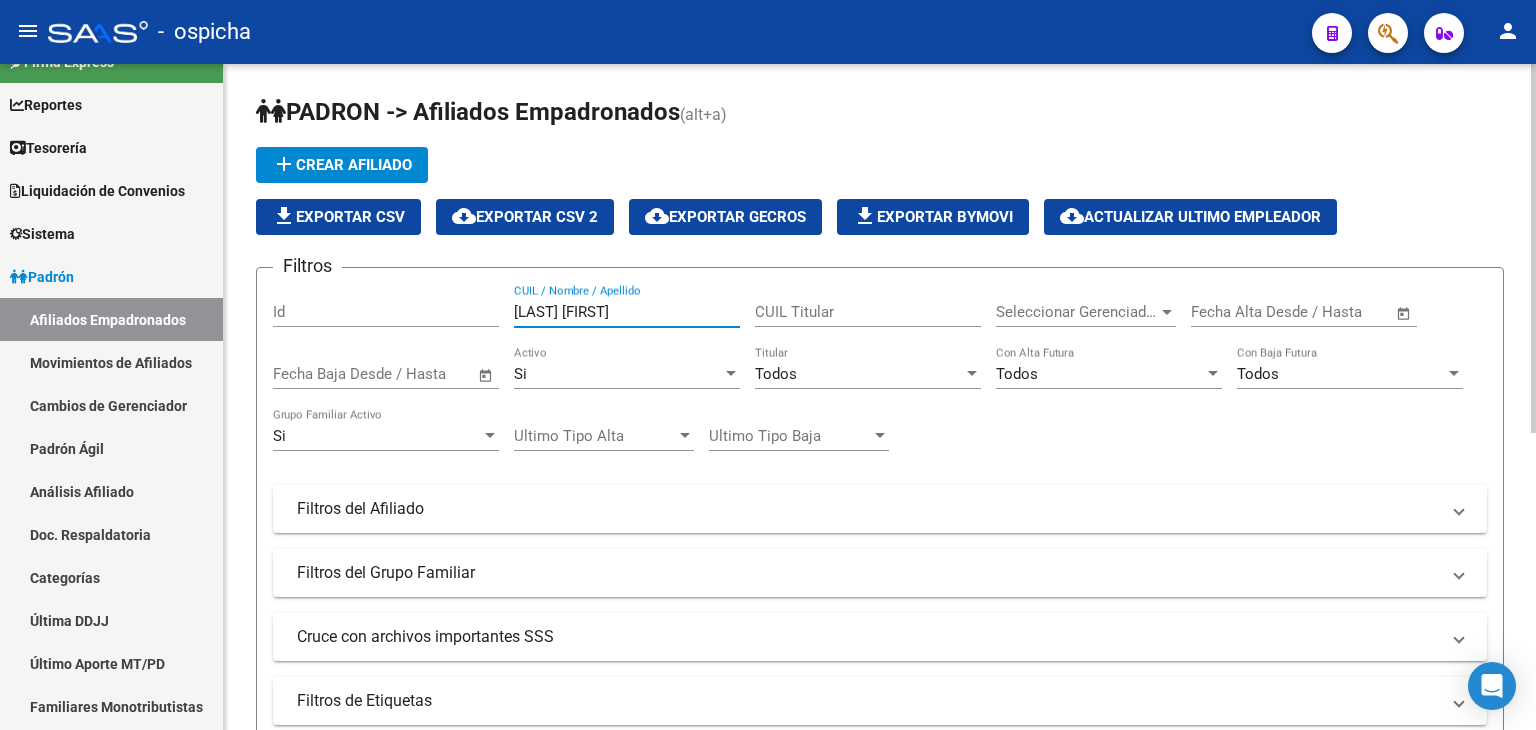 drag, startPoint x: 626, startPoint y: 313, endPoint x: 498, endPoint y: 321, distance: 128.24976 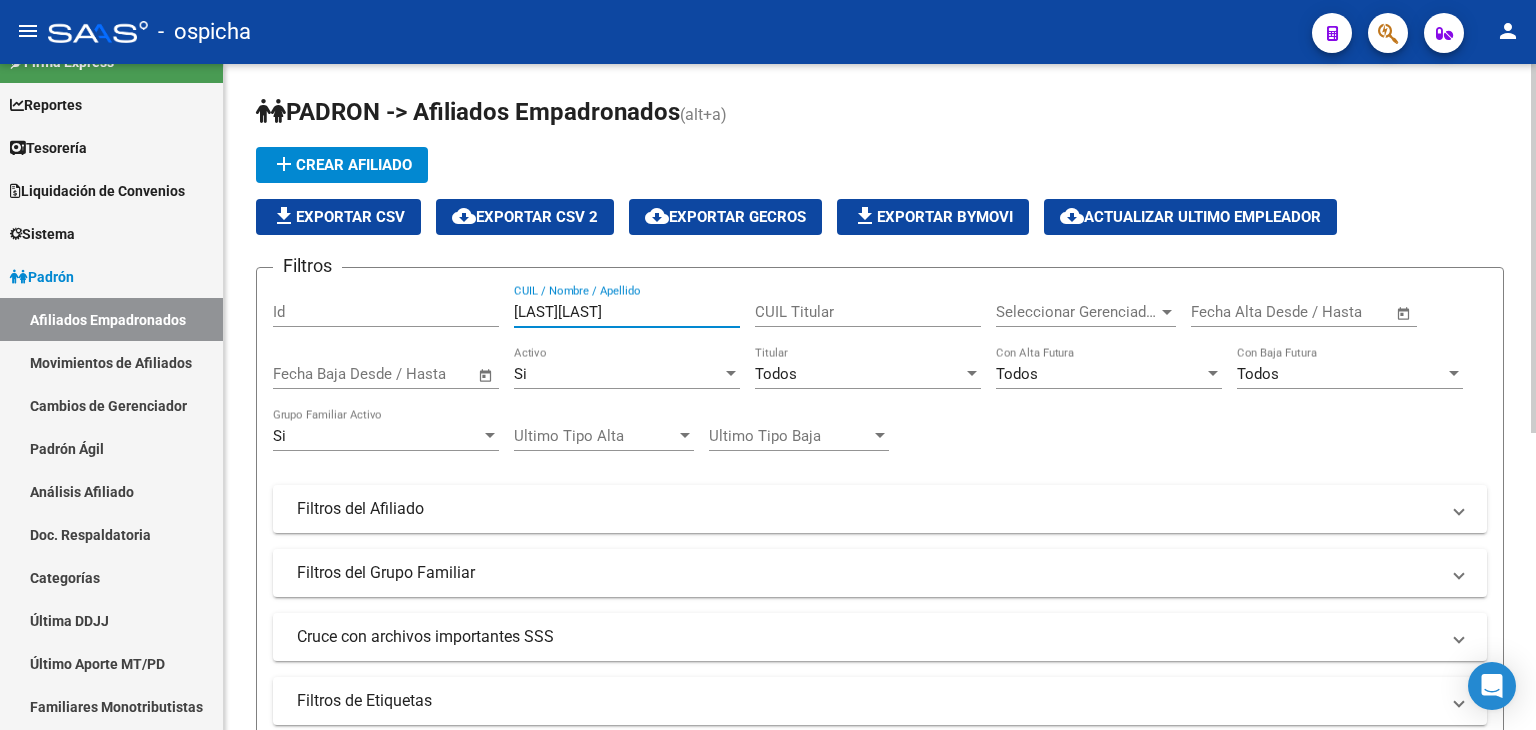 click on "[LAST][LAST]" at bounding box center [627, 312] 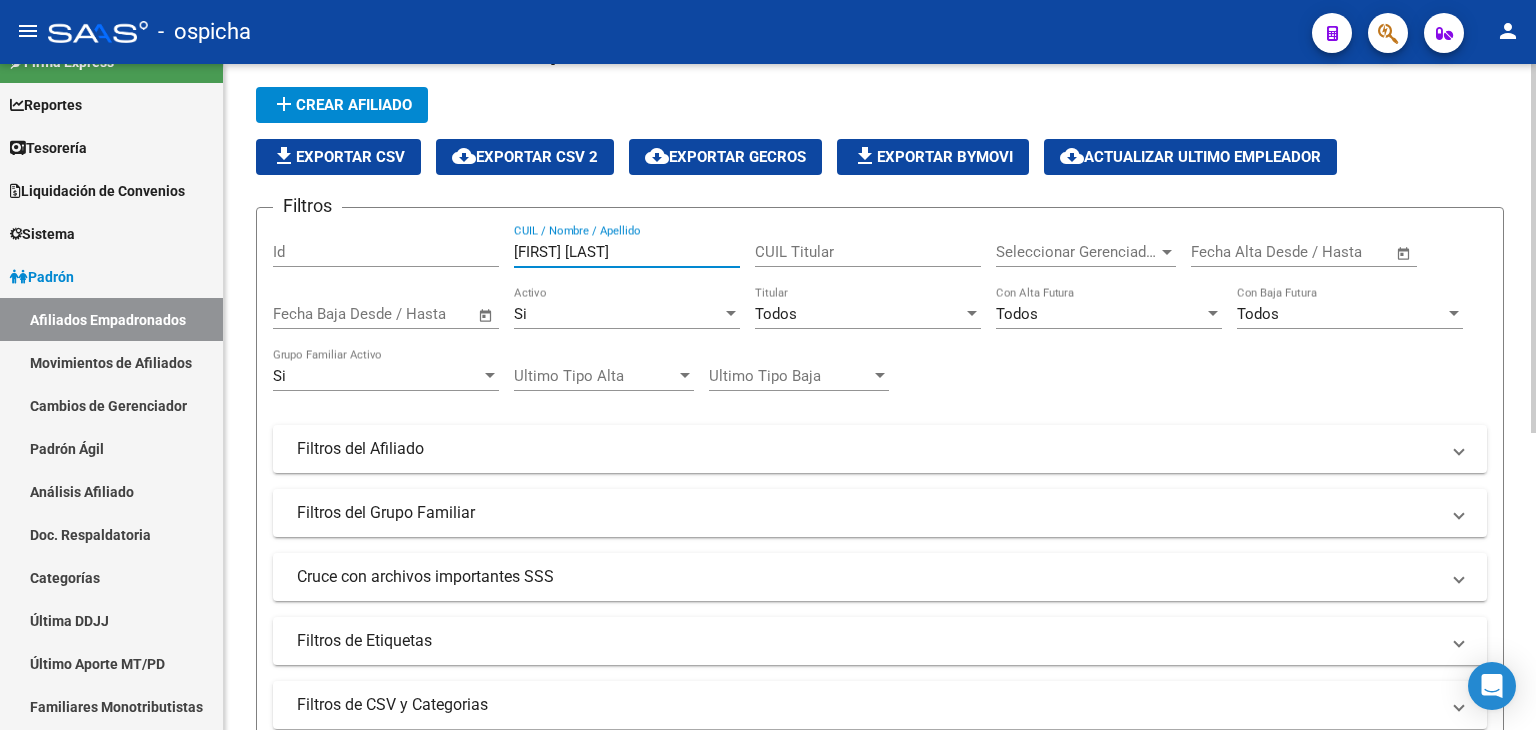 scroll, scrollTop: 0, scrollLeft: 0, axis: both 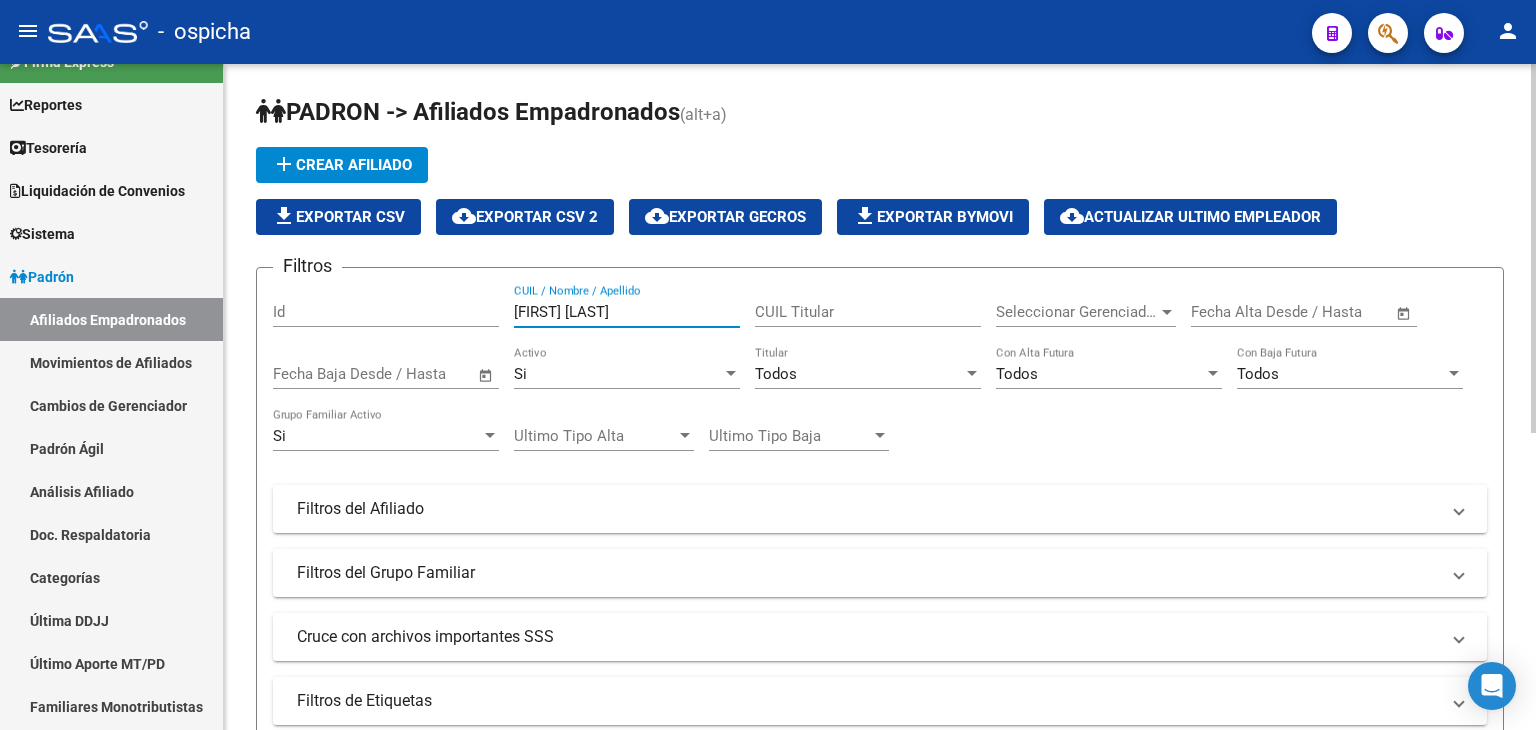 click on "[FIRST] [LAST]" at bounding box center (627, 312) 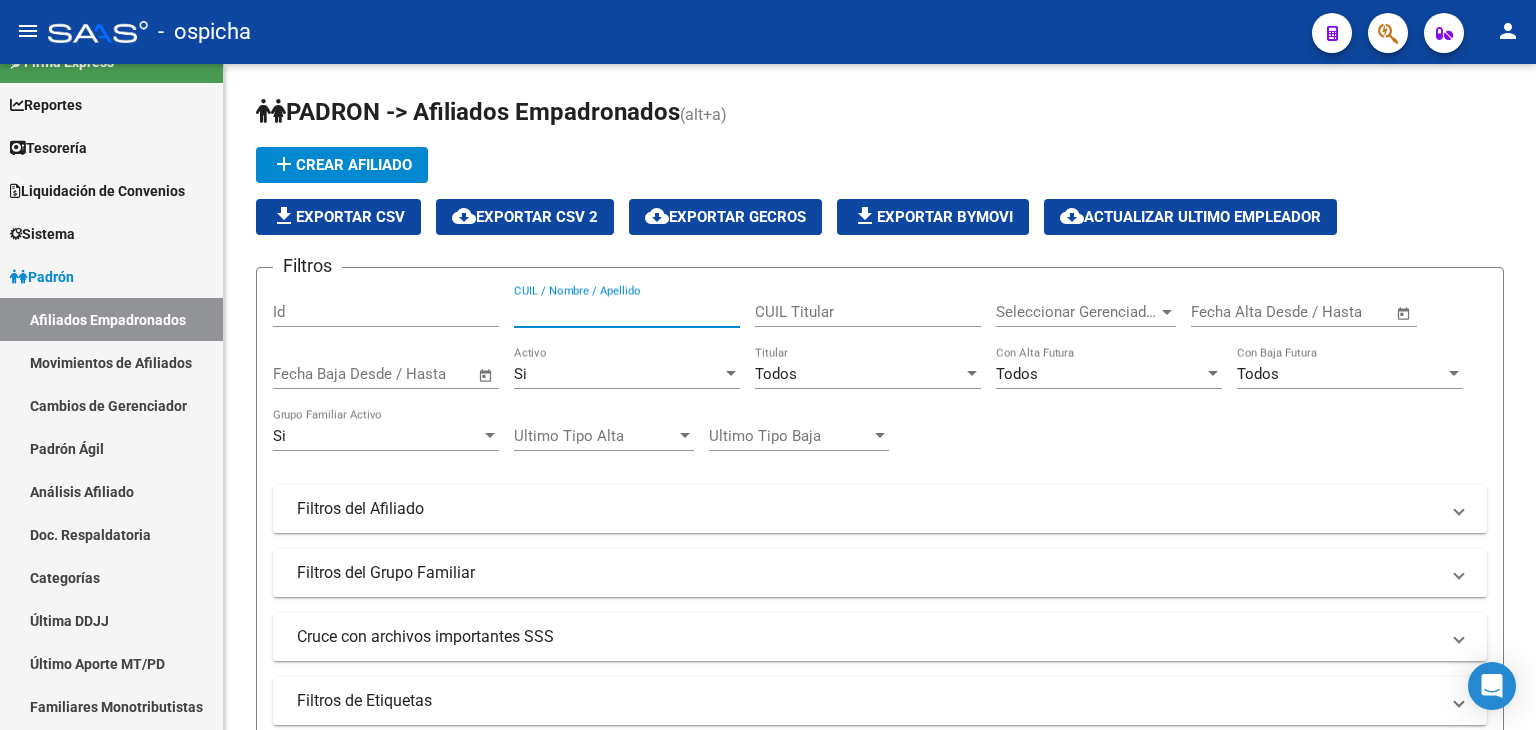 type 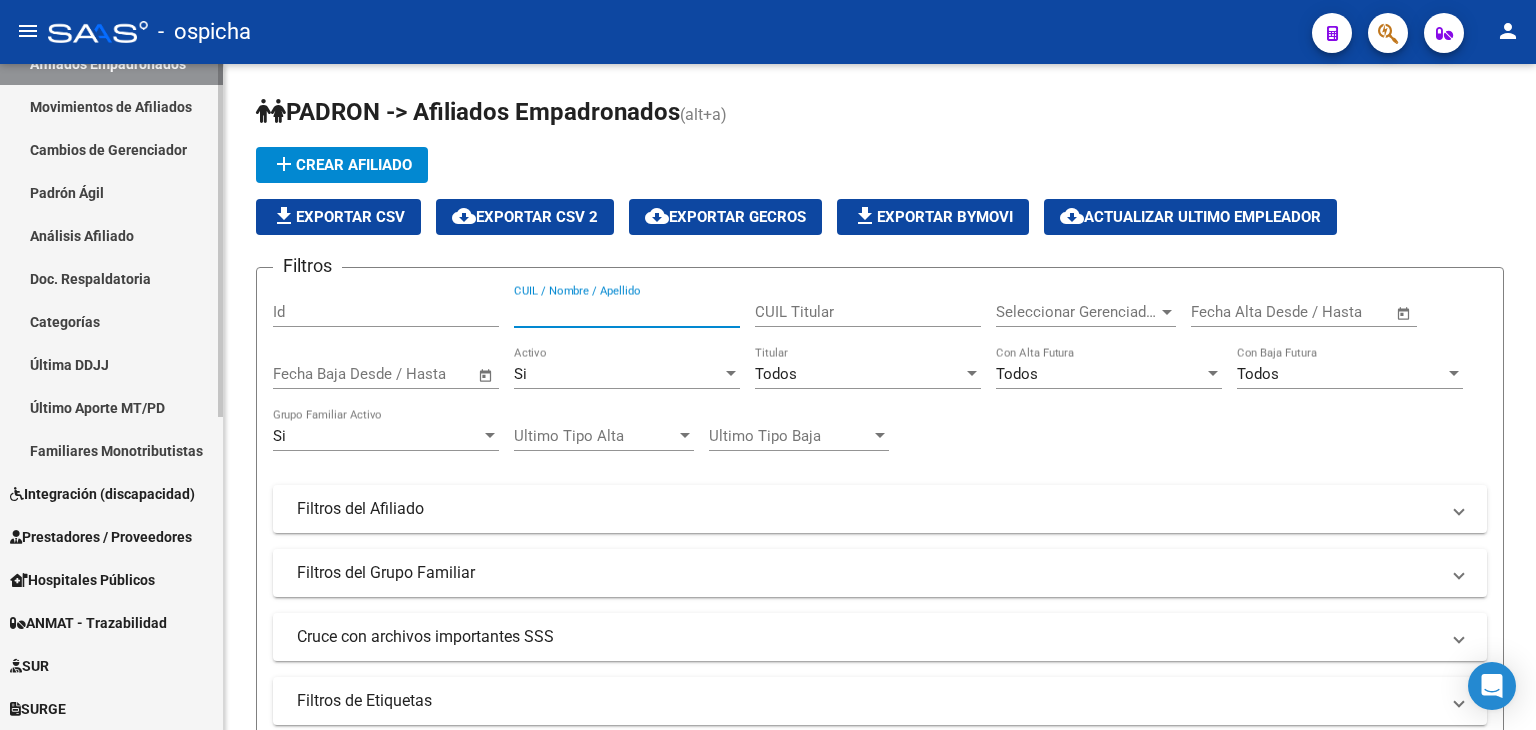 scroll, scrollTop: 332, scrollLeft: 0, axis: vertical 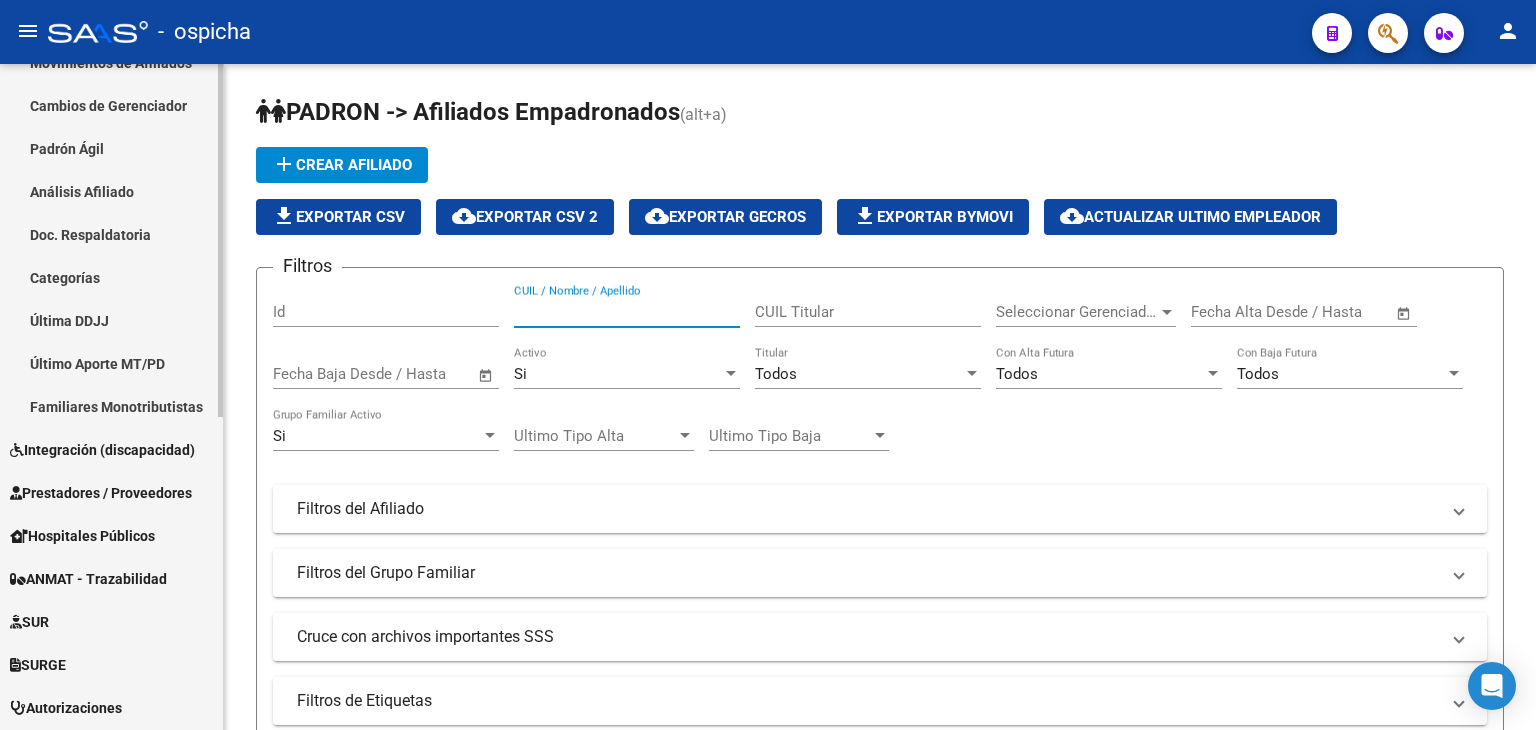 click on "Prestadores / Proveedores" at bounding box center (111, 492) 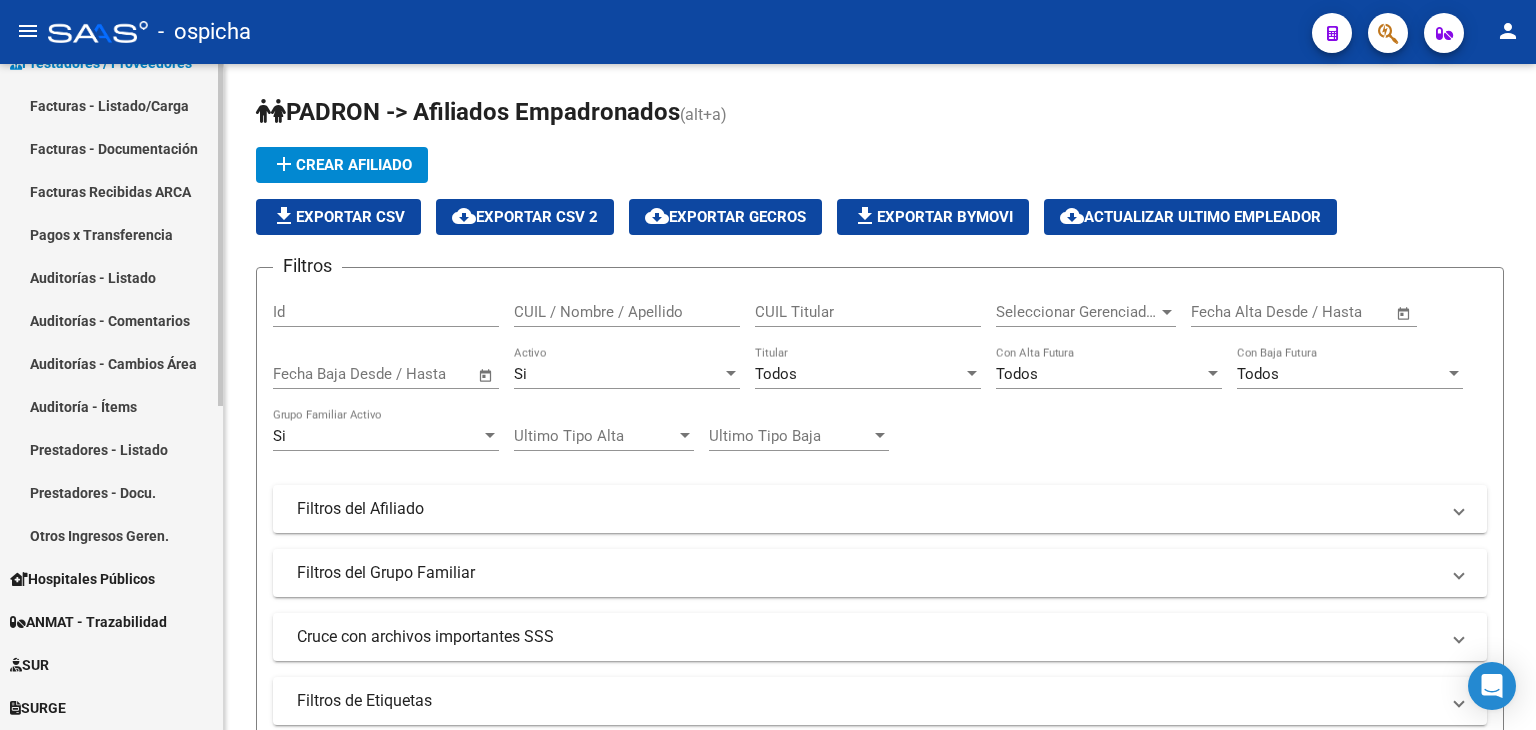 click on "Facturas - Listado/Carga" at bounding box center [111, 105] 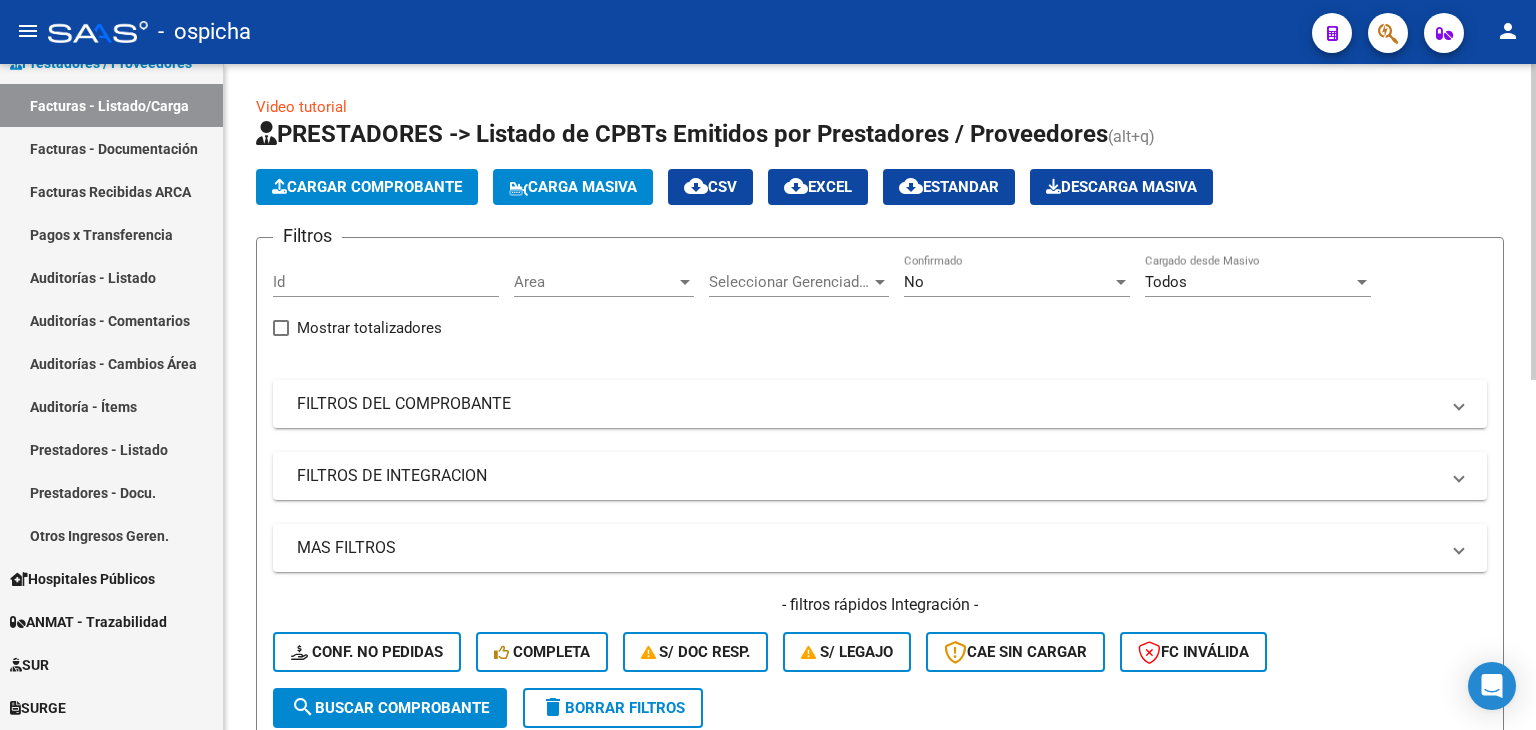 click on "FILTROS DEL COMPROBANTE" at bounding box center (868, 404) 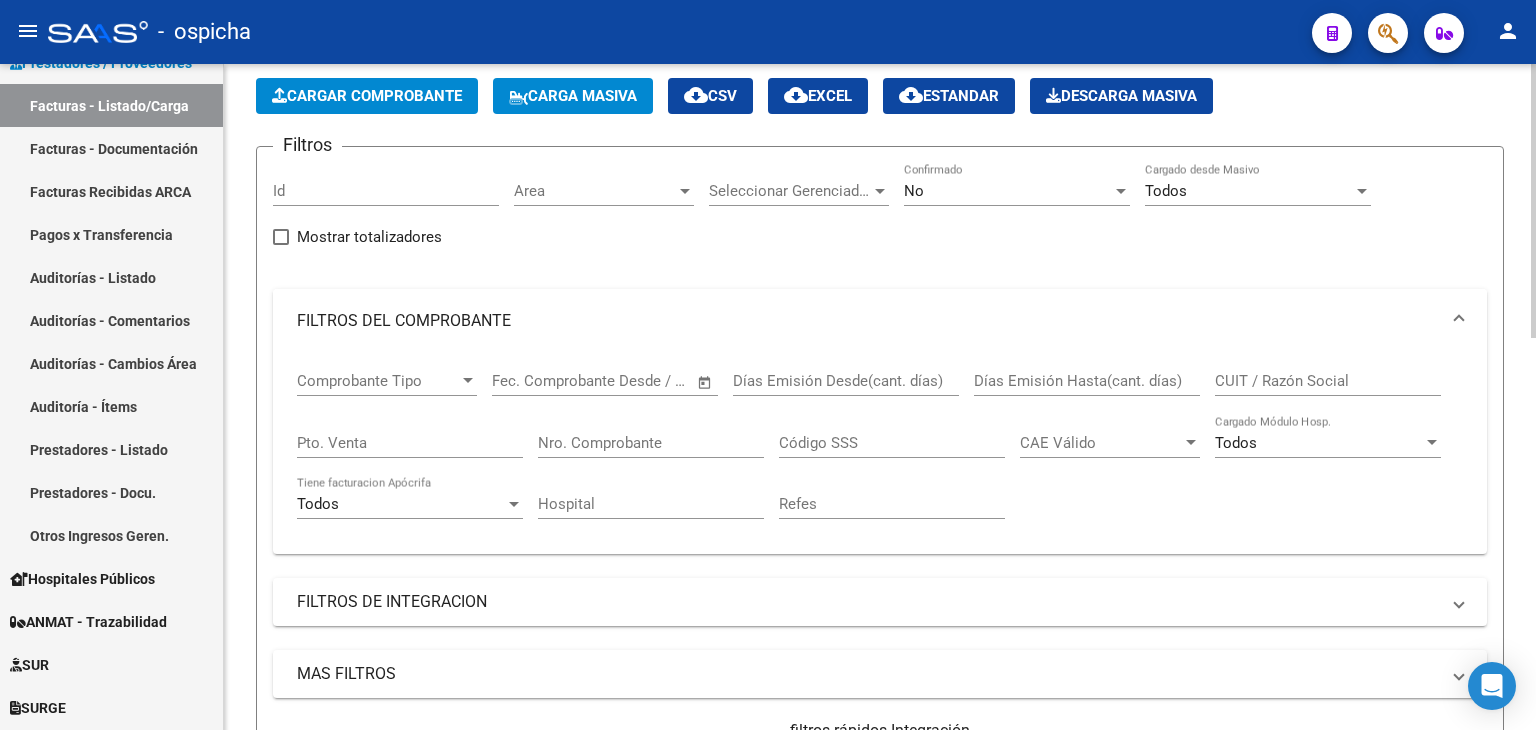 scroll, scrollTop: 300, scrollLeft: 0, axis: vertical 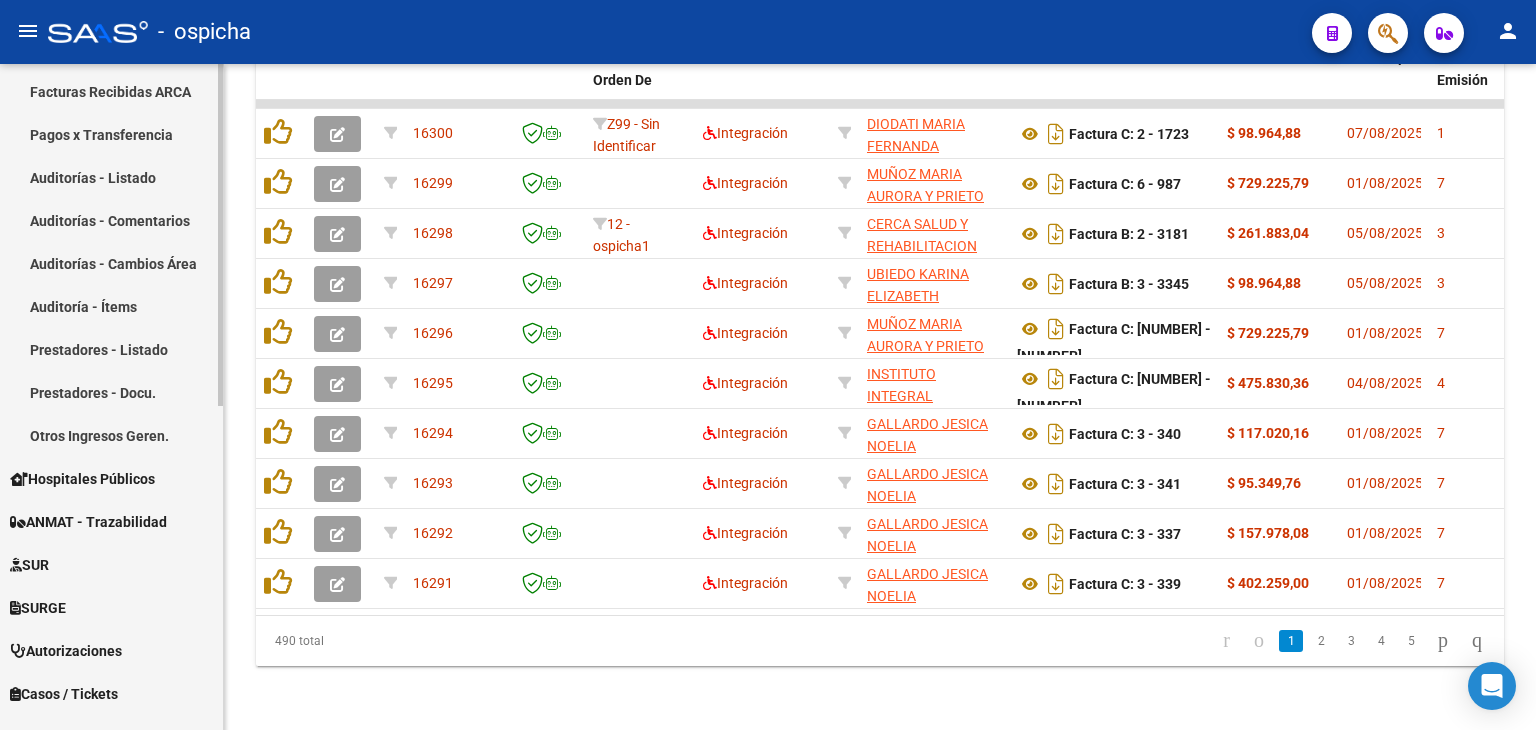 click on "Prestadores - Listado" at bounding box center (111, 349) 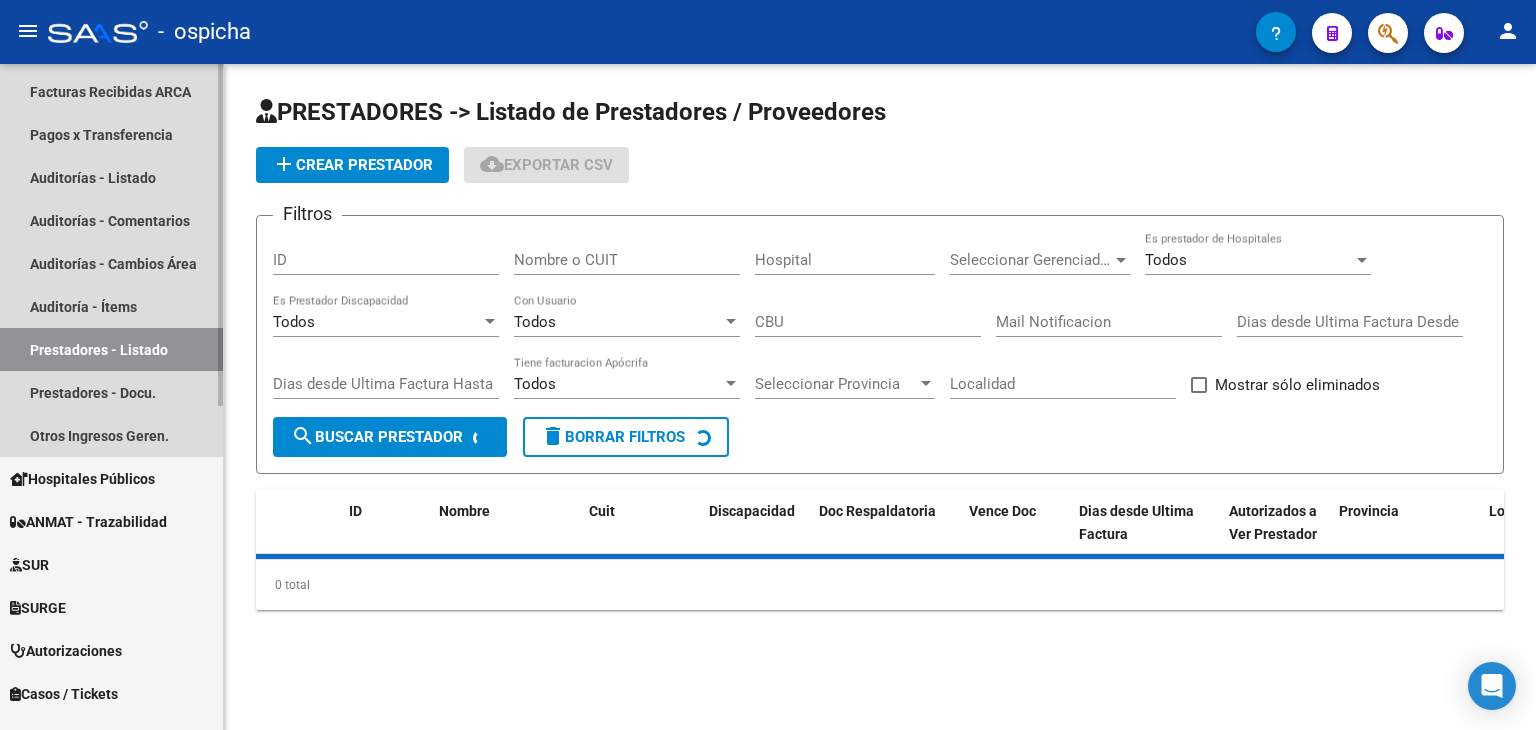 scroll, scrollTop: 0, scrollLeft: 0, axis: both 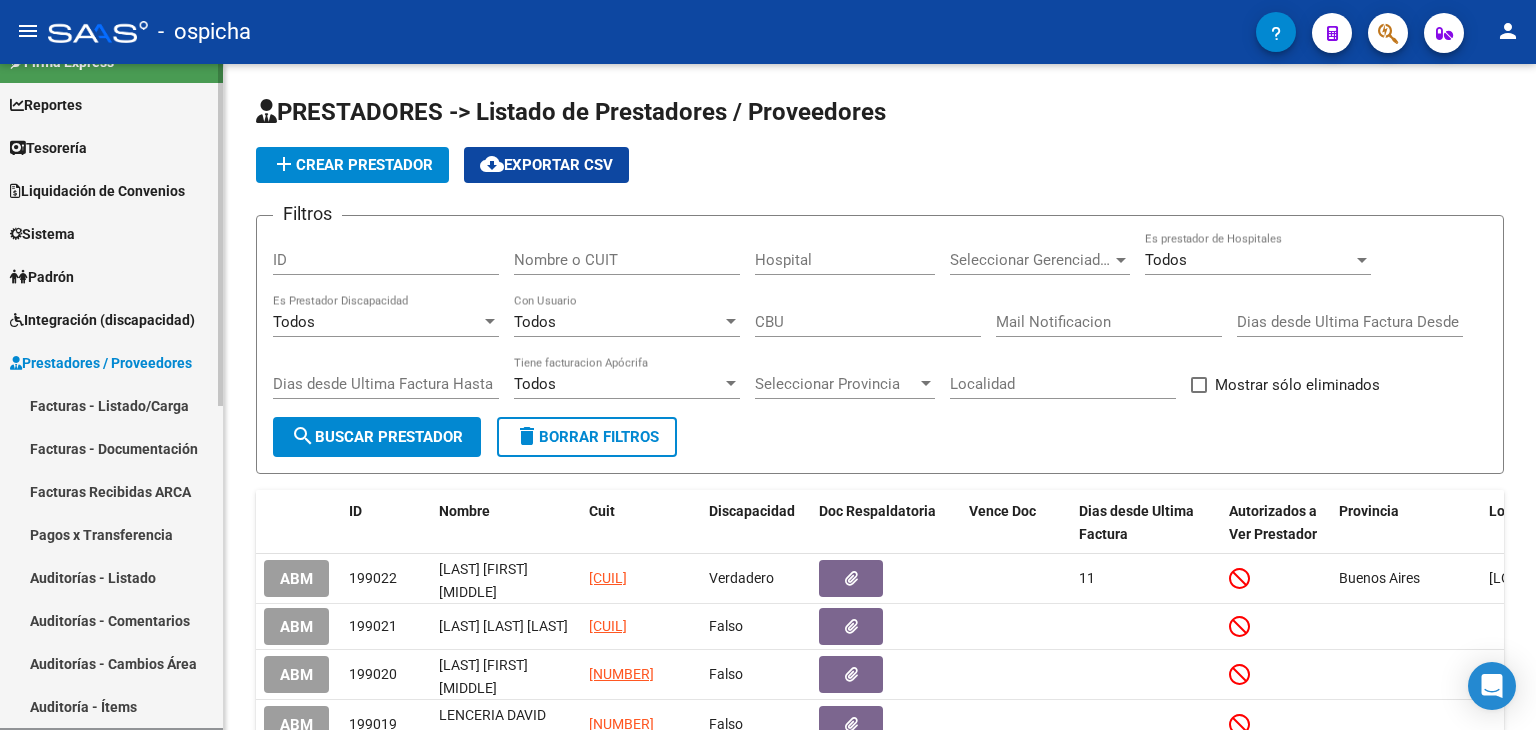 click on "Padrón" at bounding box center (42, 277) 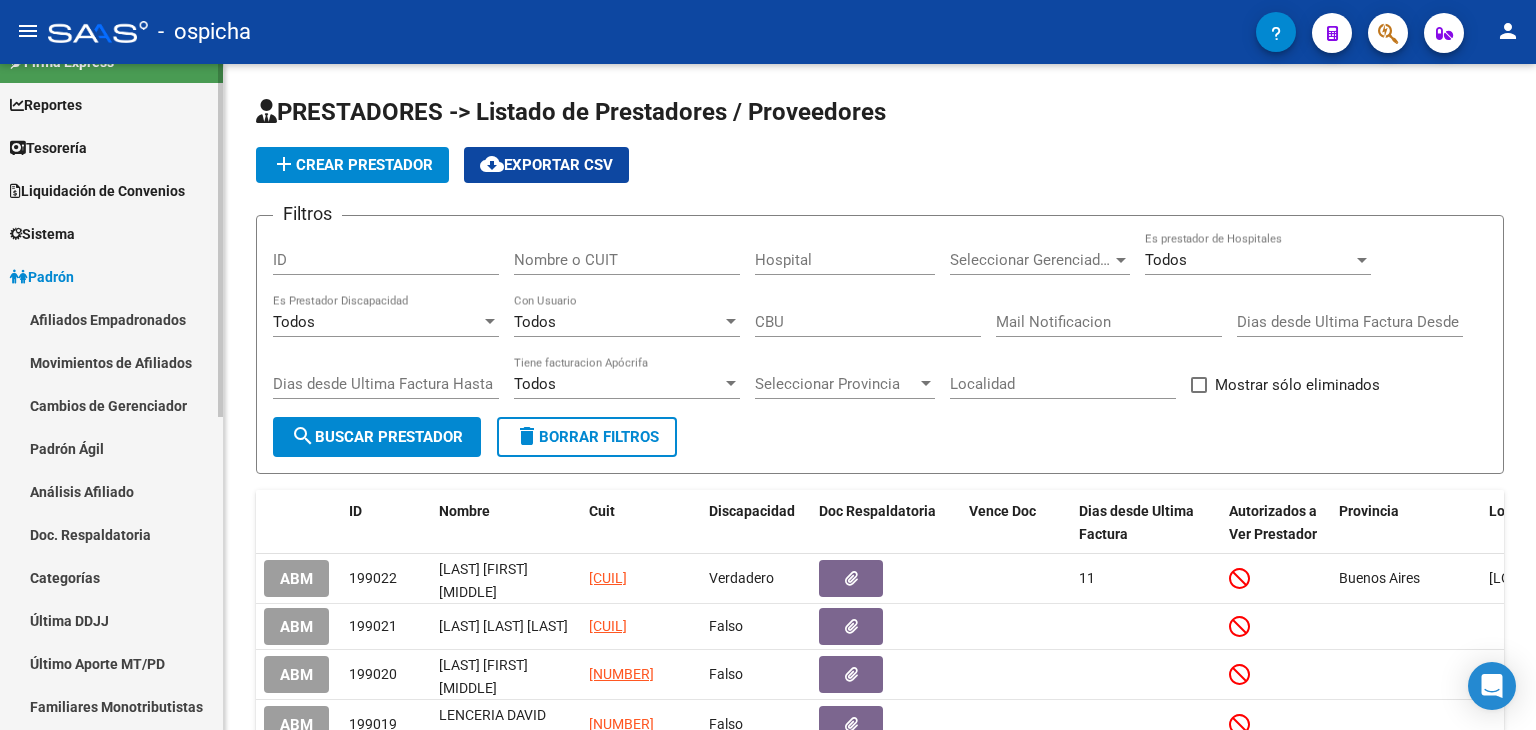 click on "Afiliados Empadronados" at bounding box center [111, 319] 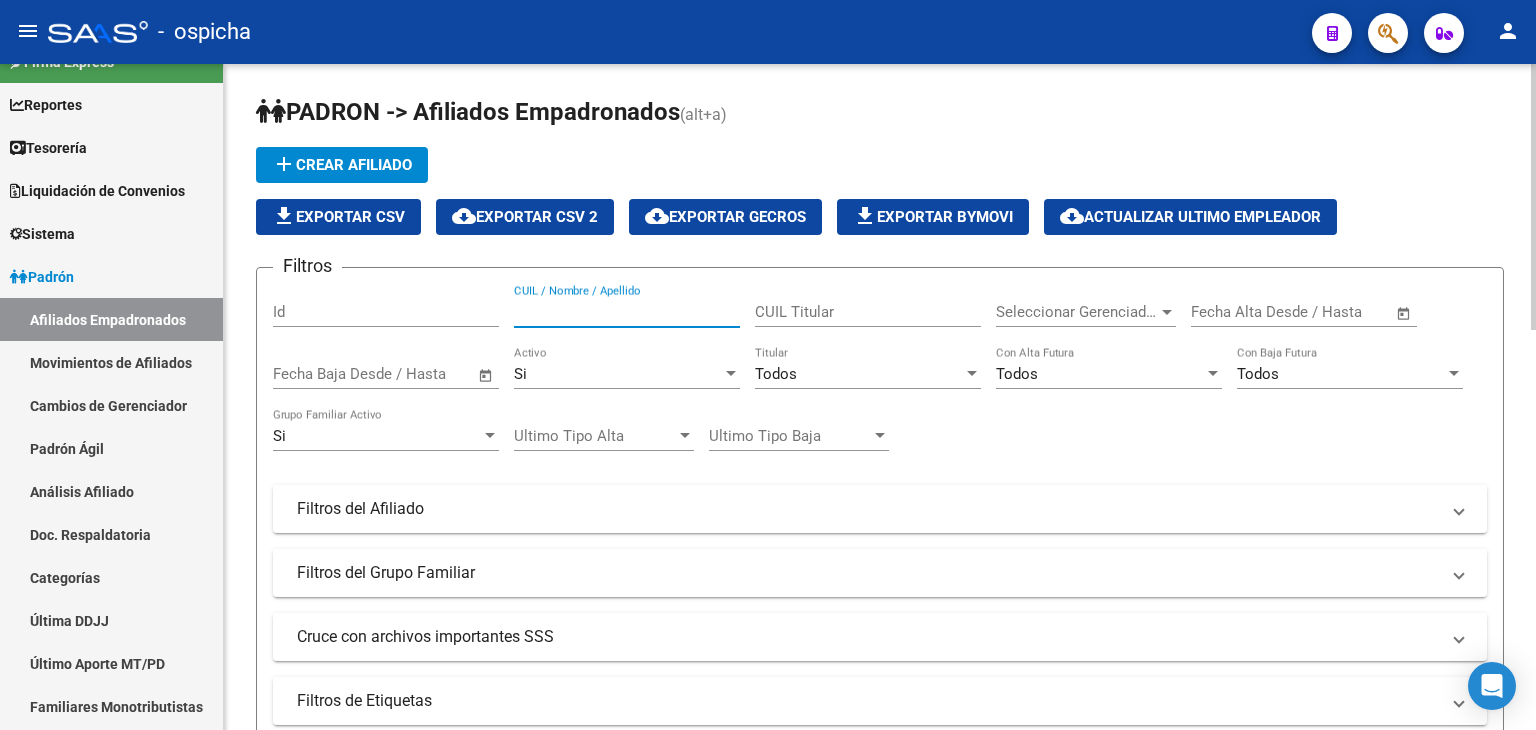 click on "CUIL / Nombre / Apellido" at bounding box center [627, 312] 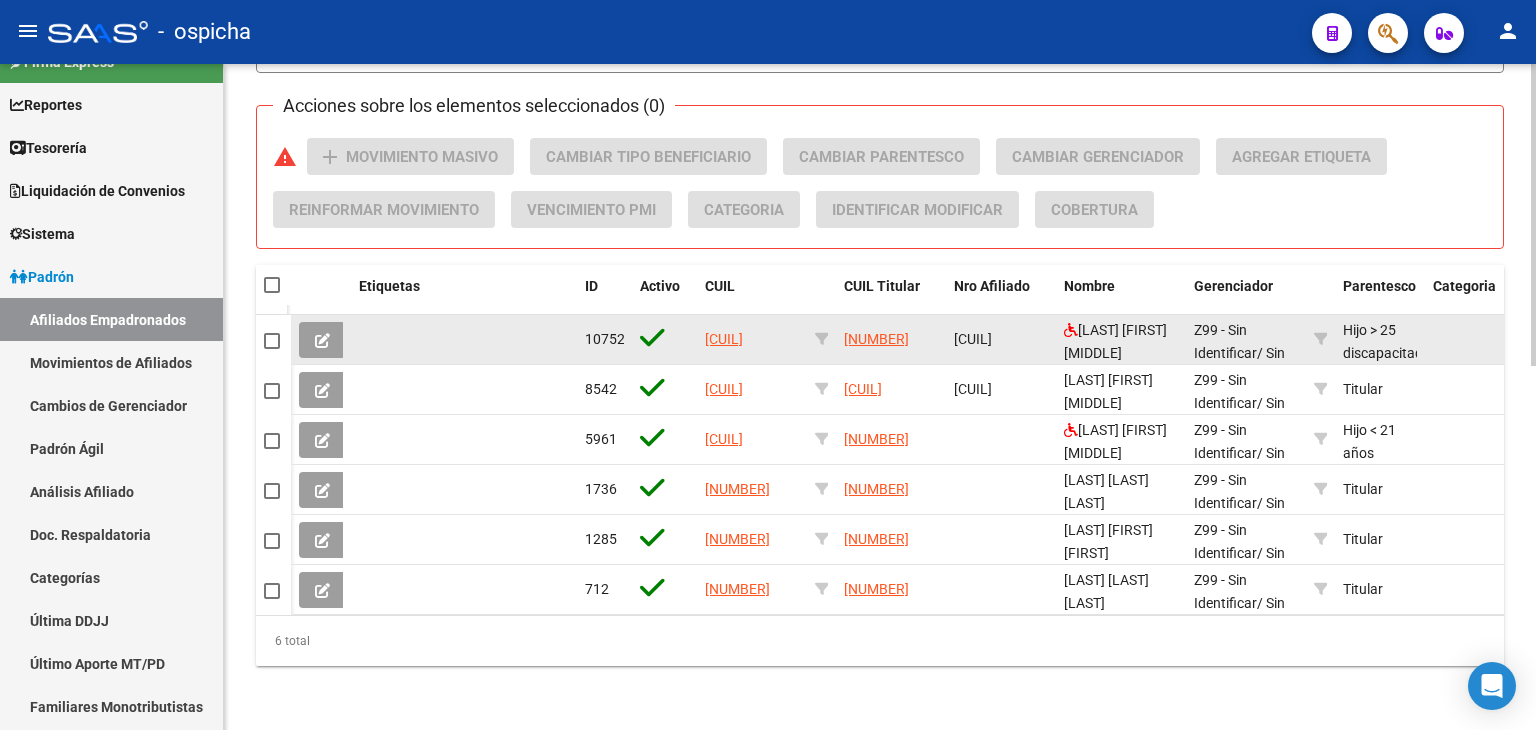 scroll, scrollTop: 800, scrollLeft: 0, axis: vertical 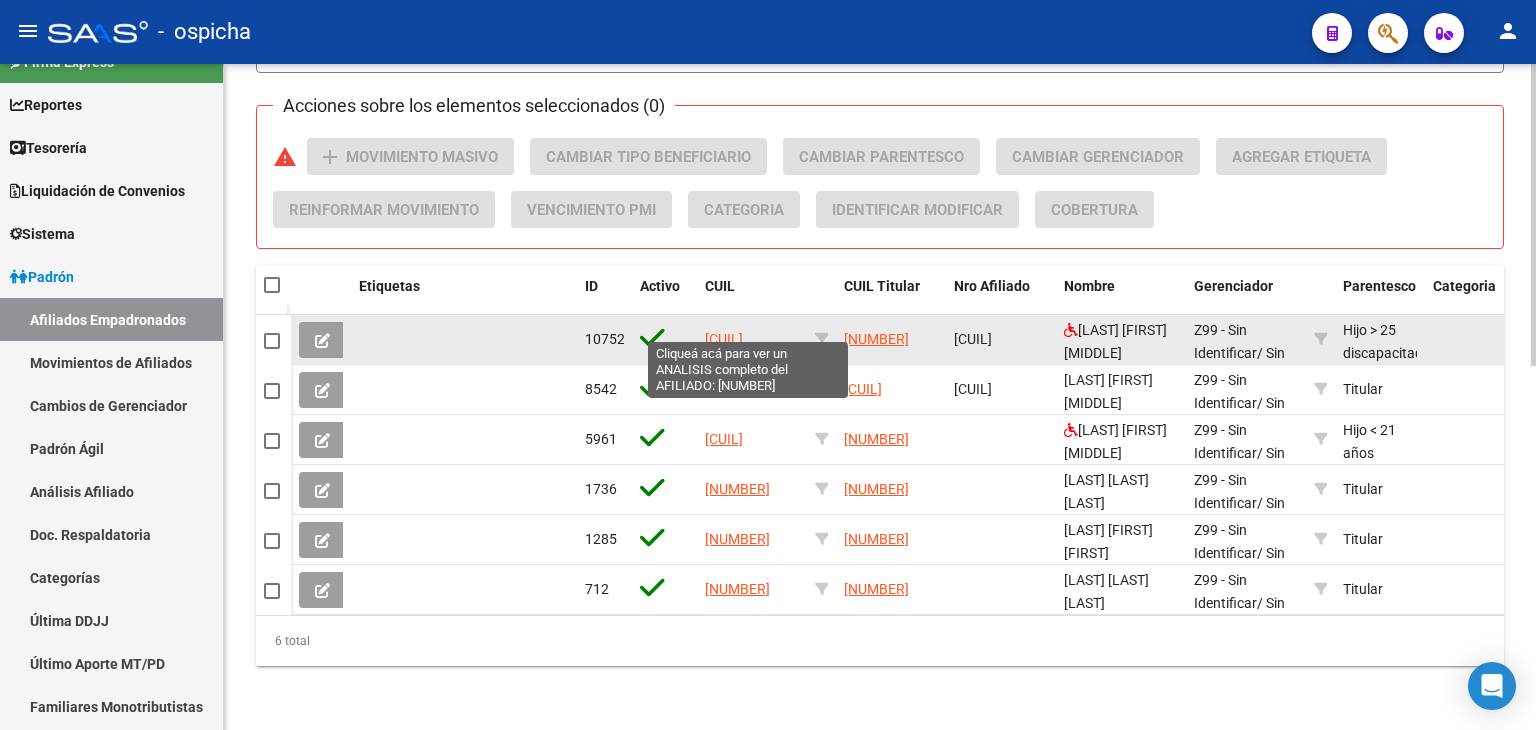 type on "abregu" 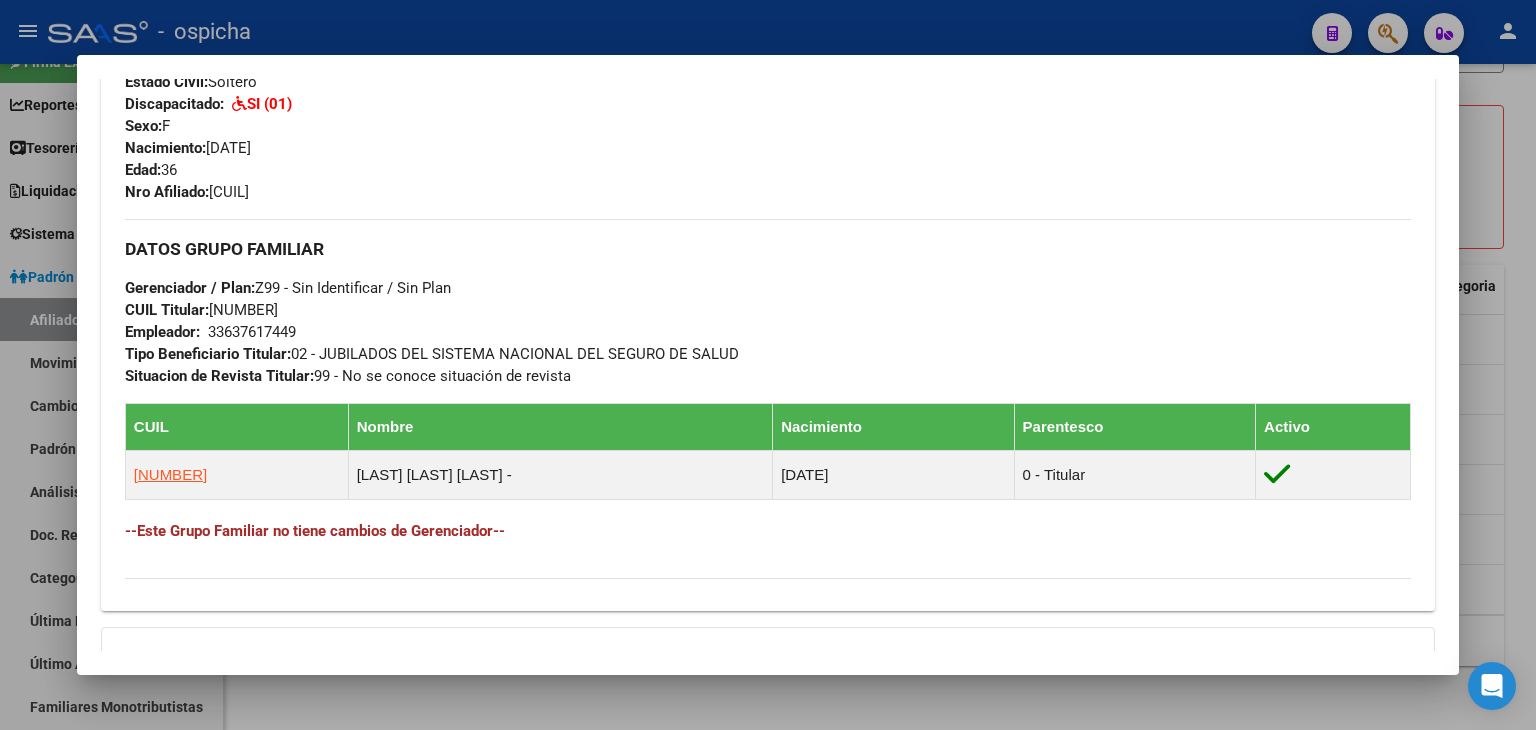 scroll, scrollTop: 900, scrollLeft: 0, axis: vertical 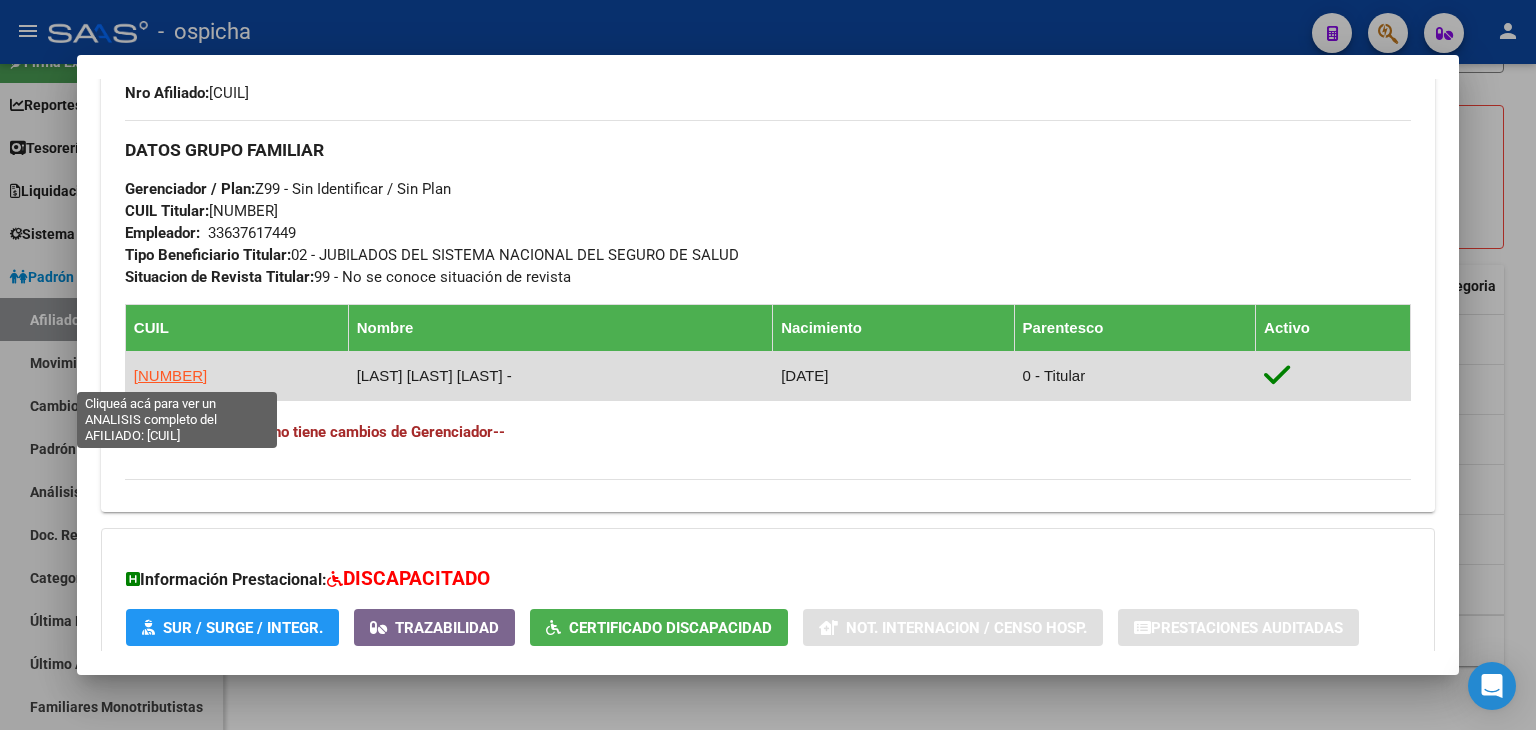 click on "[NUMBER]" at bounding box center [170, 375] 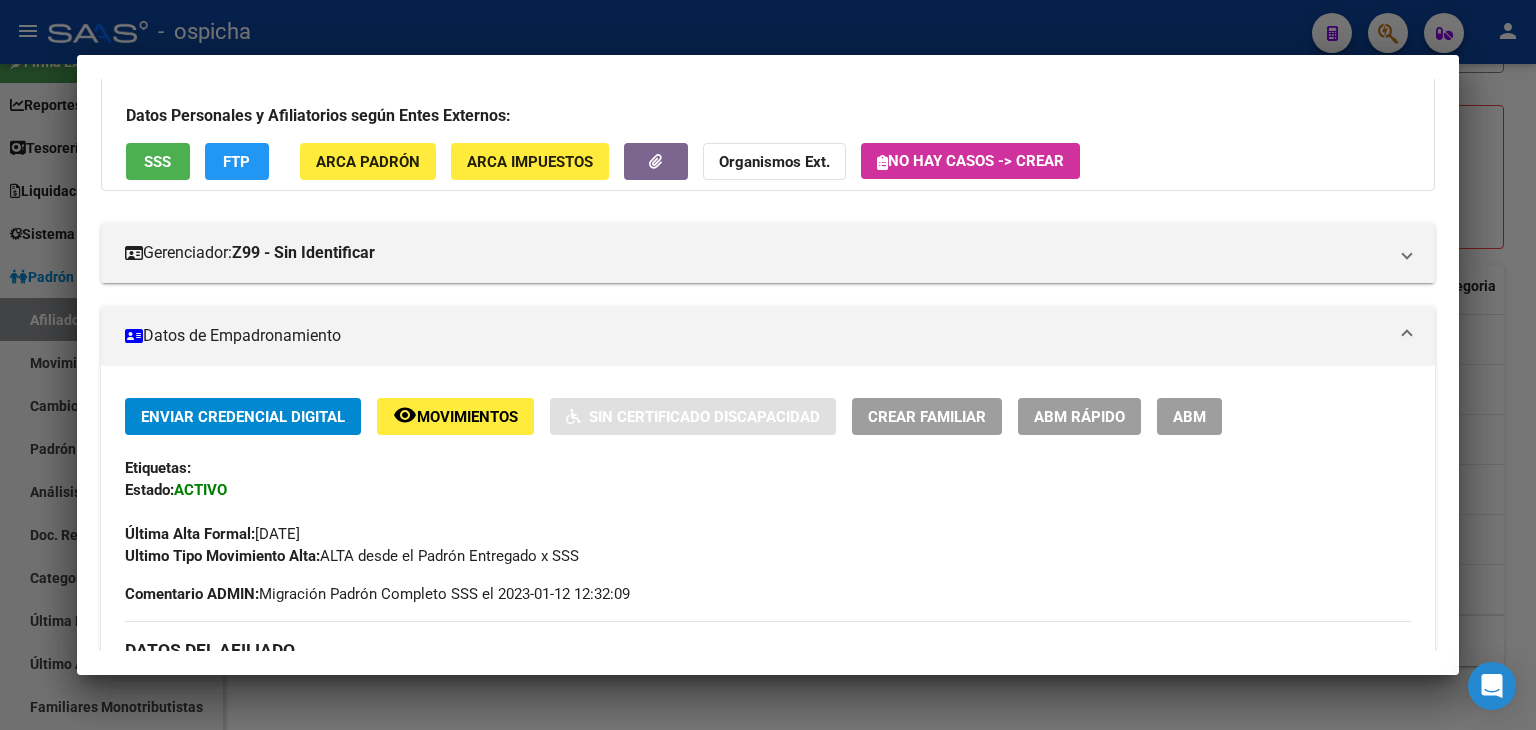 scroll, scrollTop: 0, scrollLeft: 0, axis: both 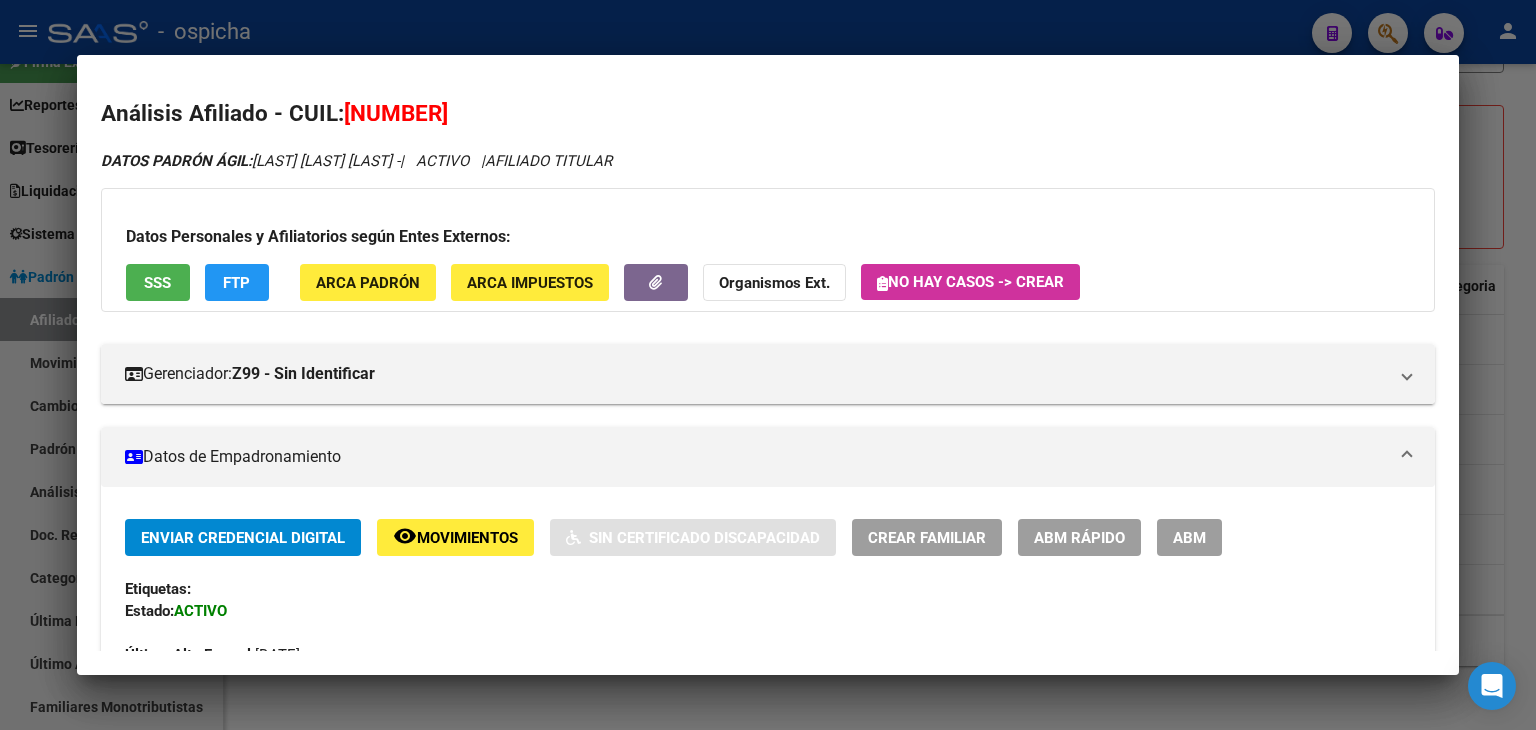 click at bounding box center (768, 365) 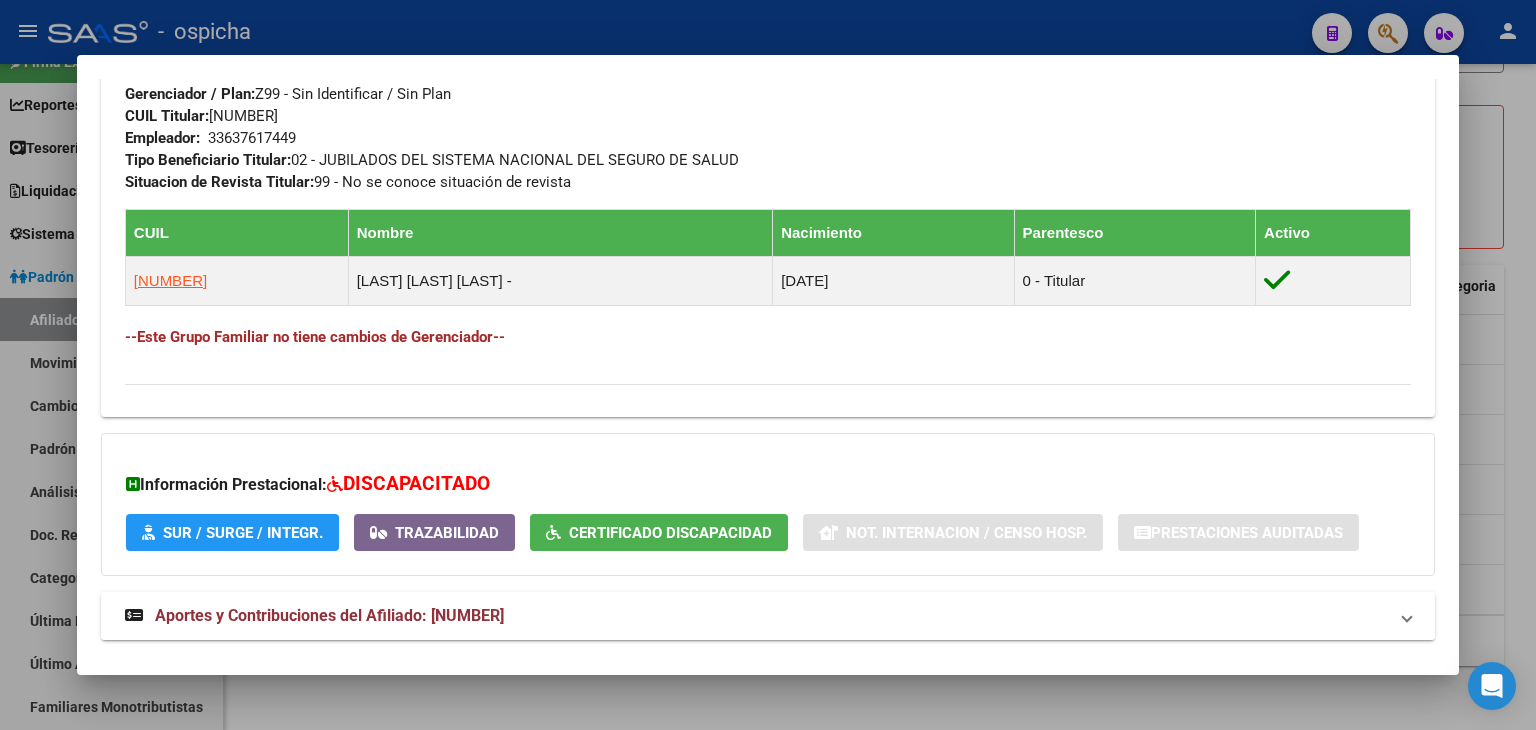scroll, scrollTop: 1076, scrollLeft: 0, axis: vertical 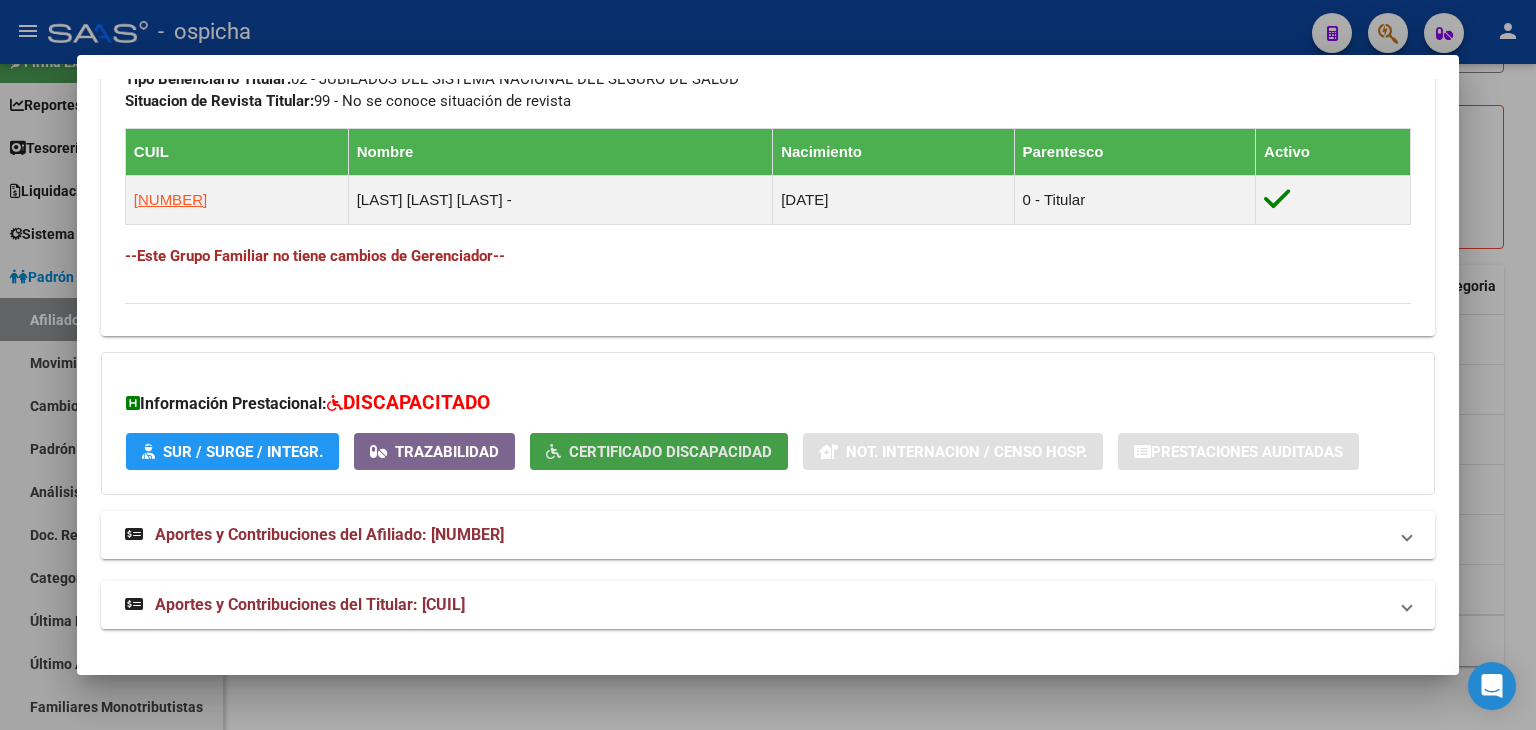 click on "Certificado Discapacidad" 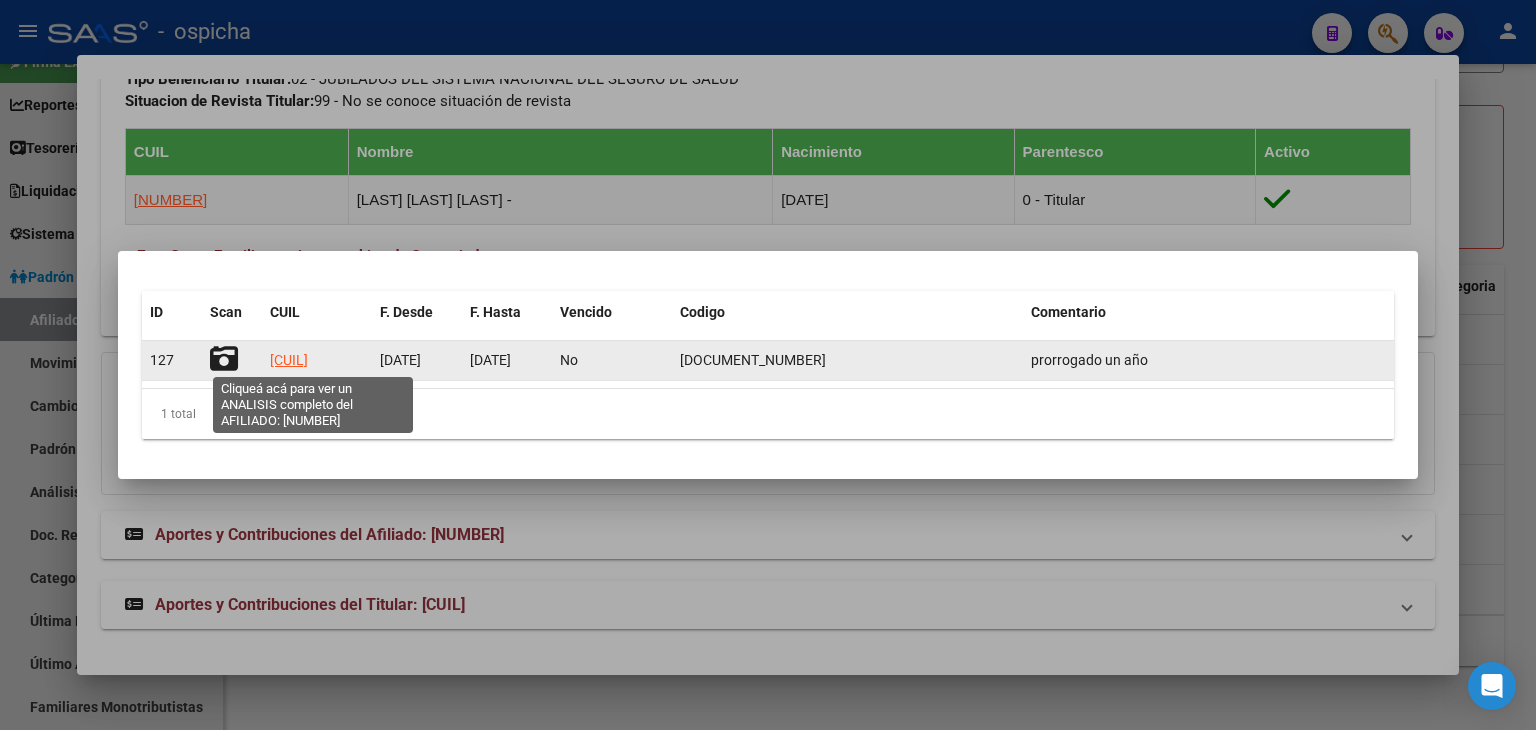 click on "[CUIL]" 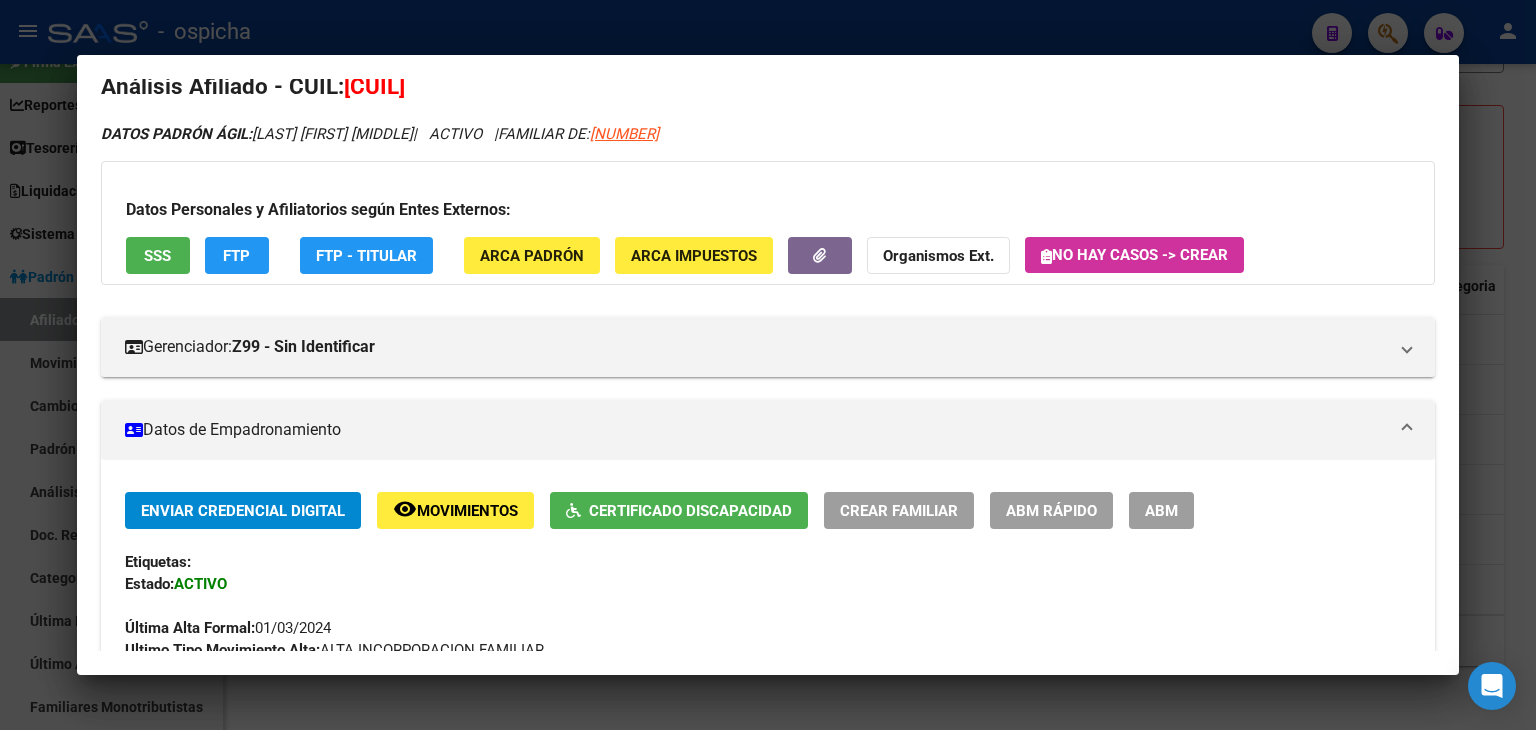 scroll, scrollTop: 0, scrollLeft: 0, axis: both 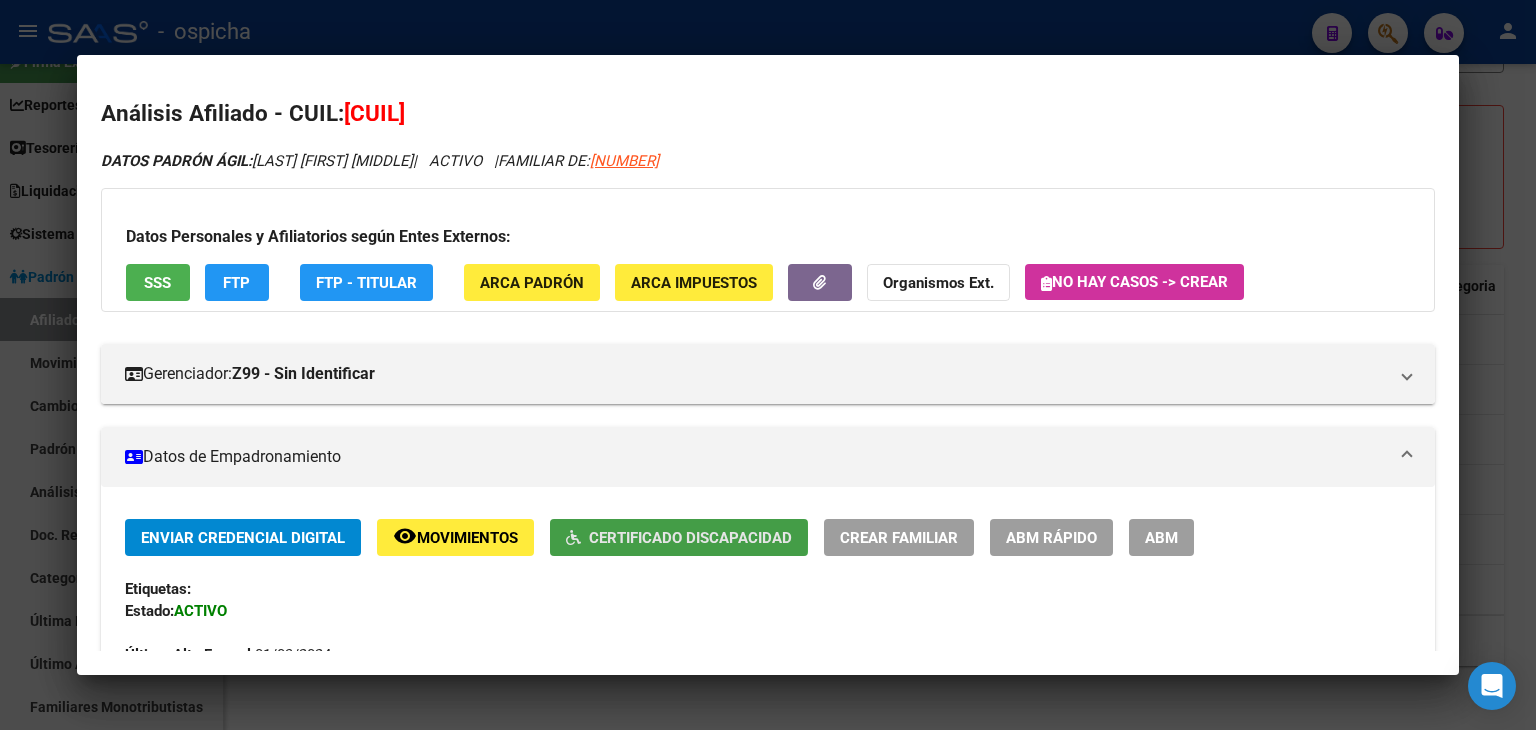click on "Certificado Discapacidad" 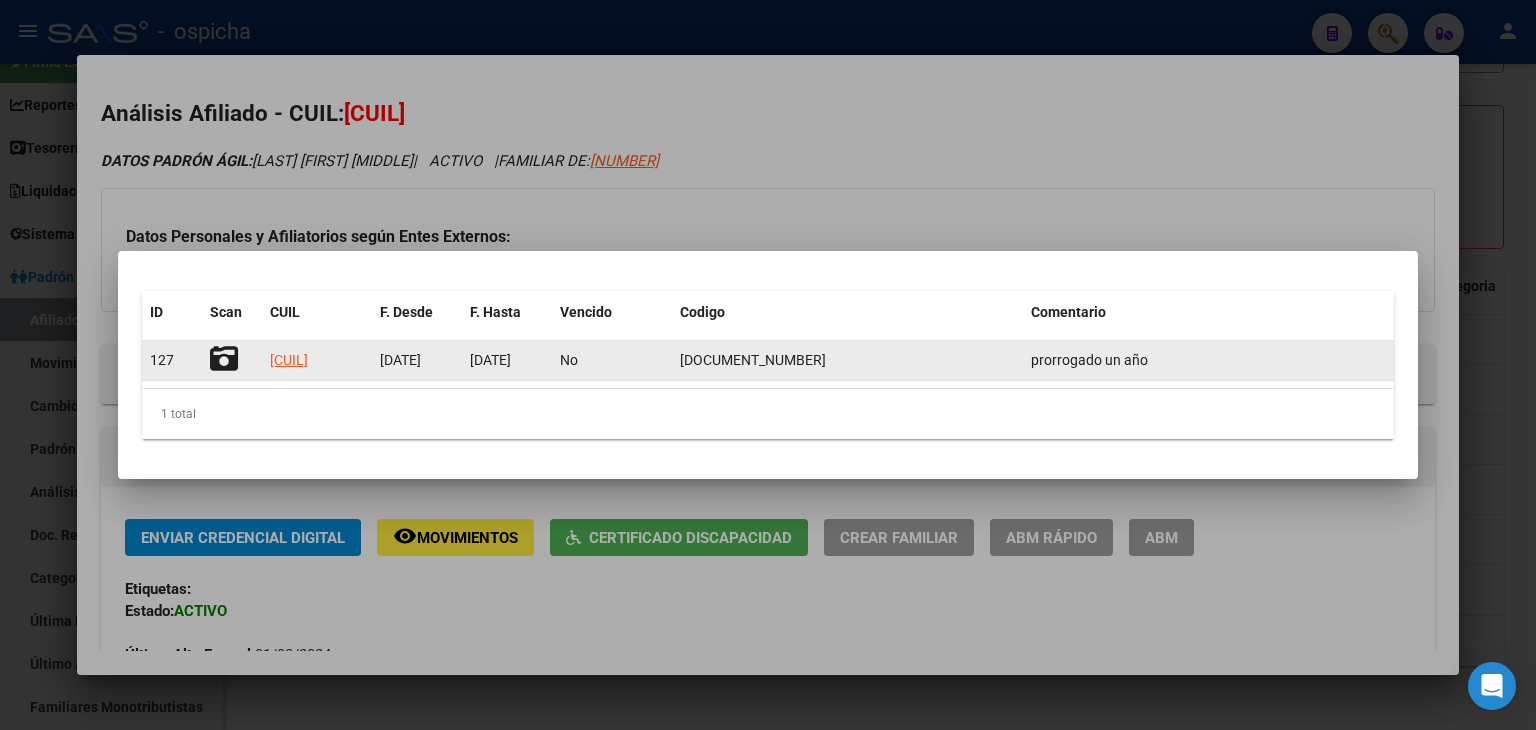 click 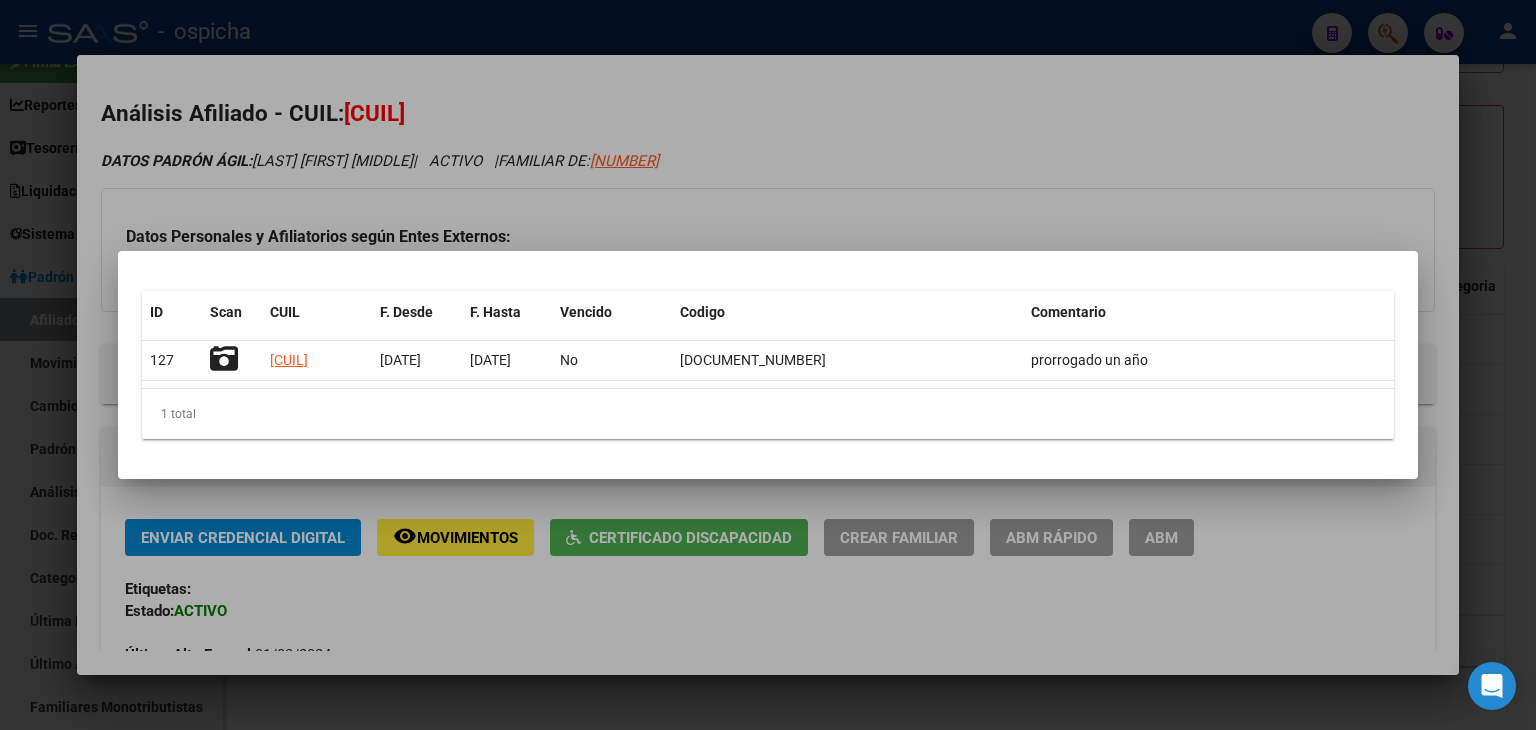 click at bounding box center (768, 365) 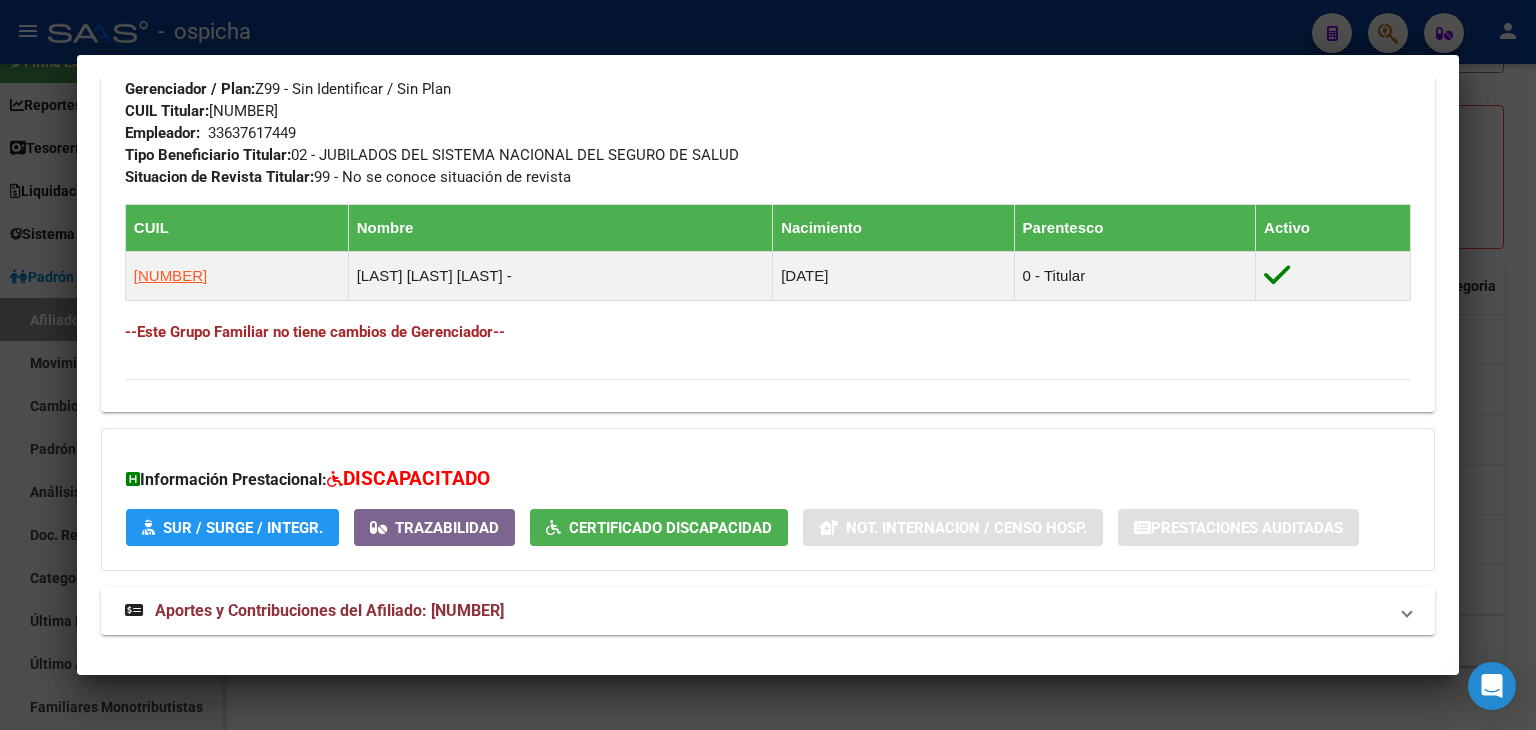 scroll, scrollTop: 1076, scrollLeft: 0, axis: vertical 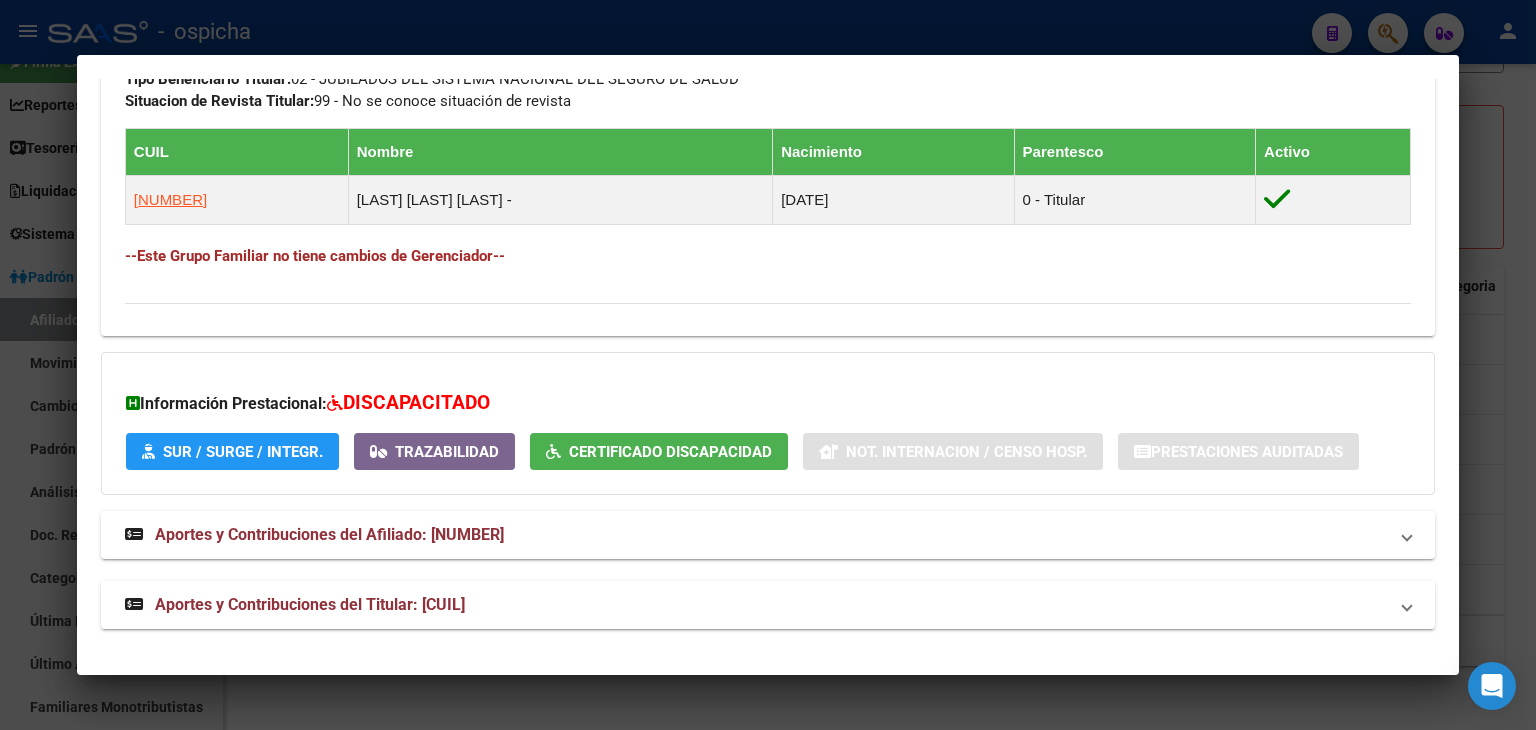 click at bounding box center [768, 365] 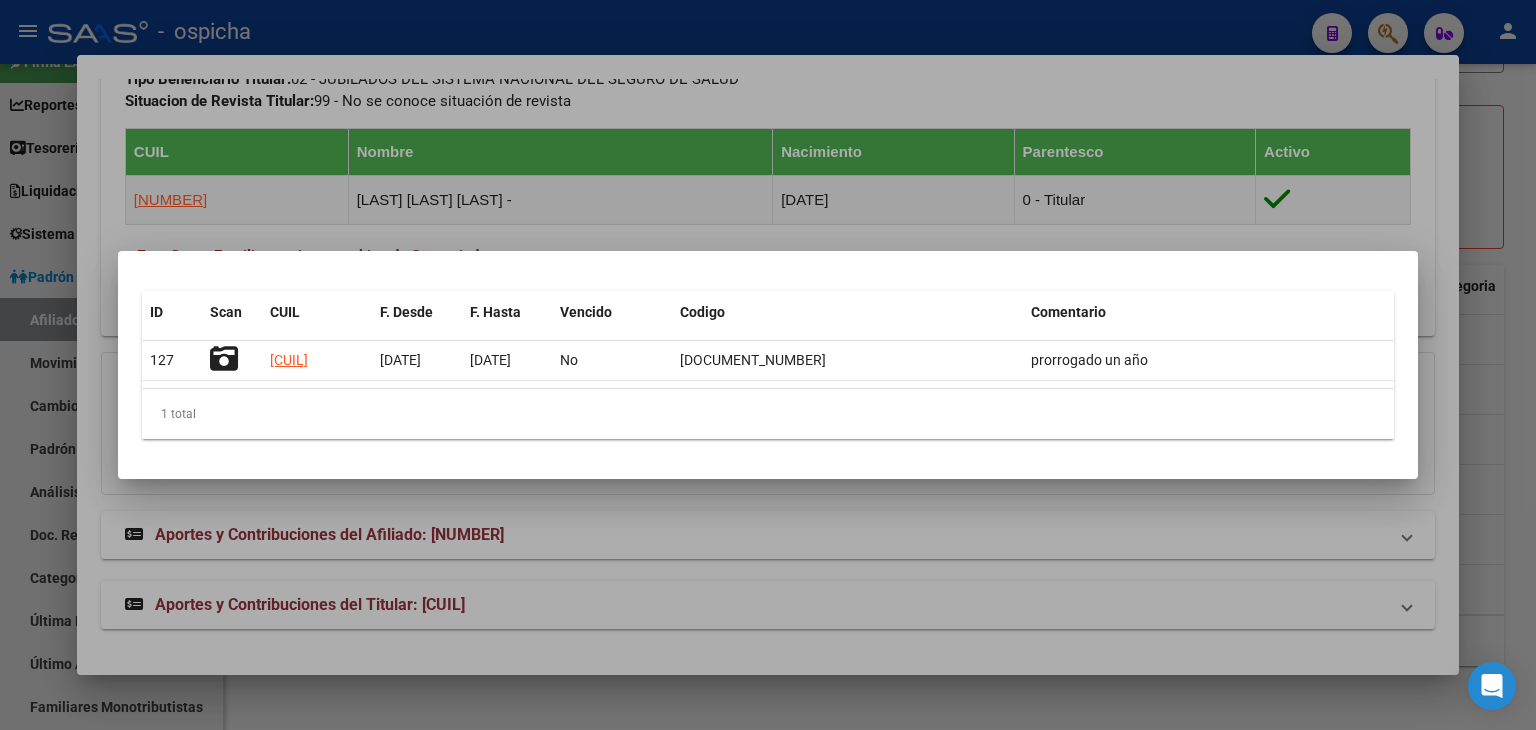 click at bounding box center [768, 365] 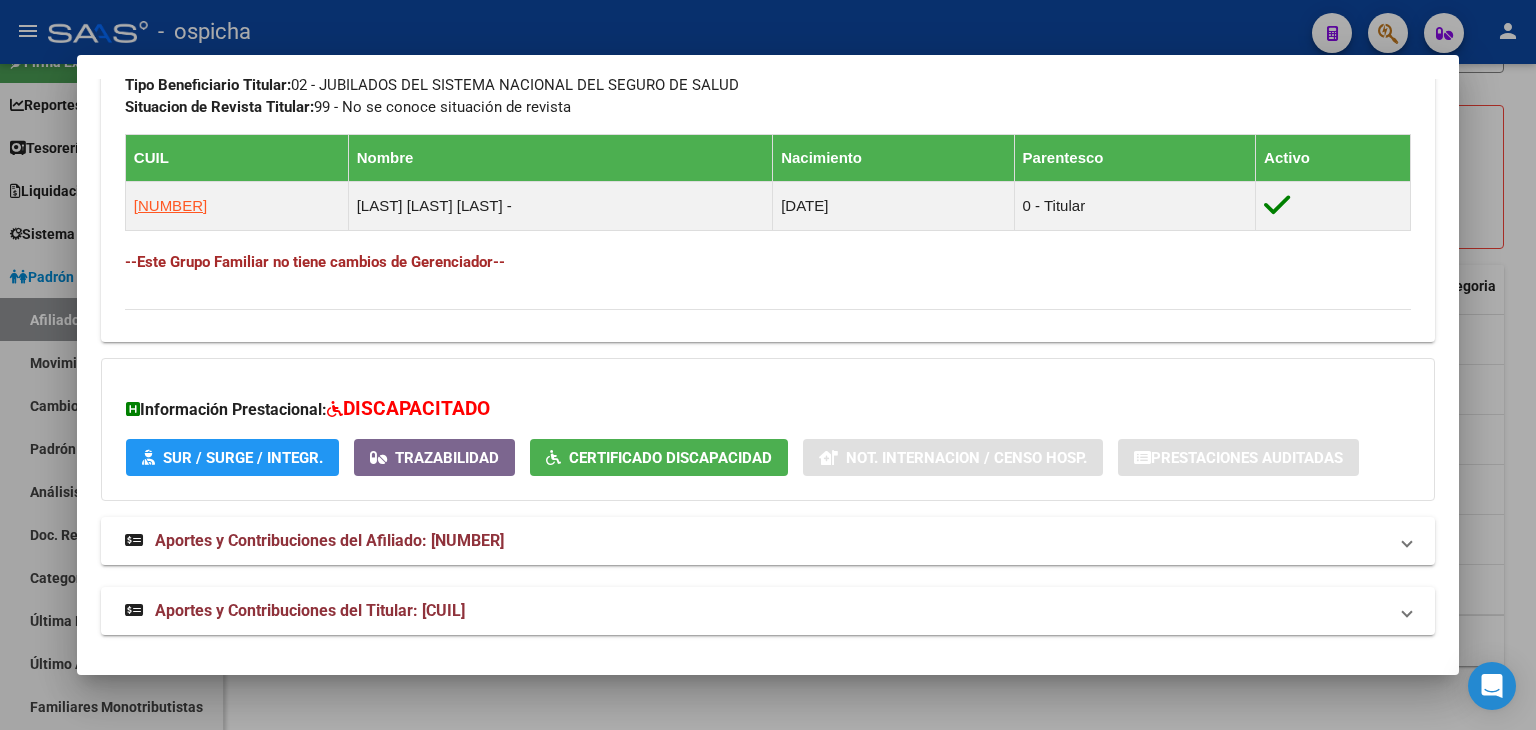scroll, scrollTop: 1076, scrollLeft: 0, axis: vertical 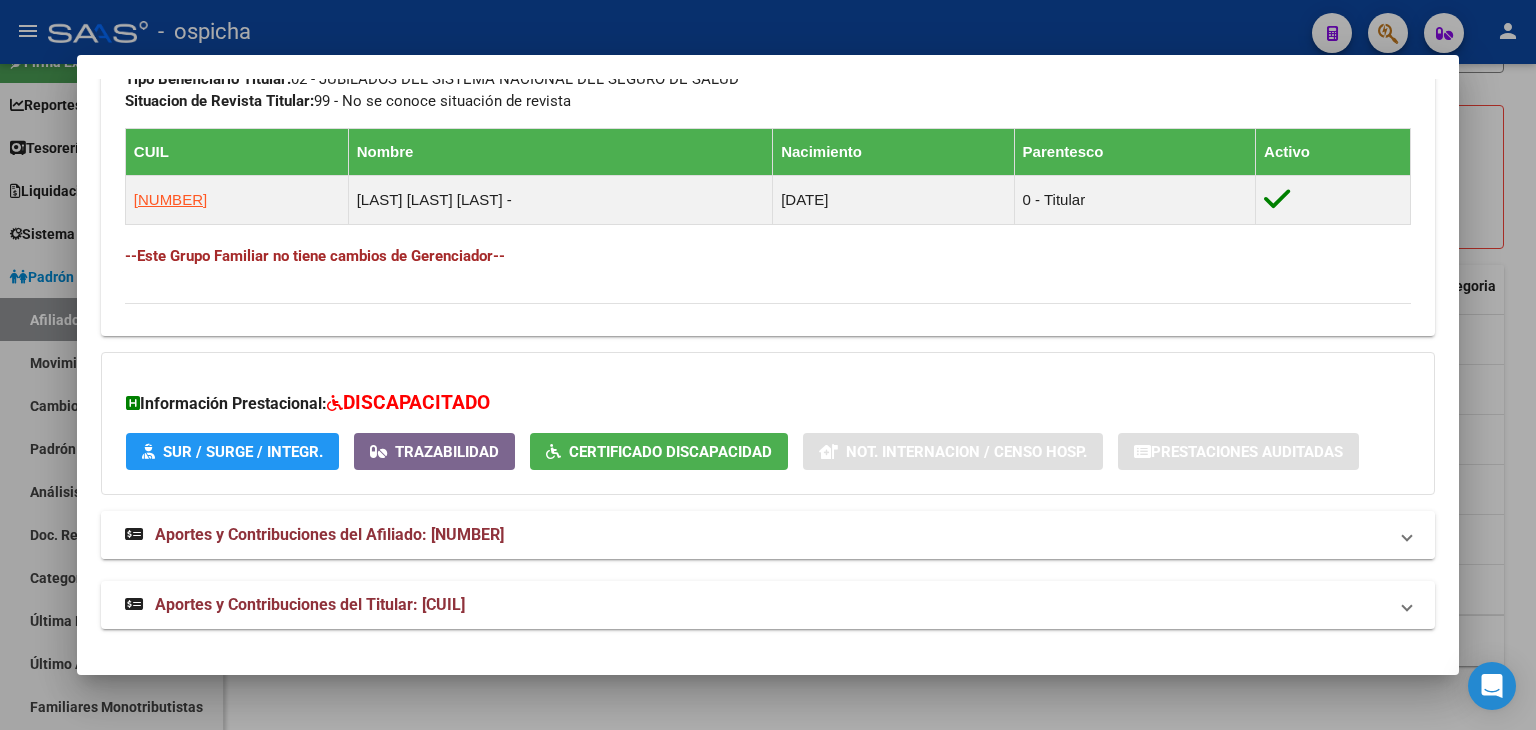 click on "Aportes y Contribuciones del Afiliado: [NUMBER]" at bounding box center [329, 534] 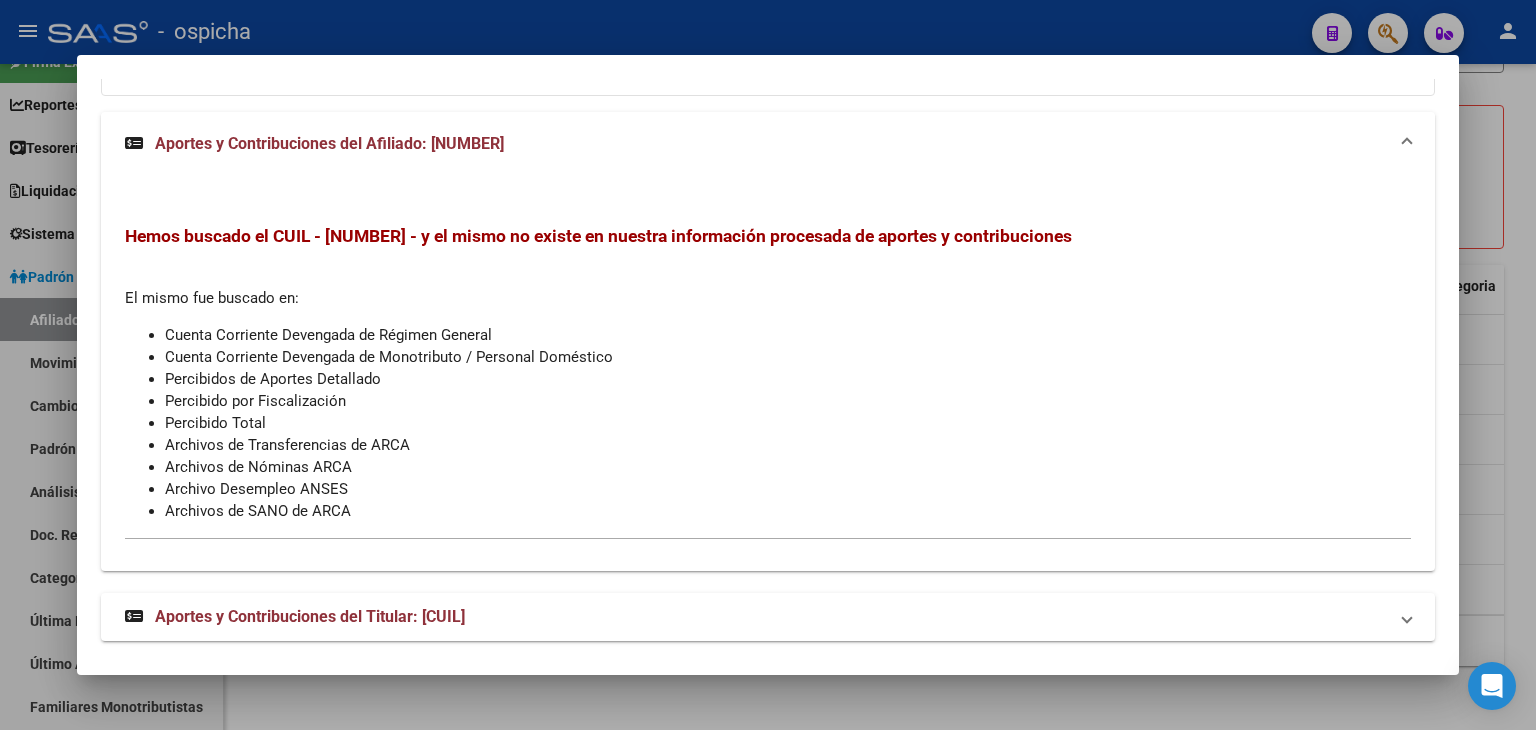 scroll, scrollTop: 1486, scrollLeft: 0, axis: vertical 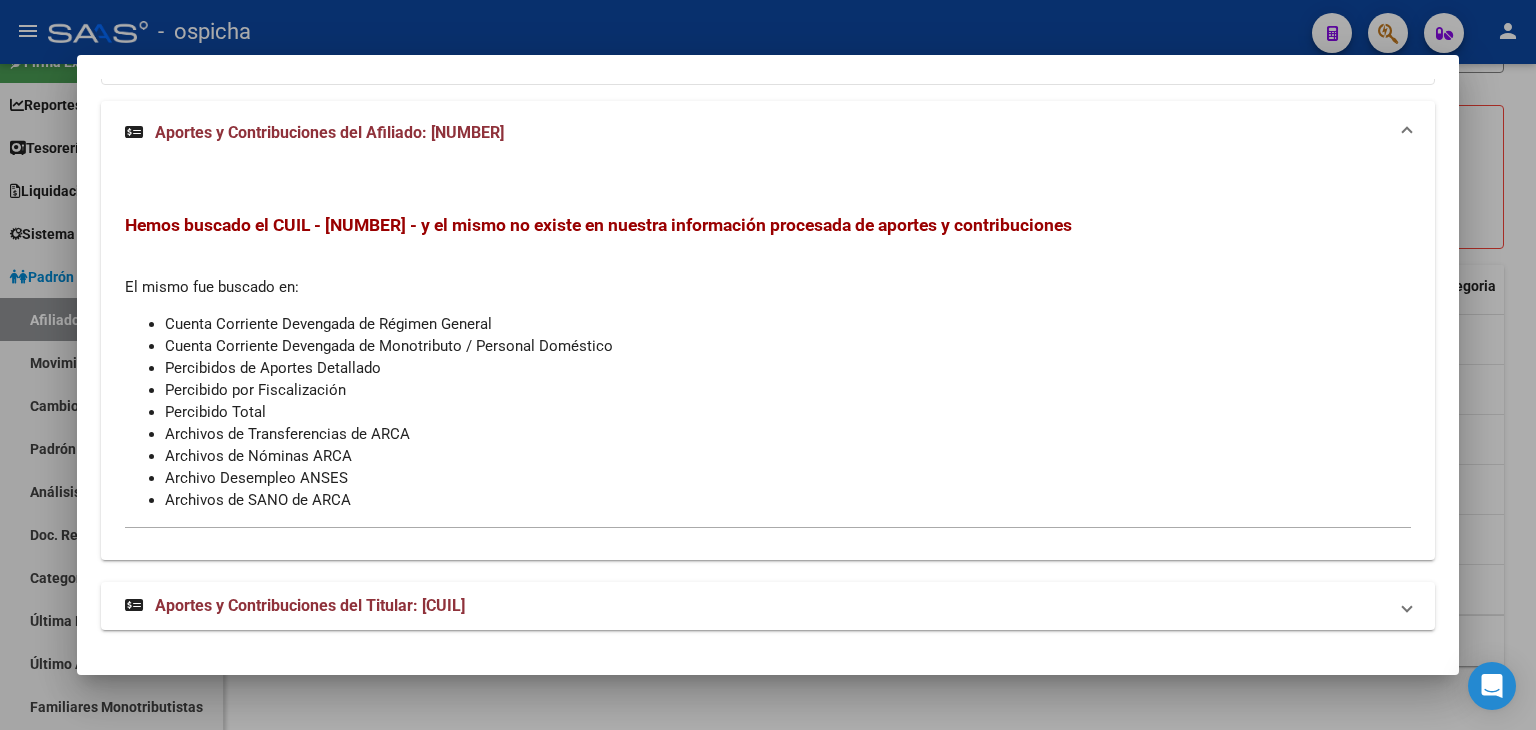 click on "Análisis Afiliado - CUIL: [CUIL] DATOS PADRÓN ÁGIL: [LAST] [LAST] [LAST] | ACTIVO | FAMILIAR DE: [CUIL] Datos Personales y Afiliatorios según Entes Externos: SSS FTP FTP - Titular ARCA Padrón ARCA Impuestos Organismos Ext. No hay casos -> Crear Gerenciador: Z99 - Sin Identificar Atención telefónica: Atención emergencias: Otros Datos Útiles: Datos de Empadronamiento Enviar Credencial Digital remove_red_eye Movimientos Certificado Discapacidad Crear Familiar ABM Rápido ABM Etiquetas: Estado: ACTIVO Última Alta Formal: [DATE] Ultimo Tipo Movimiento Alta: ALTA INCORPORACION FAMILIAR DATOS DEL AFILIADO Apellido: [LAST] [LAST] [LAST] CUIL: [CUIL] Documento: DU - DOCUMENTO UNICO [DOCUMENT] Nacionalidad: ARGENTINA Parentesco: 9 - Hijo > 25 discapacitado Estado Civil: Soltero Discapacitado: SI (01) Sexo: F Nacimiento: [DATE] Edad: 36 Nro Afiliado: [CUIL] NO TIENE TELEFONOS REGISTRADOS Provincia: [STATE] Localidad:" at bounding box center [768, -369] 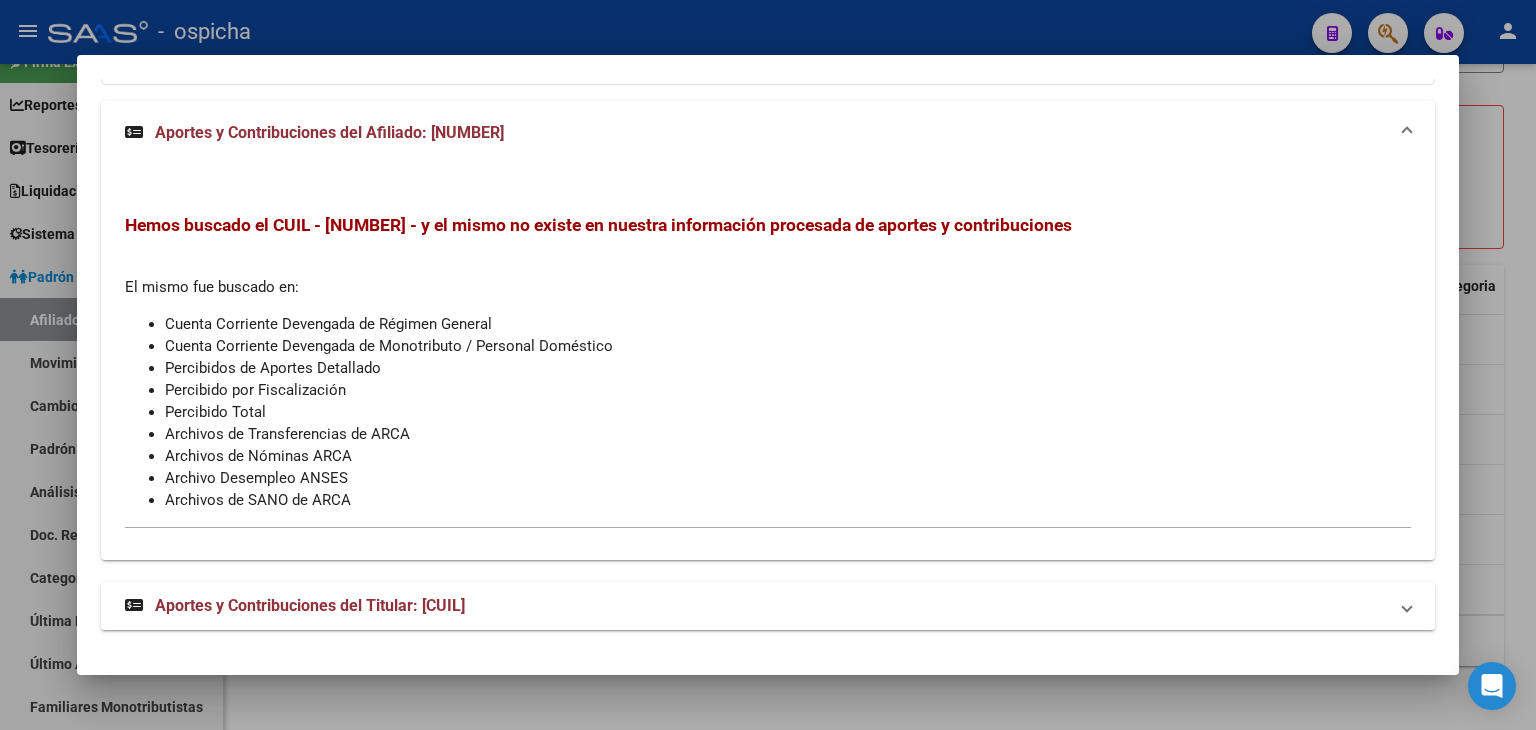 click on "Aportes y Contribuciones del Titular: [CUIL]" at bounding box center (310, 605) 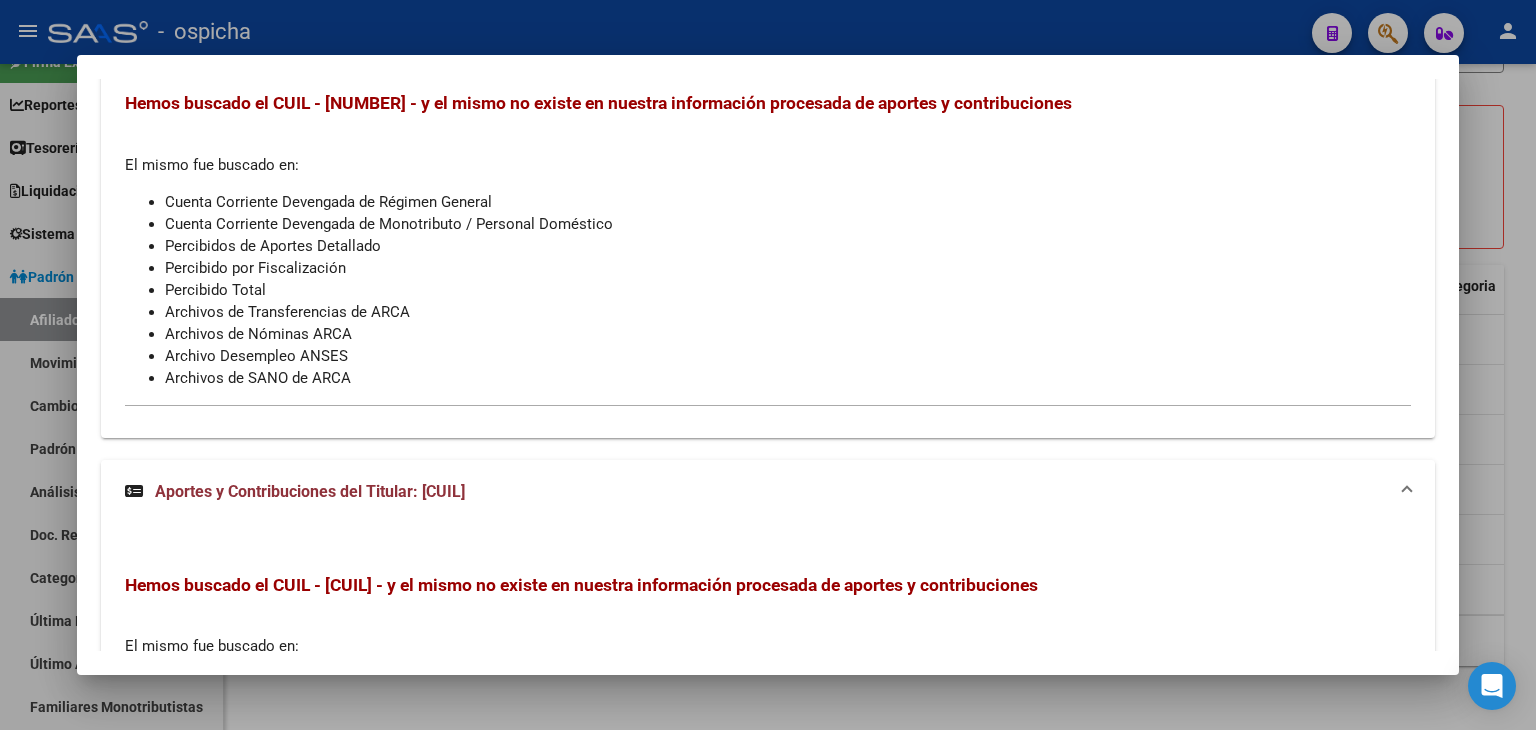 scroll, scrollTop: 1486, scrollLeft: 0, axis: vertical 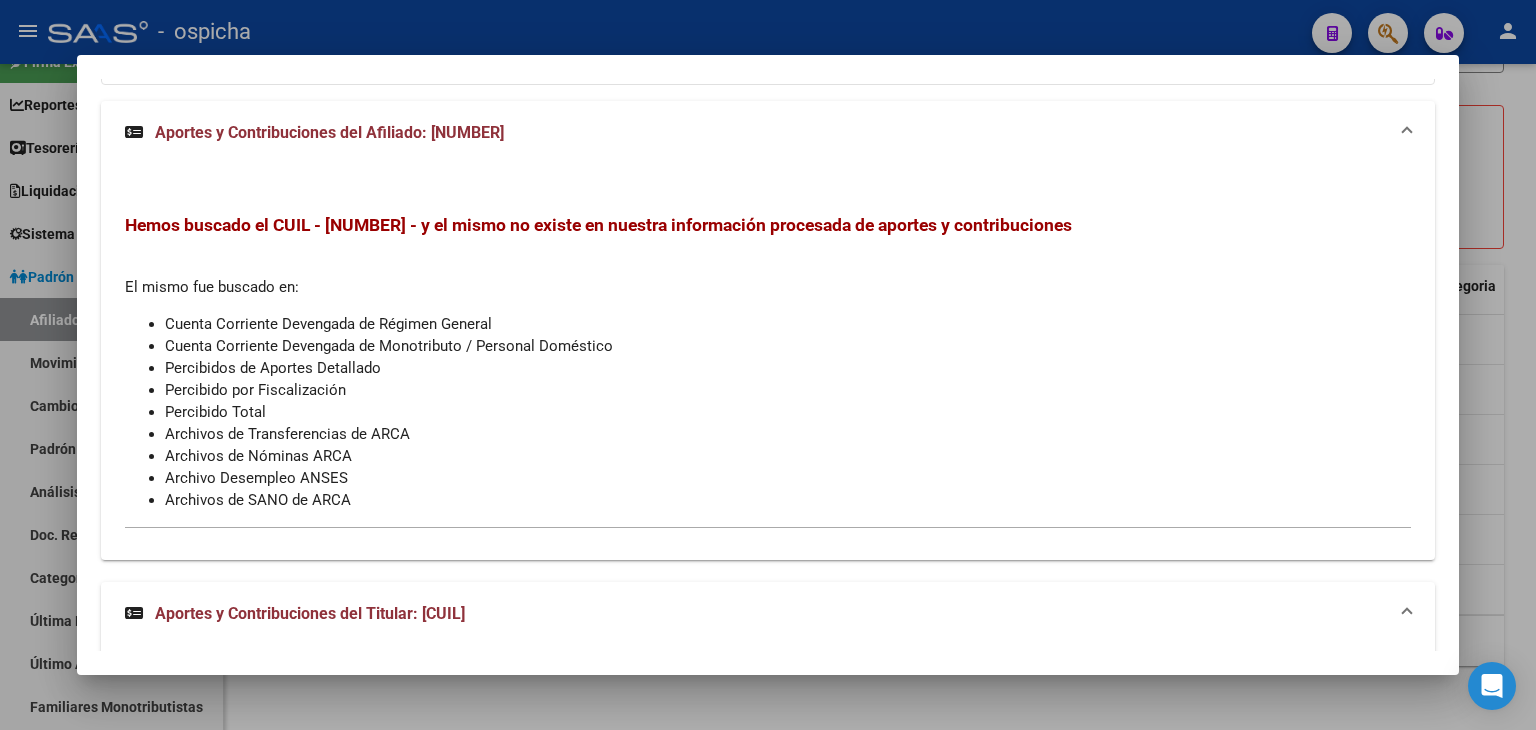 click at bounding box center [768, 365] 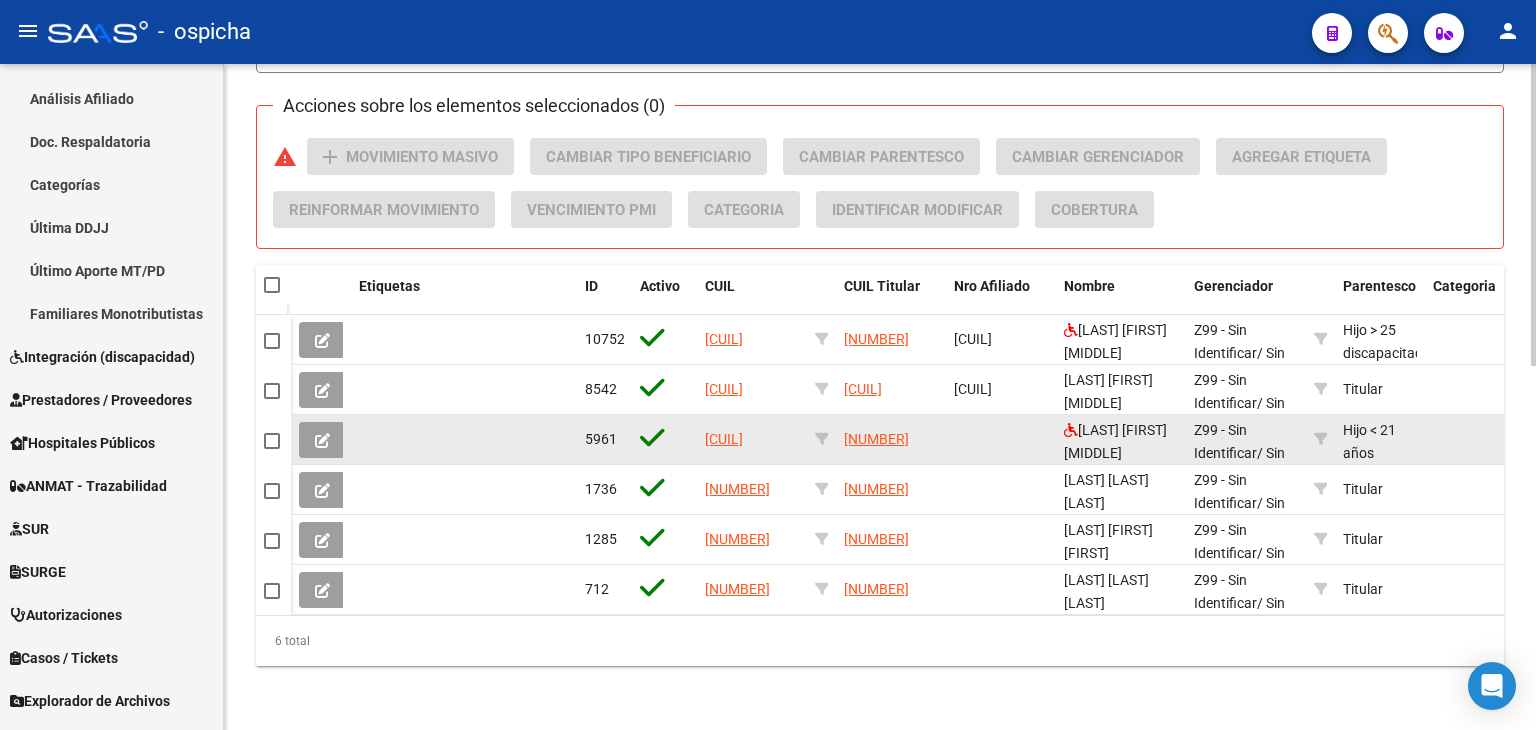 scroll, scrollTop: 432, scrollLeft: 0, axis: vertical 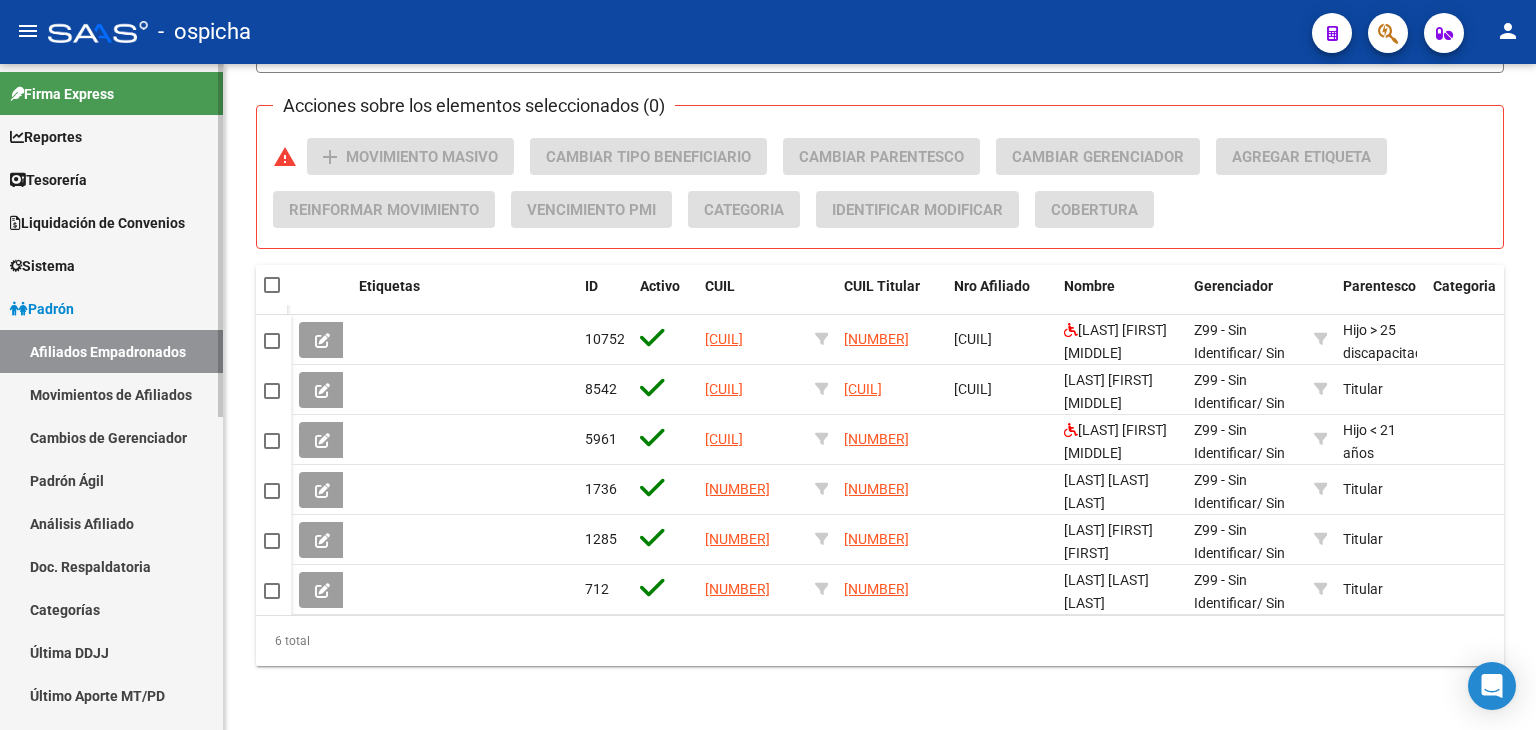 click on "Padrón" at bounding box center (111, 308) 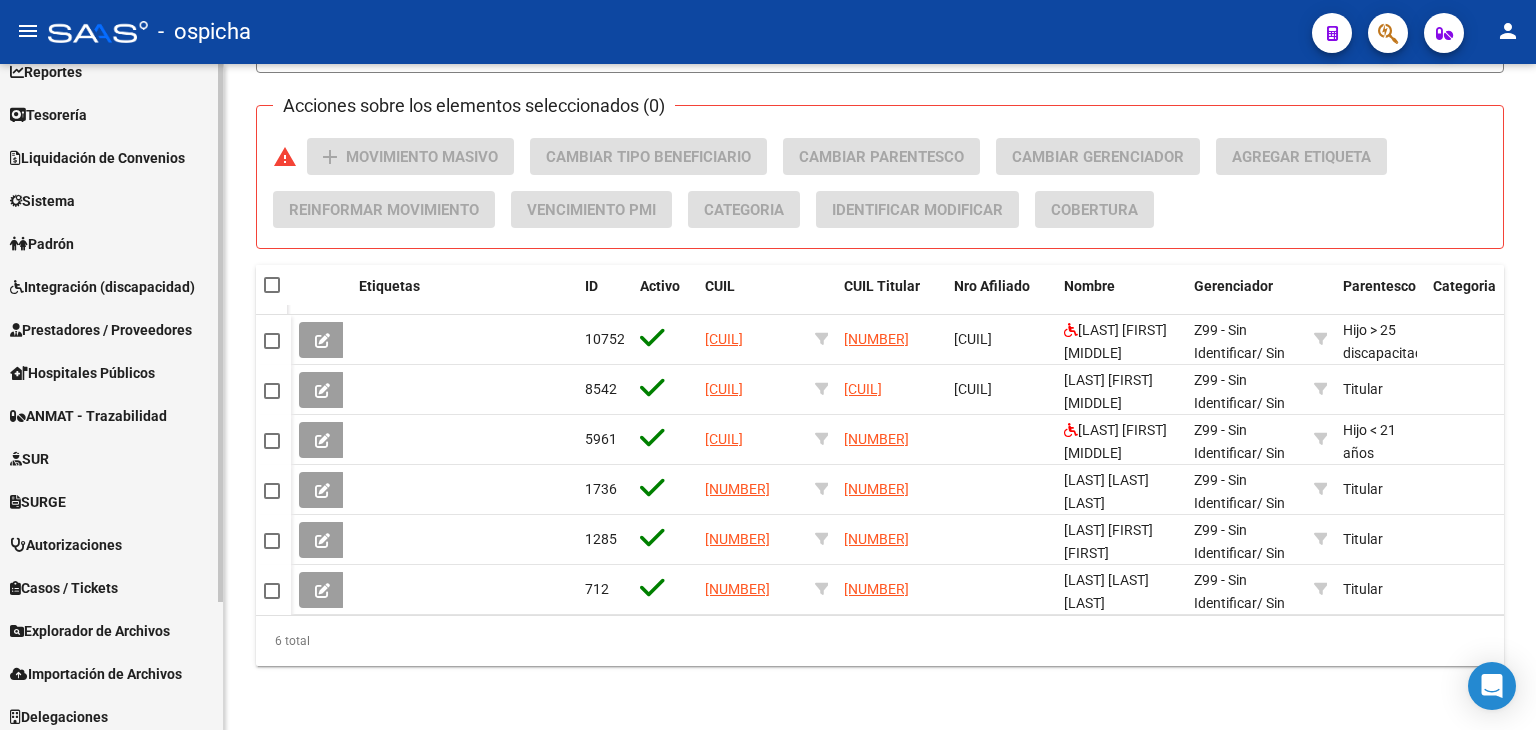 scroll, scrollTop: 159, scrollLeft: 0, axis: vertical 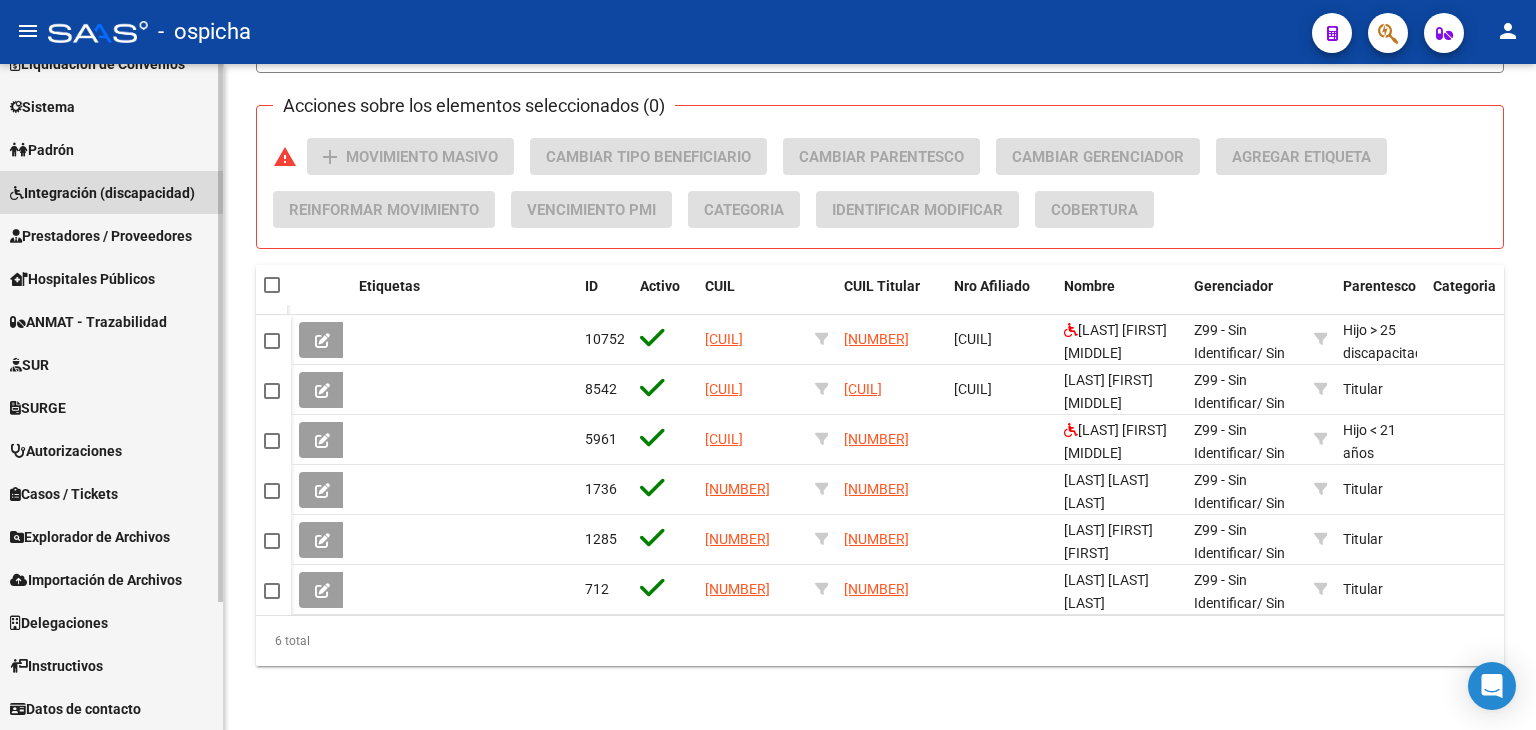 click on "Integración (discapacidad)" at bounding box center (111, 192) 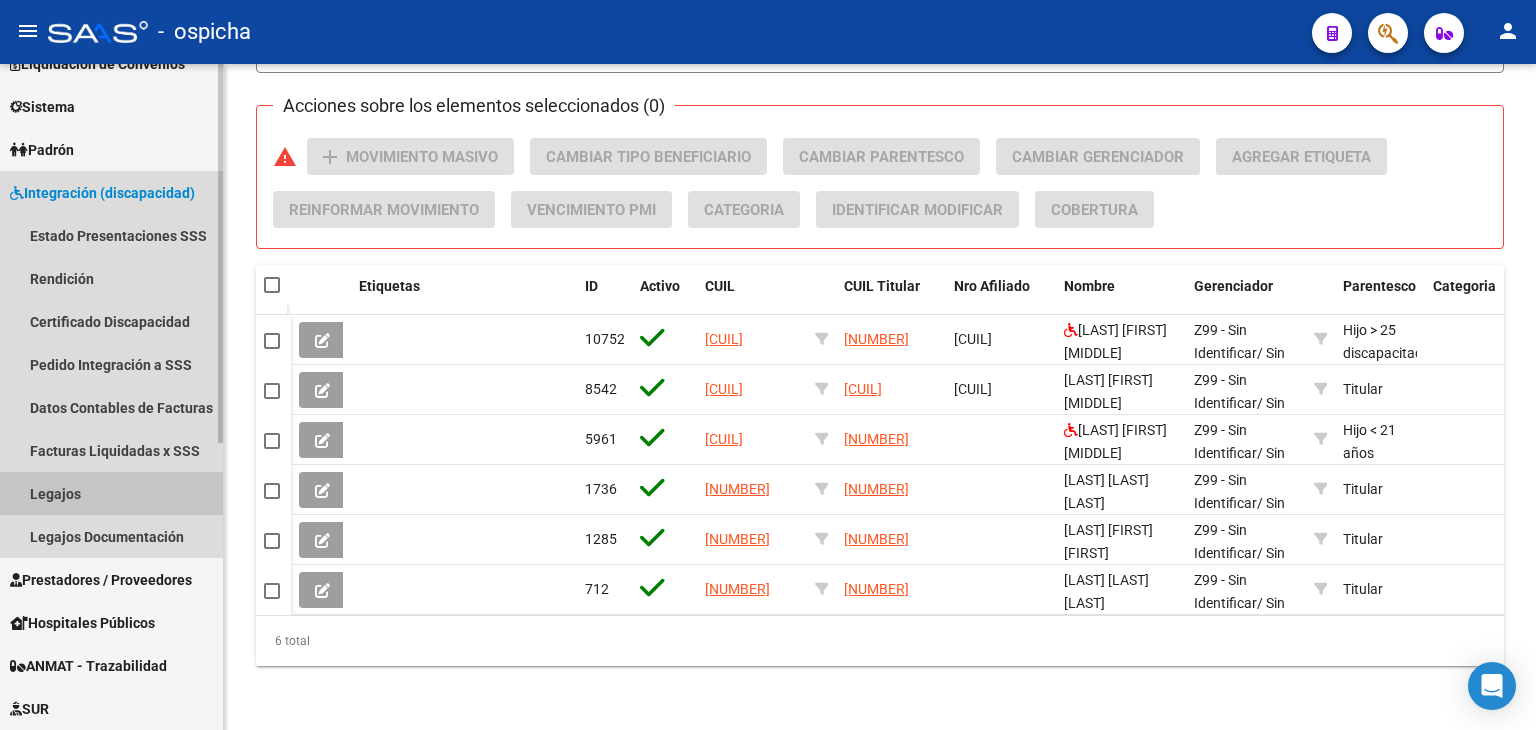 click on "Legajos" at bounding box center [111, 493] 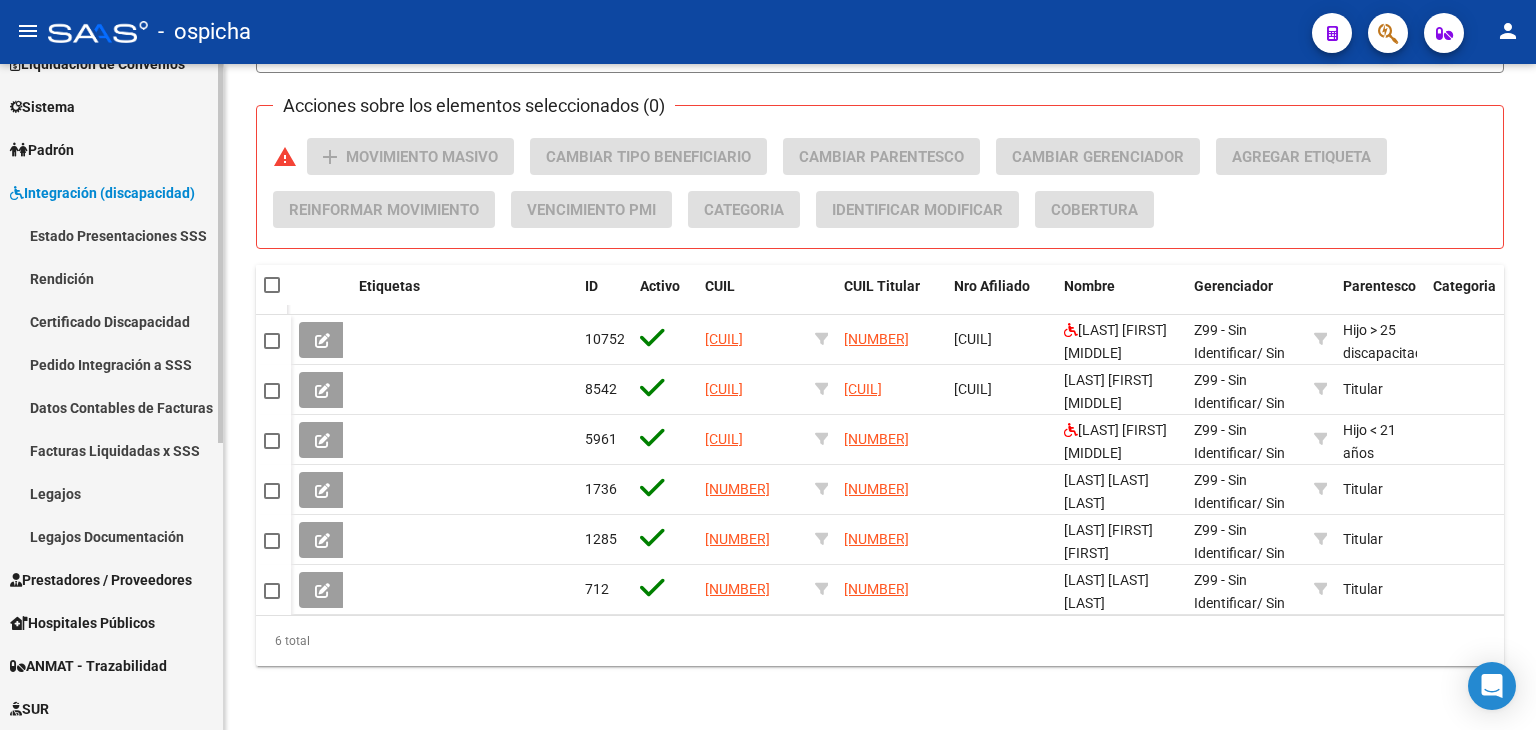 scroll, scrollTop: 0, scrollLeft: 0, axis: both 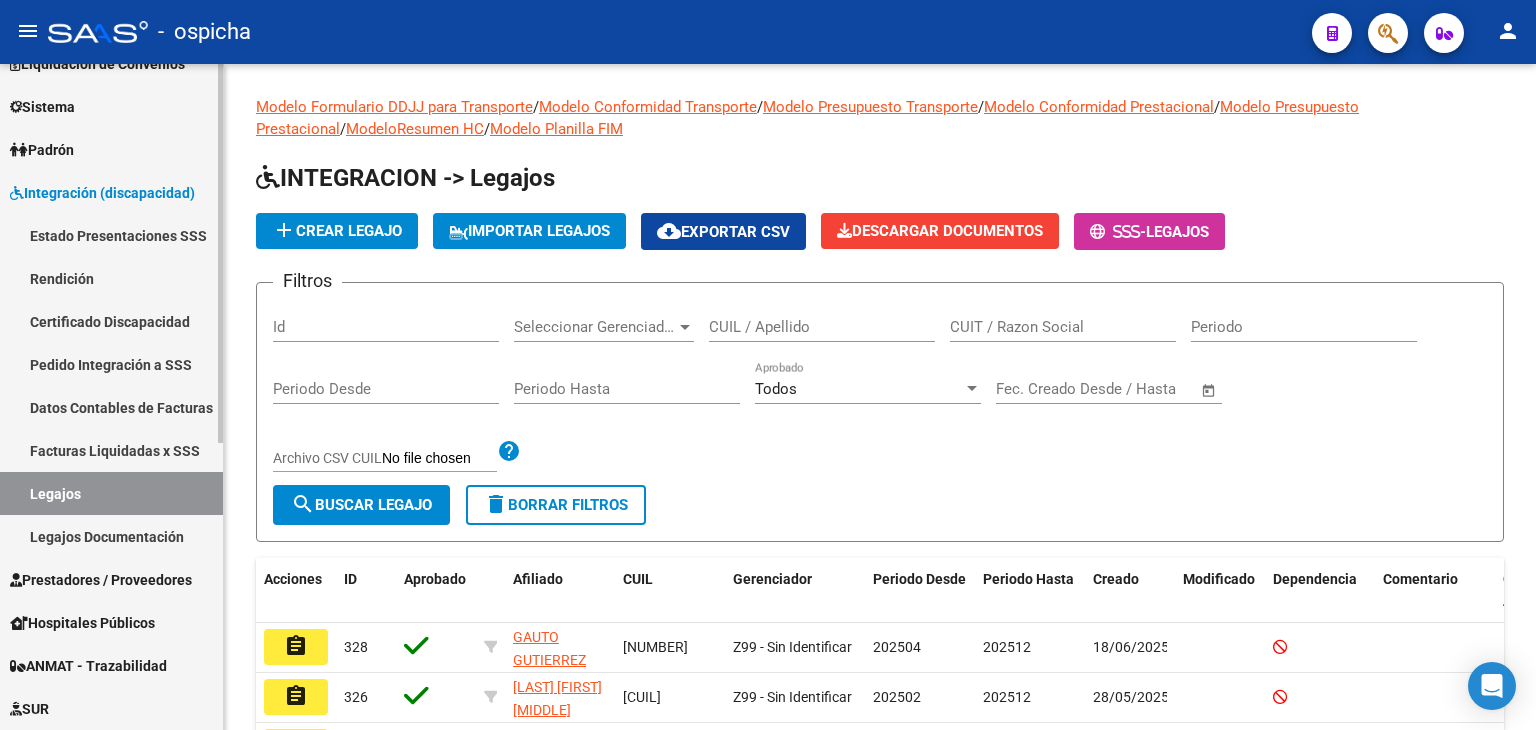 click on "Legajos Documentación" at bounding box center [111, 536] 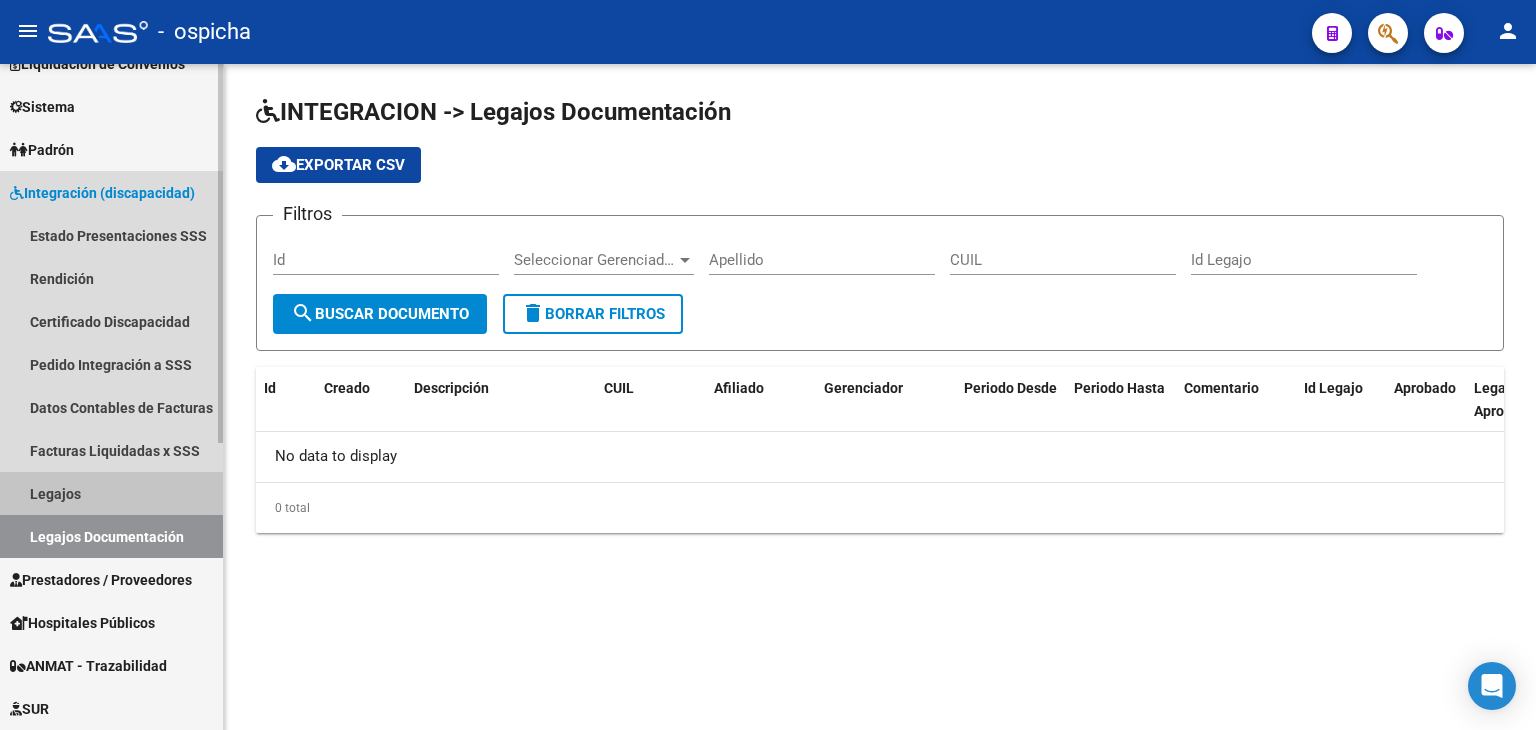 click on "Legajos" at bounding box center [111, 493] 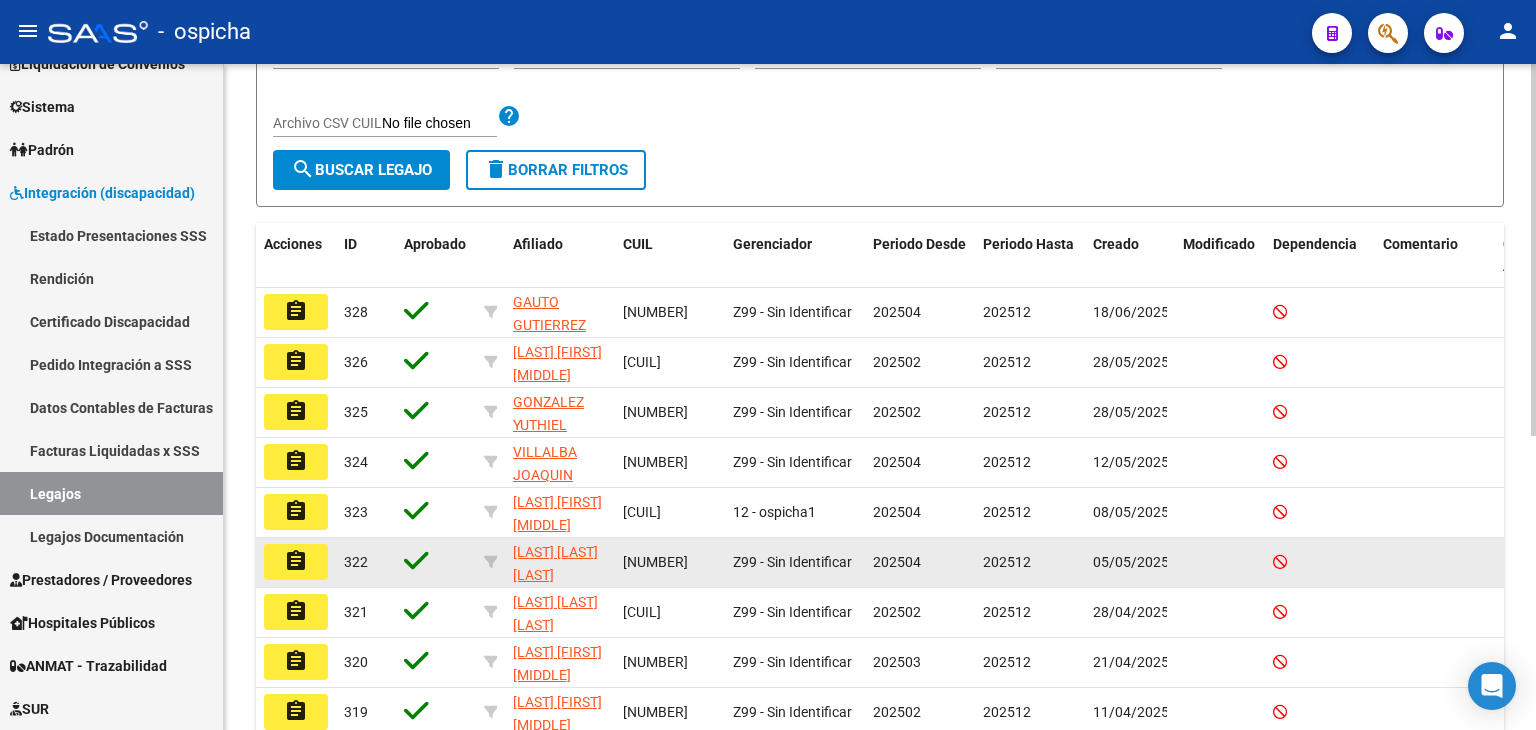 scroll, scrollTop: 127, scrollLeft: 0, axis: vertical 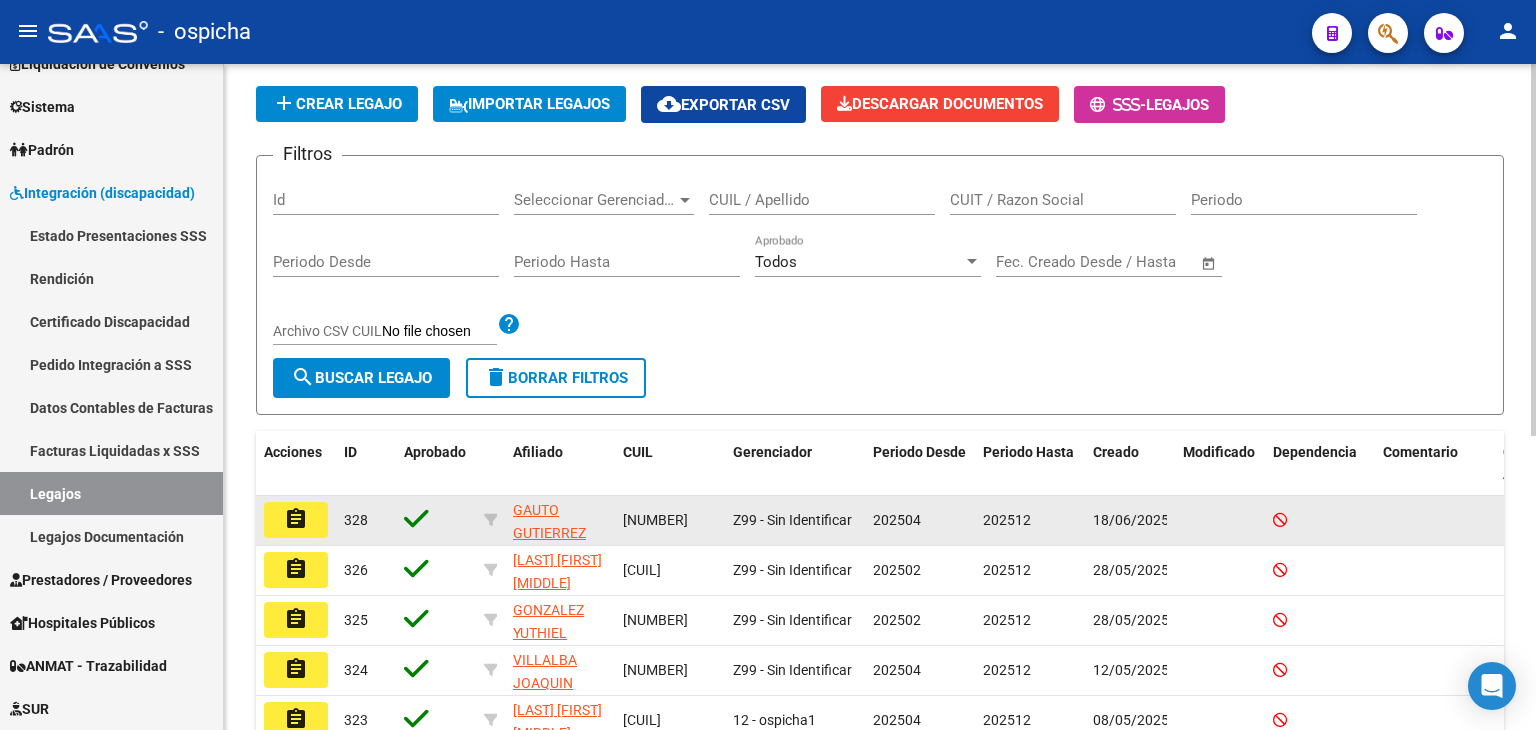 click on "assignment" 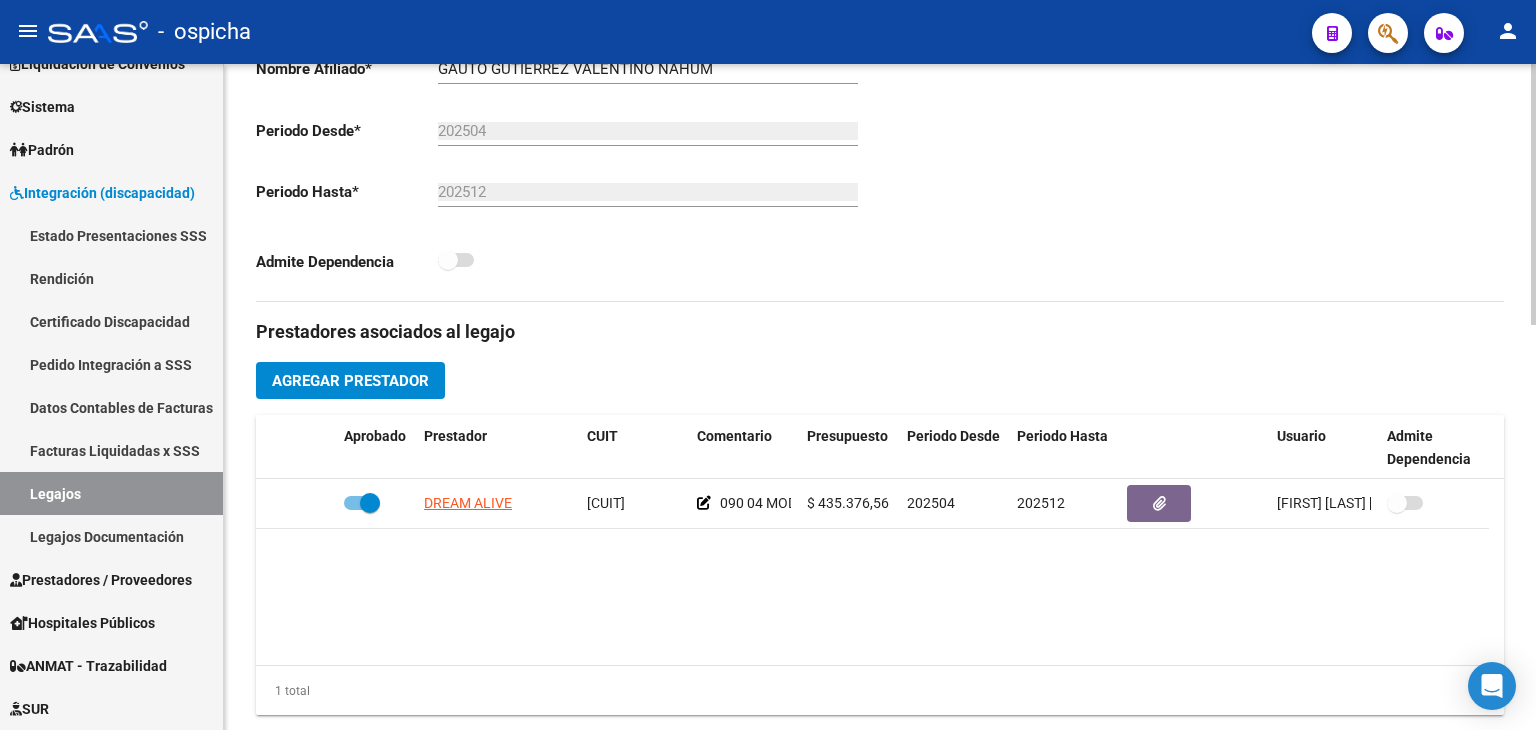 scroll, scrollTop: 500, scrollLeft: 0, axis: vertical 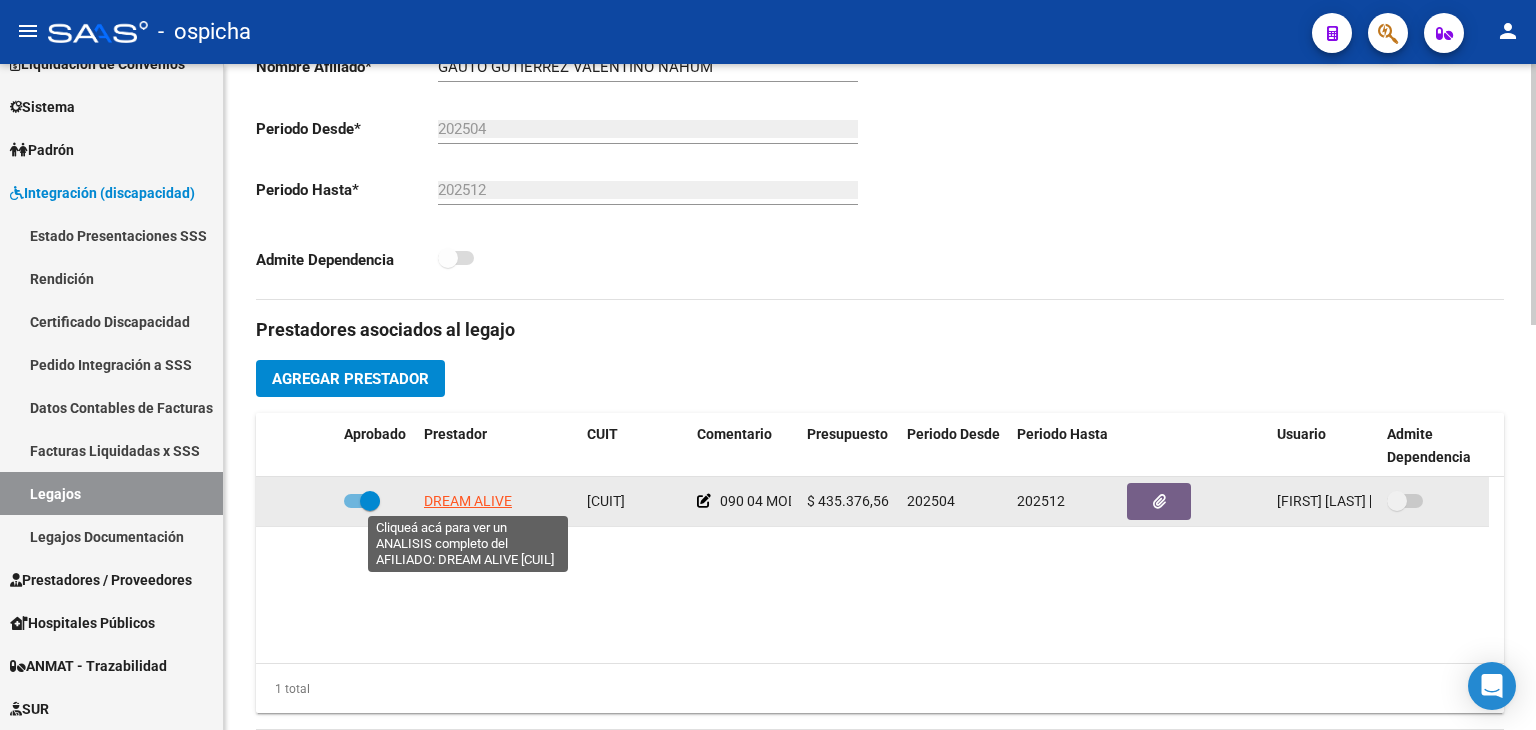 click on "DREAM ALIVE" 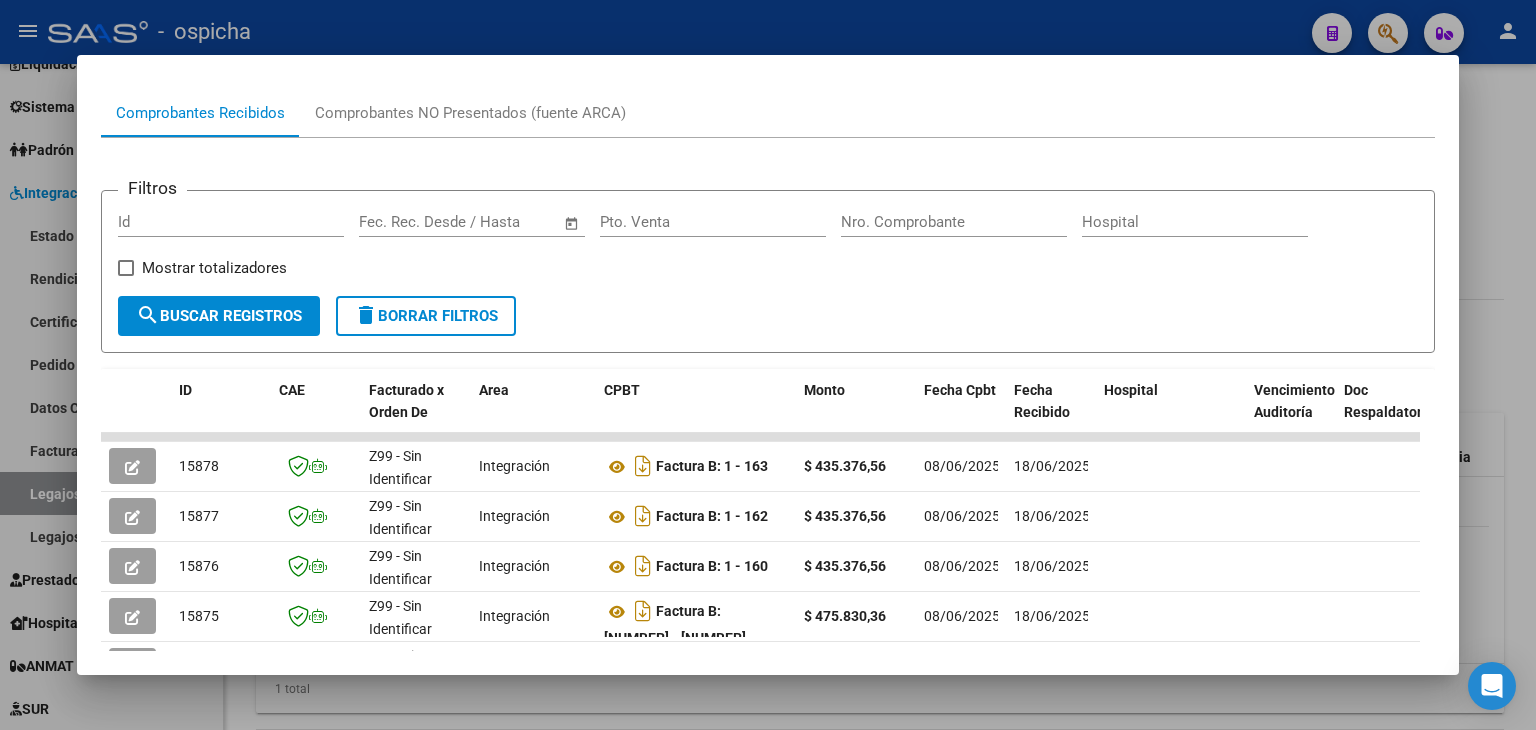 scroll, scrollTop: 586, scrollLeft: 0, axis: vertical 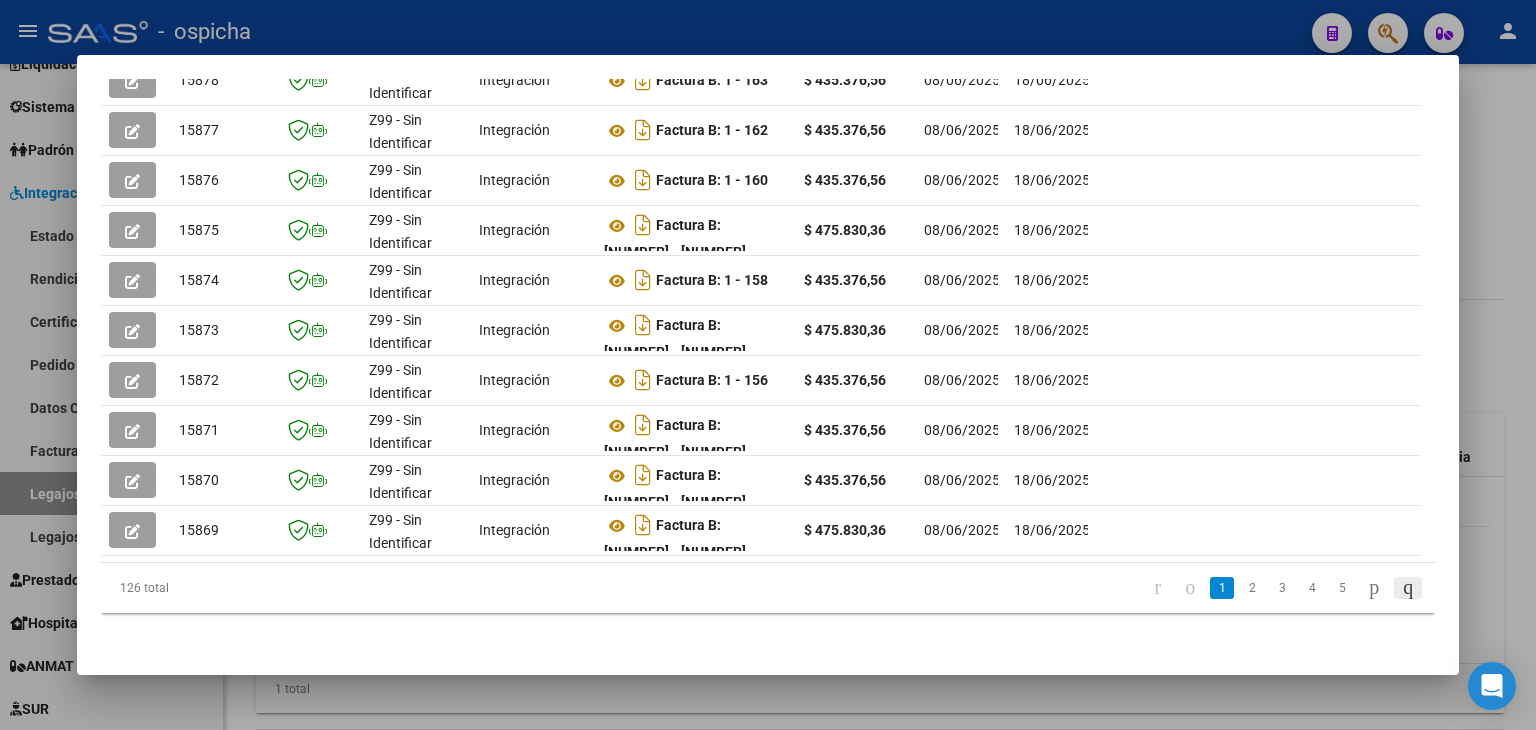 click 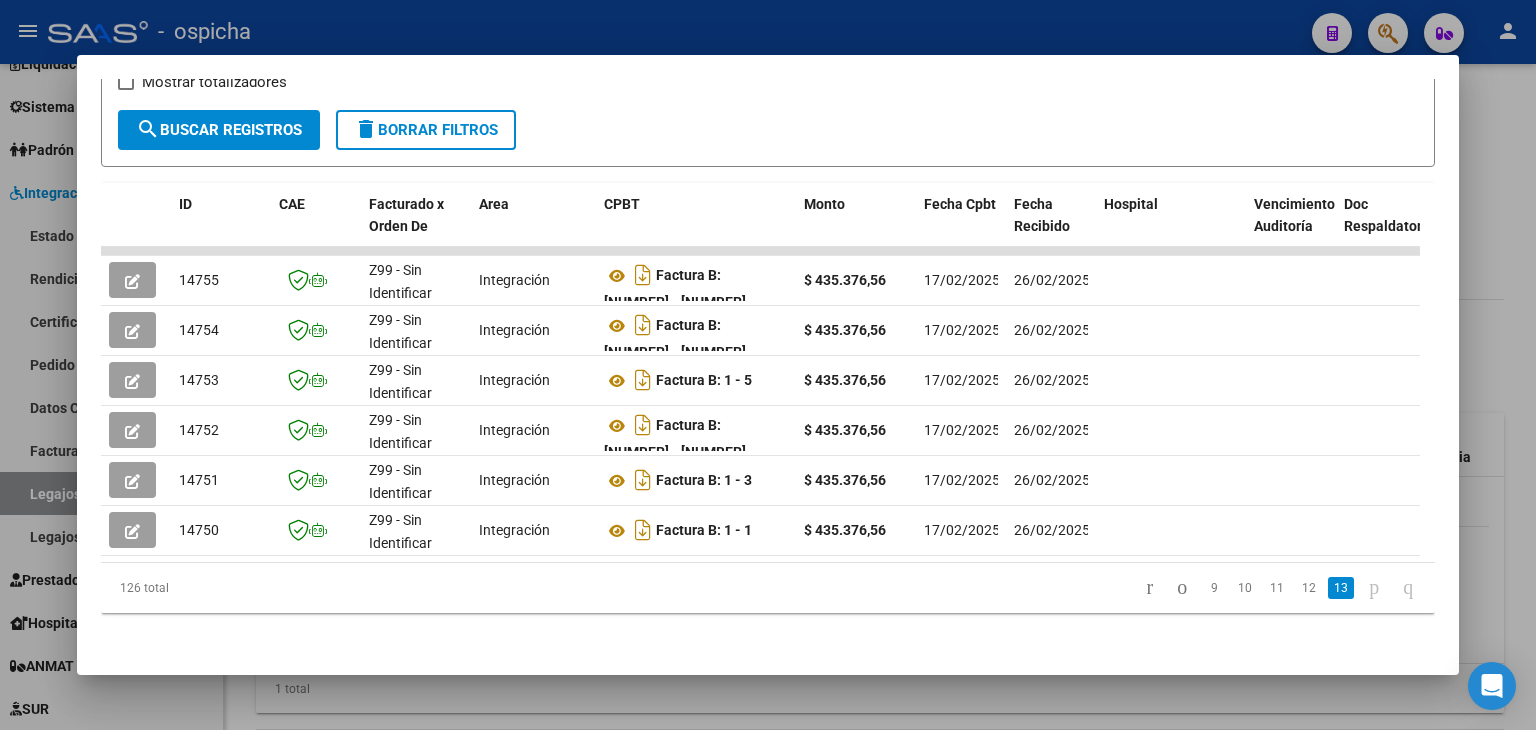 scroll, scrollTop: 386, scrollLeft: 0, axis: vertical 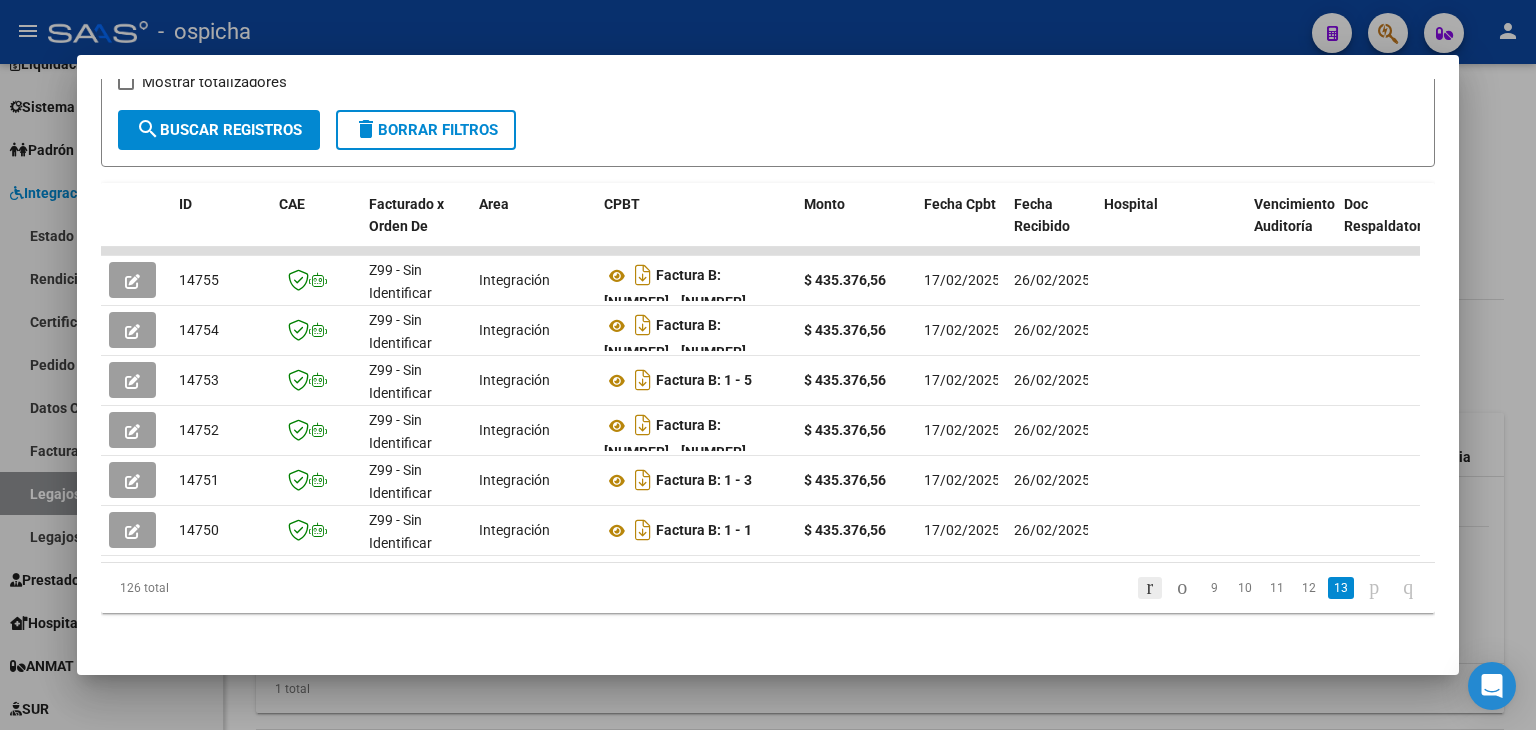 click 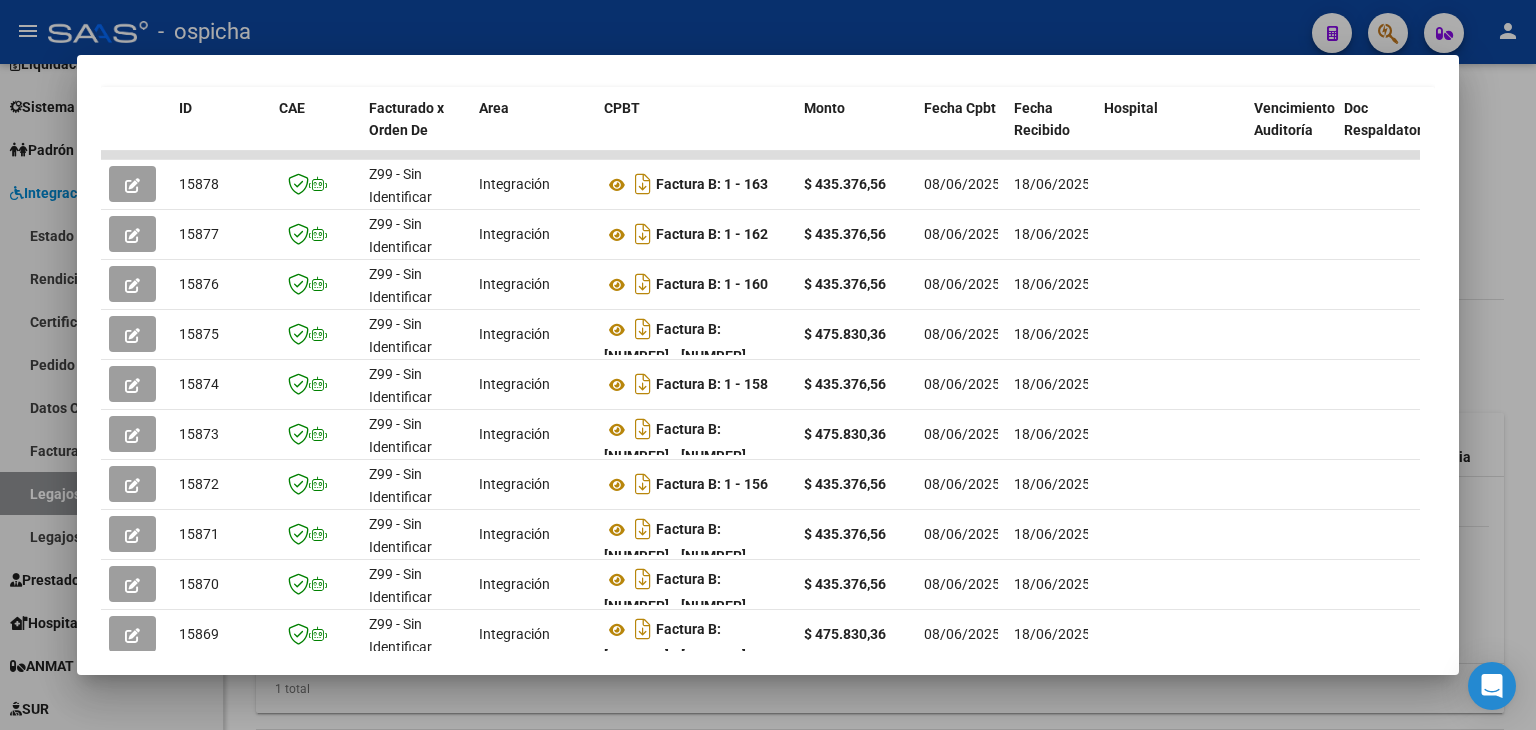 scroll, scrollTop: 586, scrollLeft: 0, axis: vertical 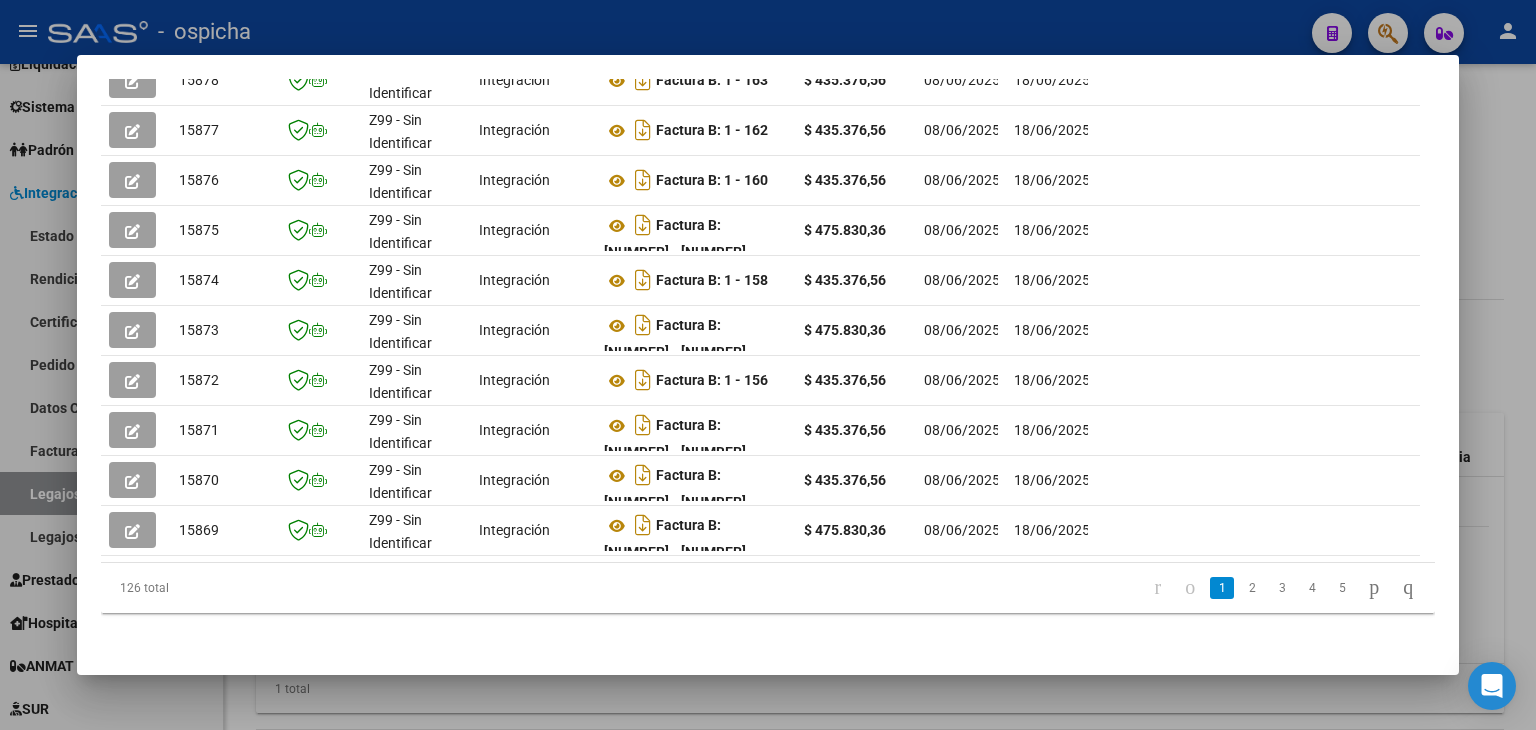 click at bounding box center (768, 365) 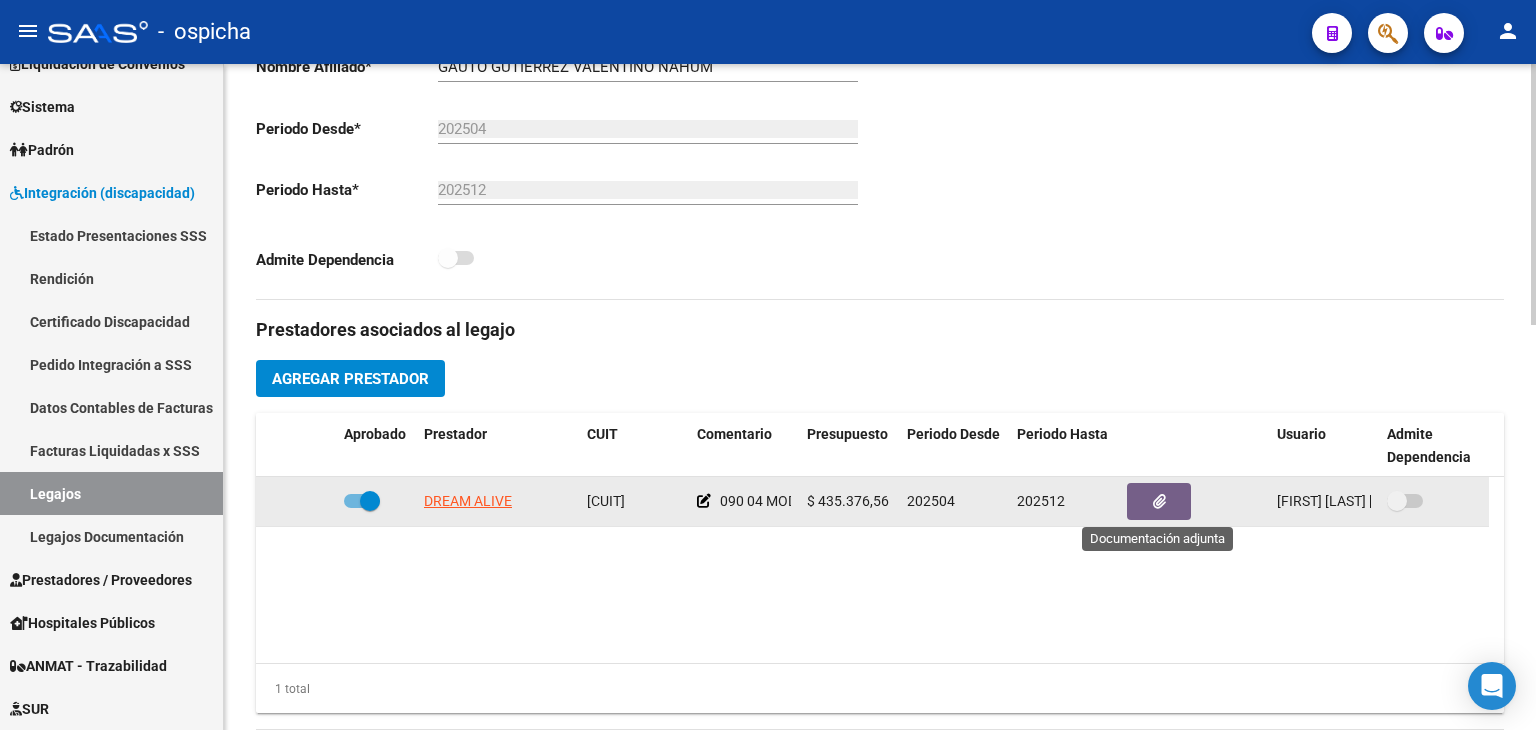 click 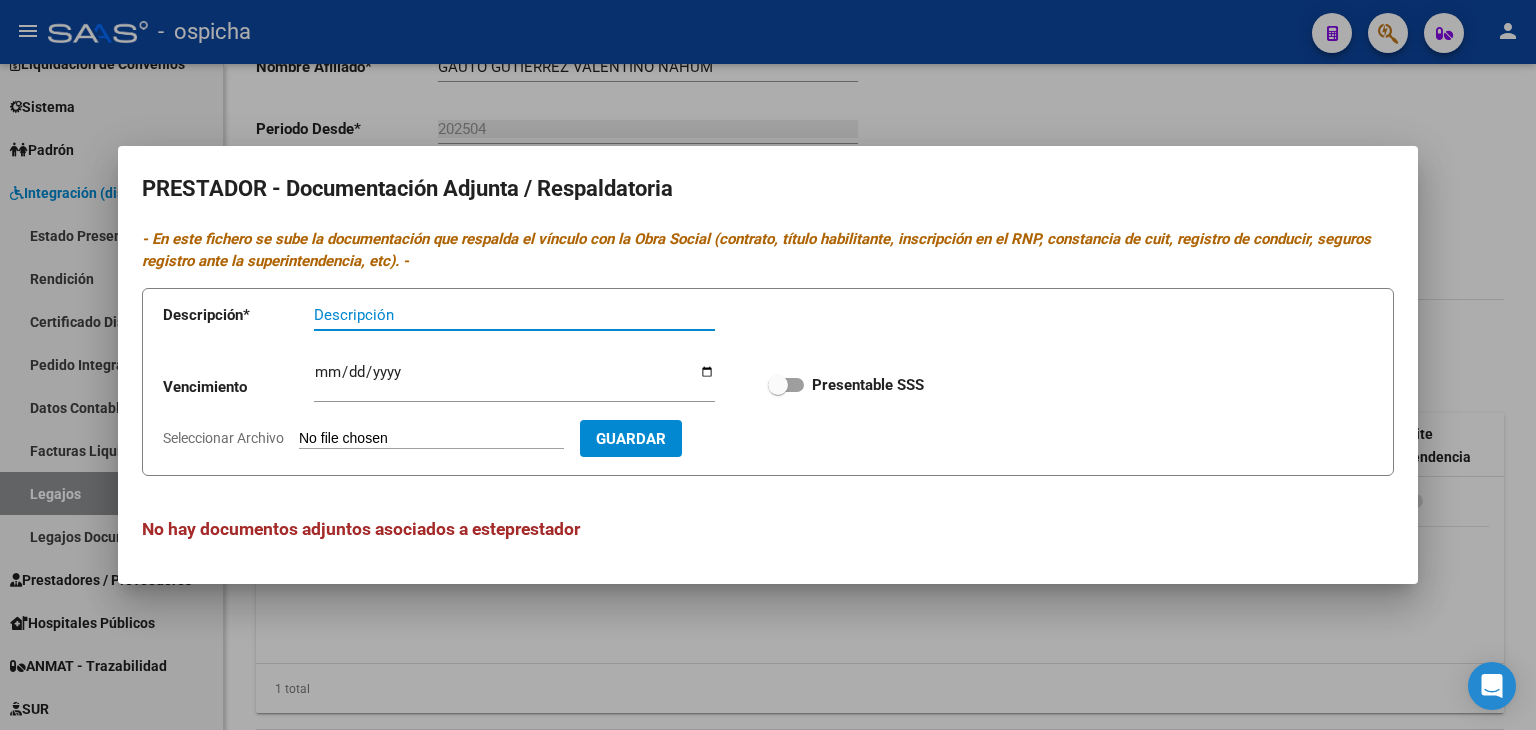 click at bounding box center (768, 365) 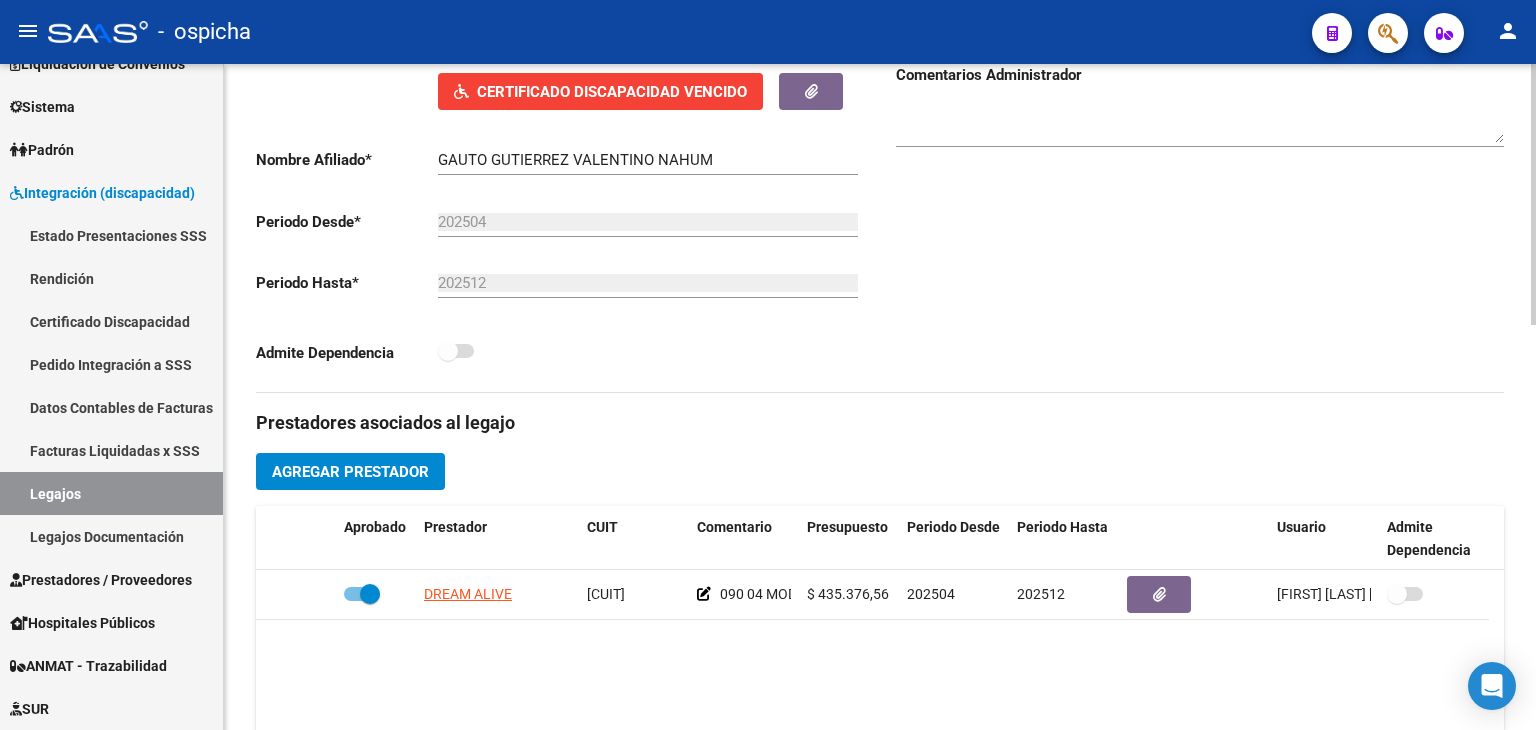 scroll, scrollTop: 300, scrollLeft: 0, axis: vertical 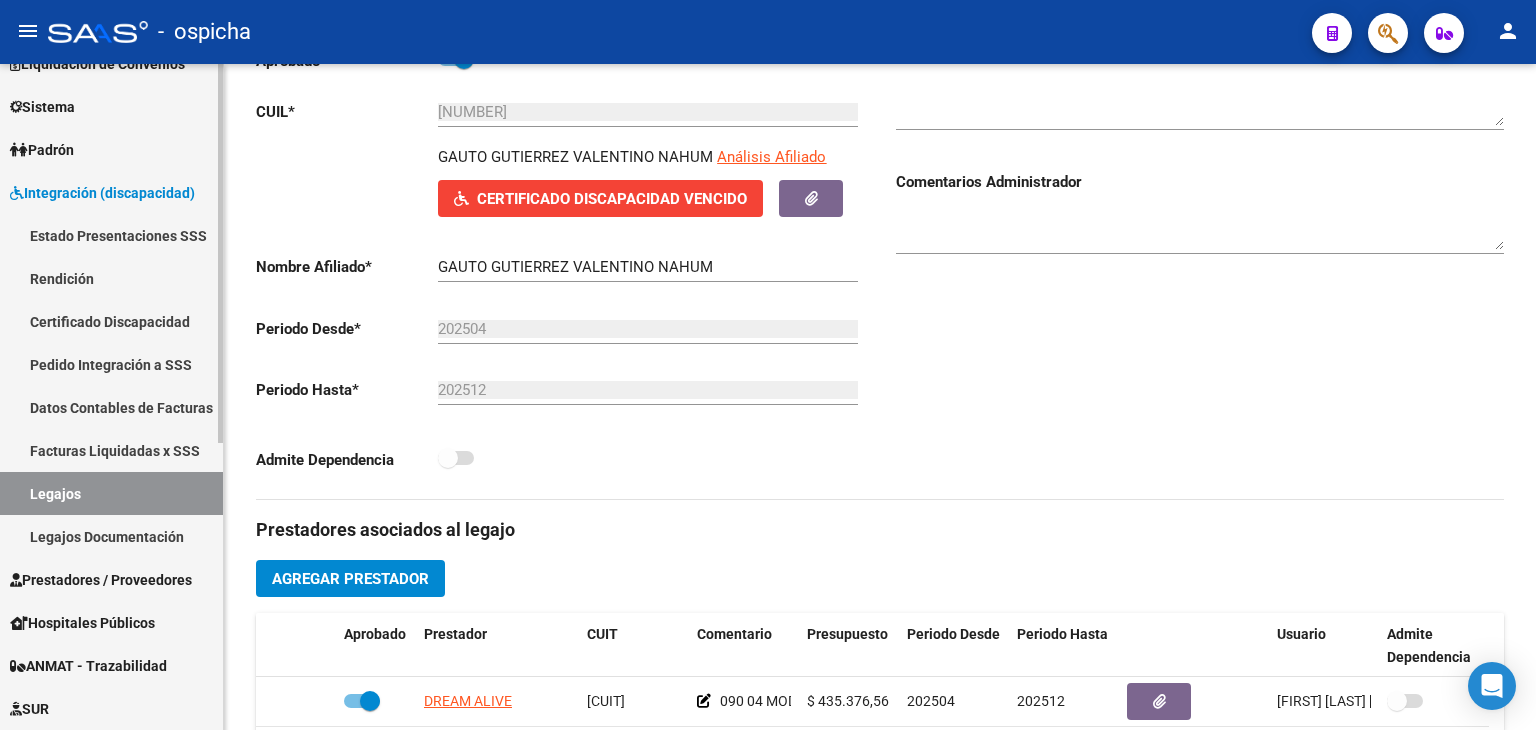 click on "Legajos Documentación" at bounding box center (111, 536) 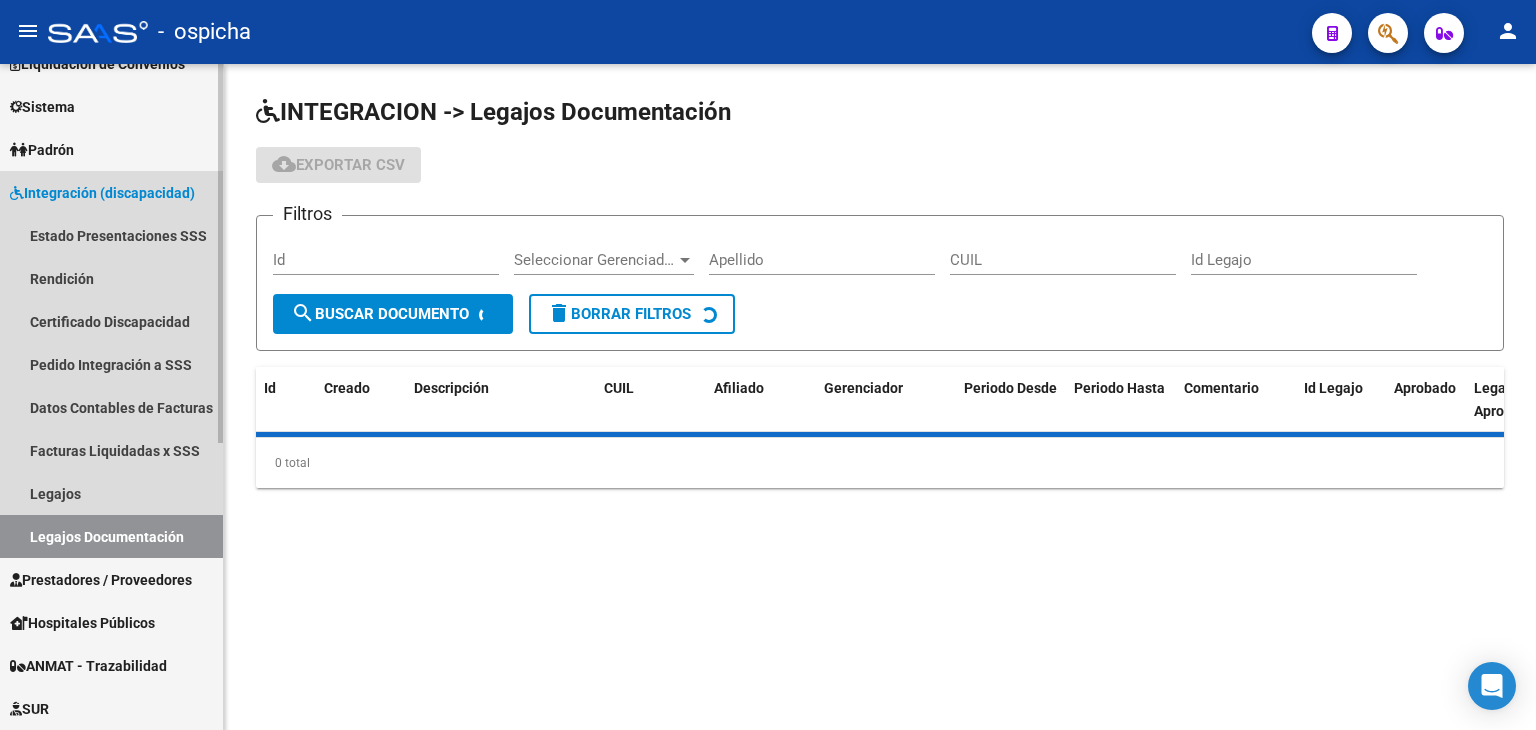 scroll, scrollTop: 0, scrollLeft: 0, axis: both 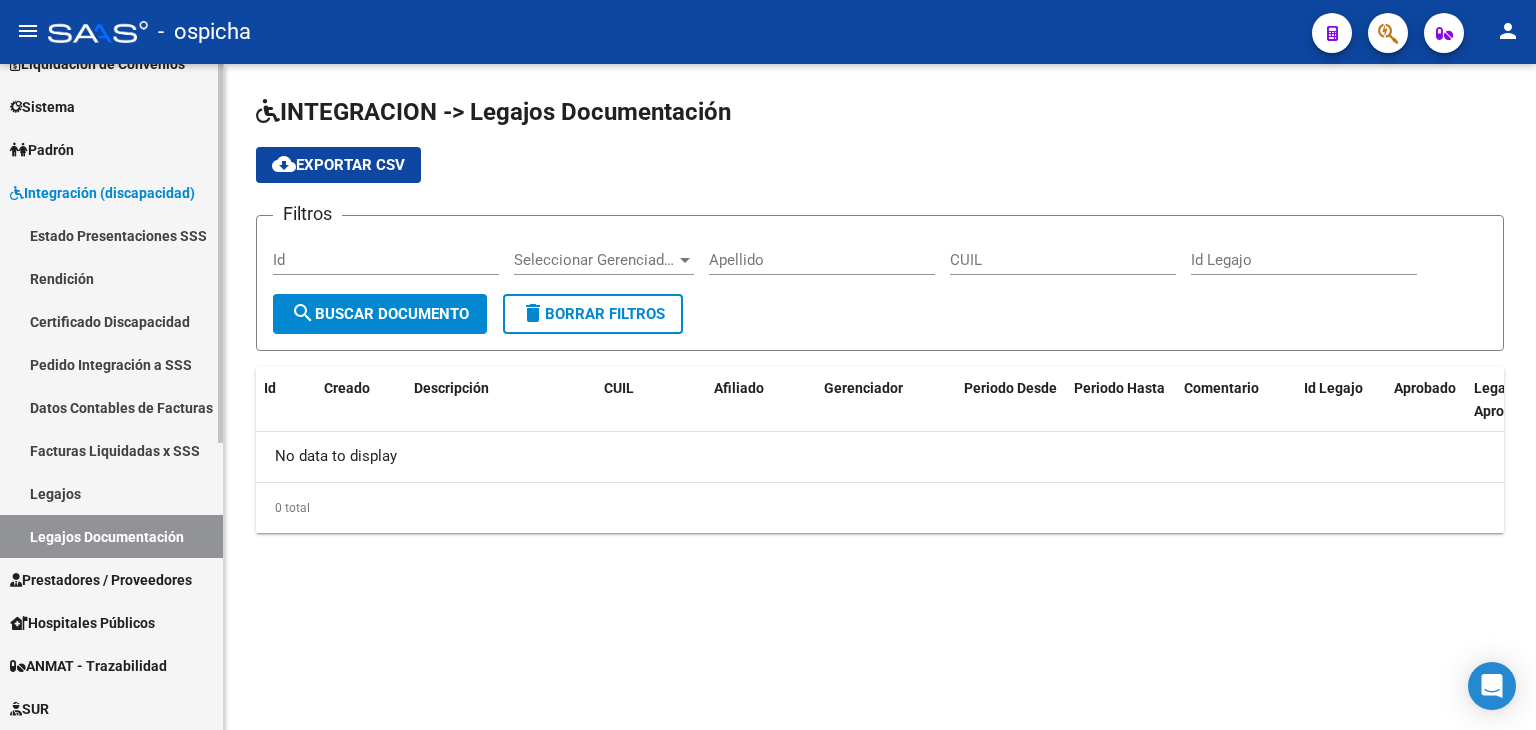 click on "Legajos" at bounding box center [111, 493] 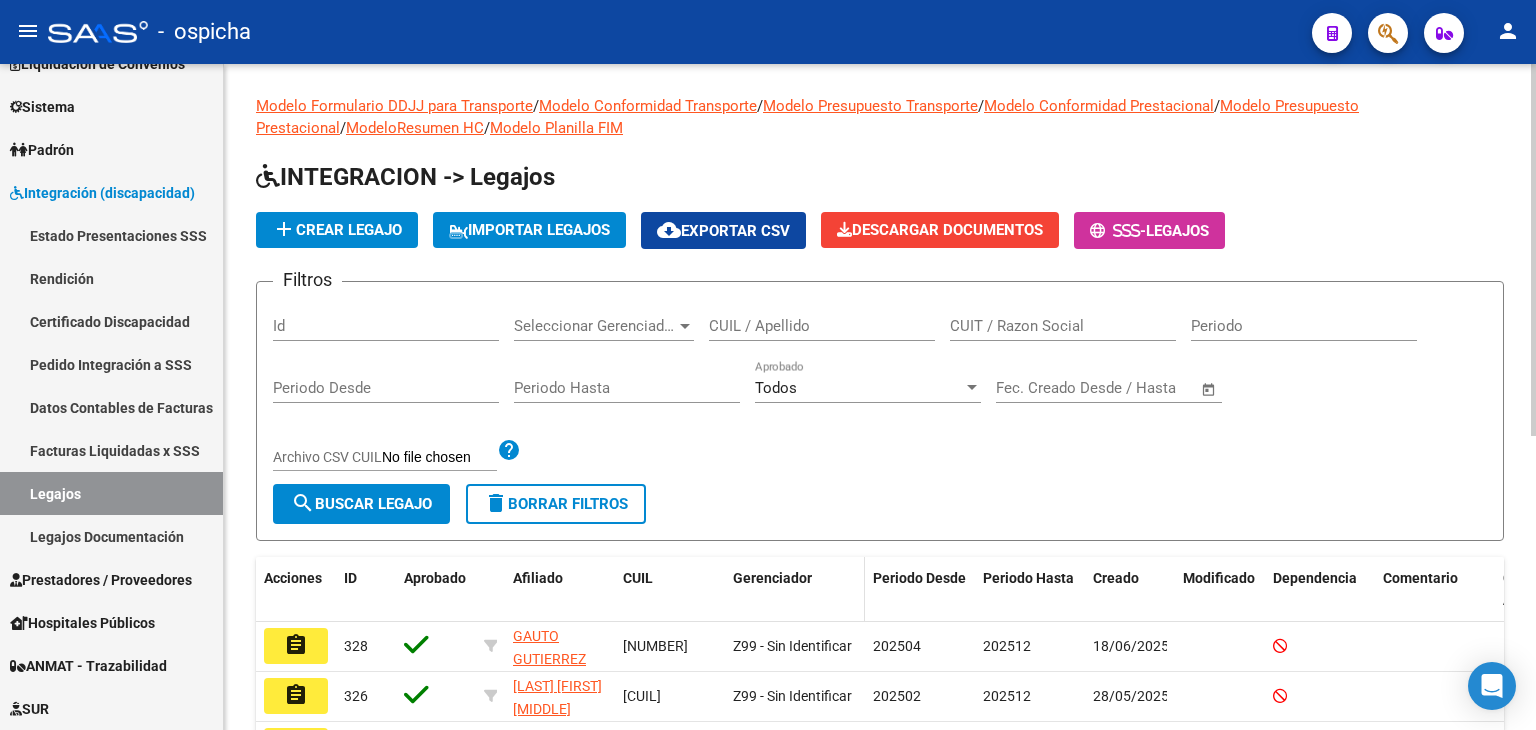 scroll, scrollTop: 0, scrollLeft: 0, axis: both 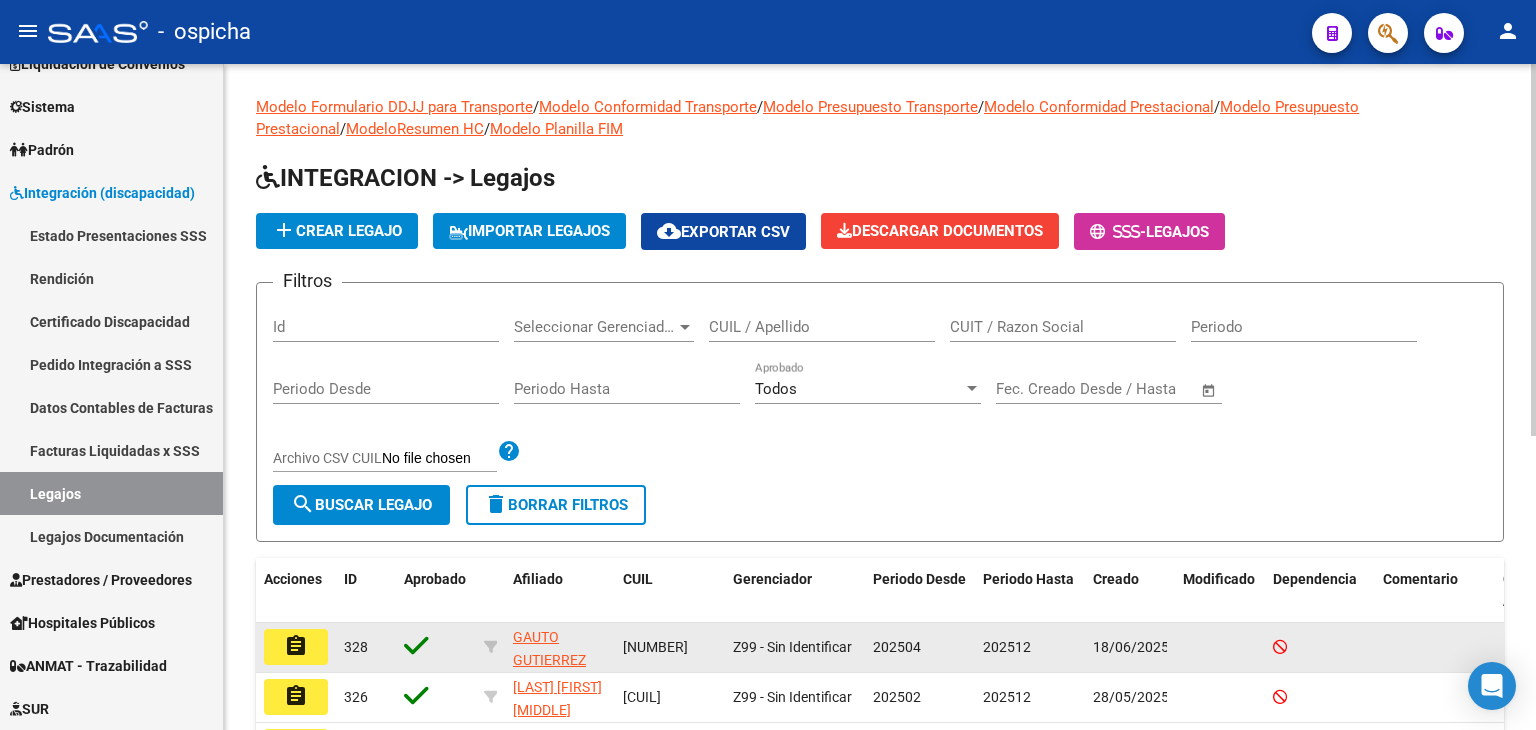 click on "assignment" 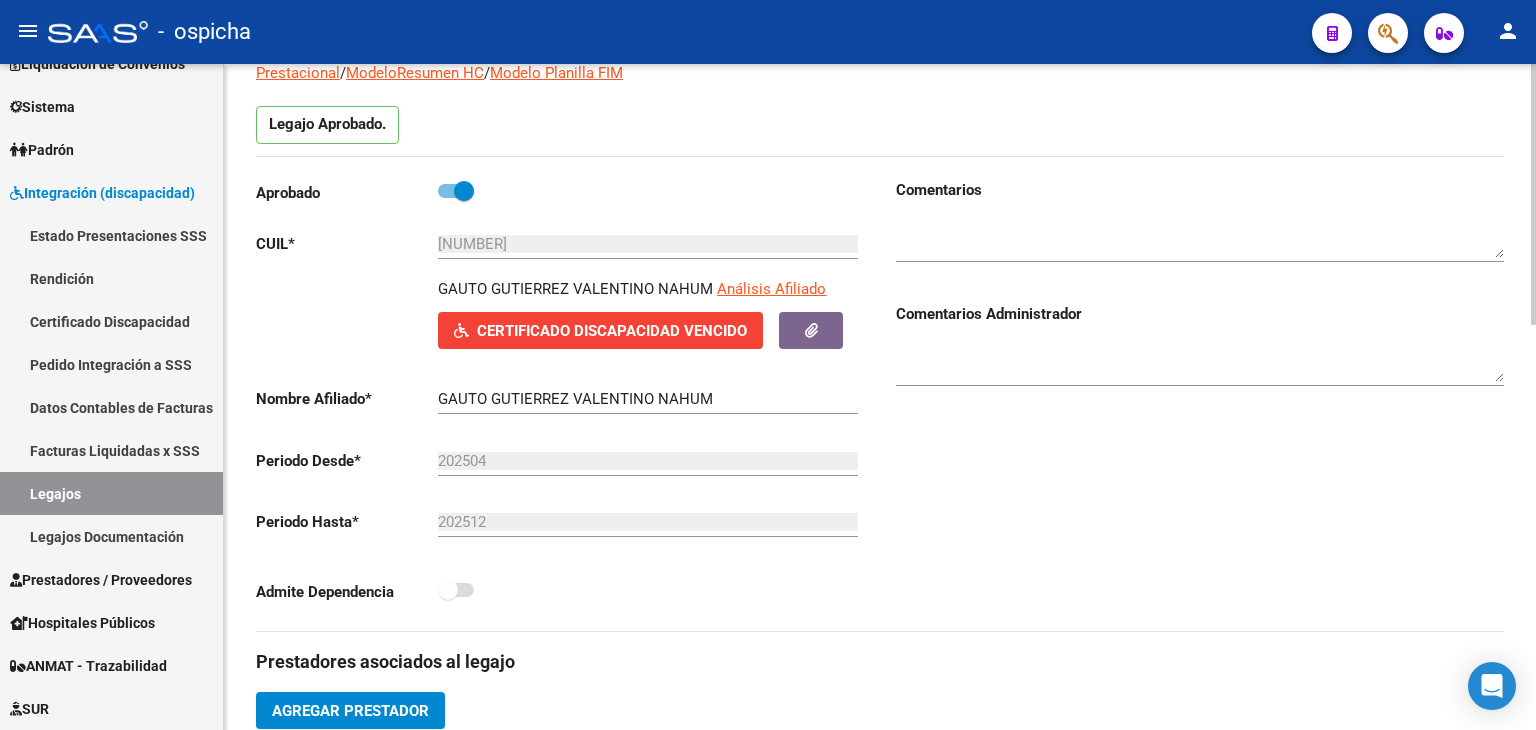 scroll, scrollTop: 0, scrollLeft: 0, axis: both 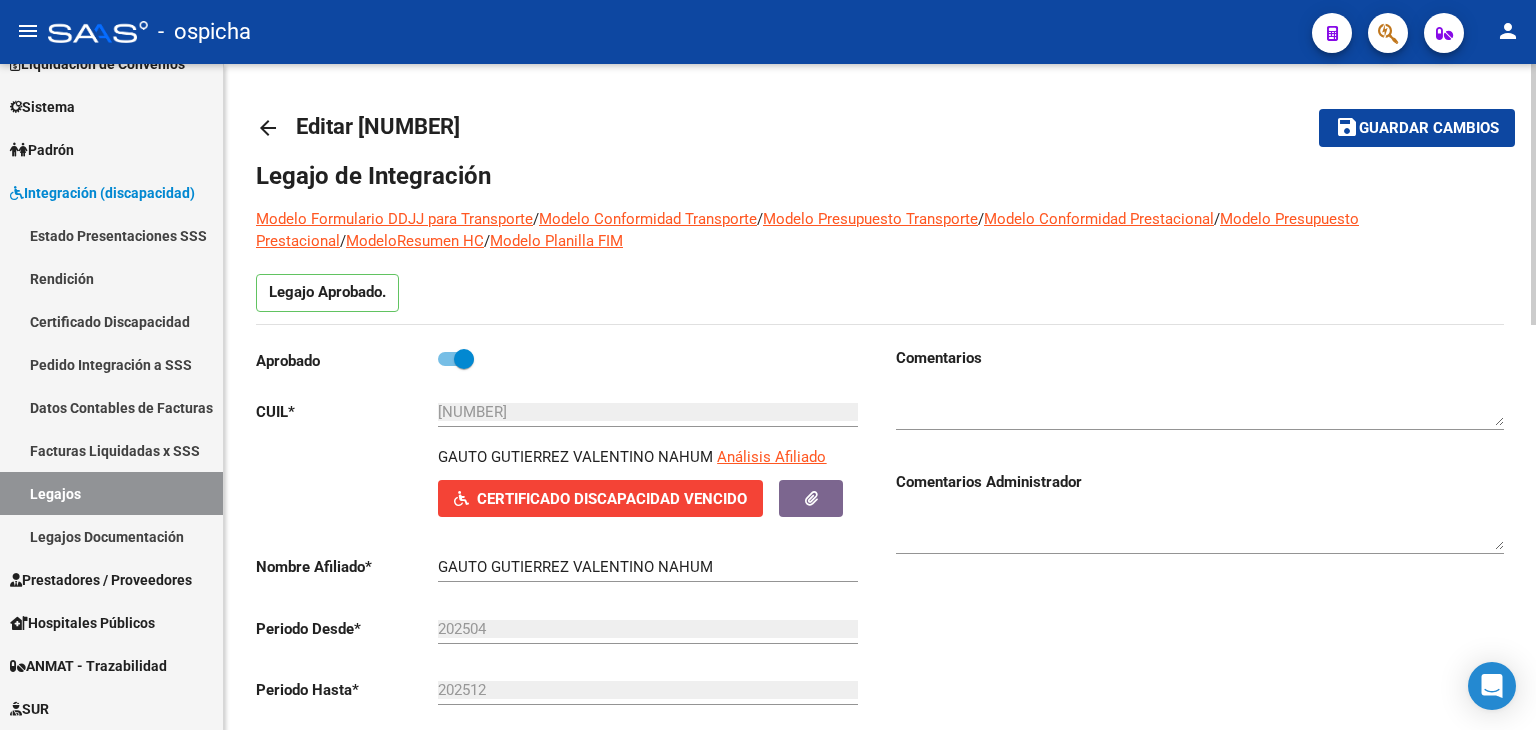 click at bounding box center (464, 359) 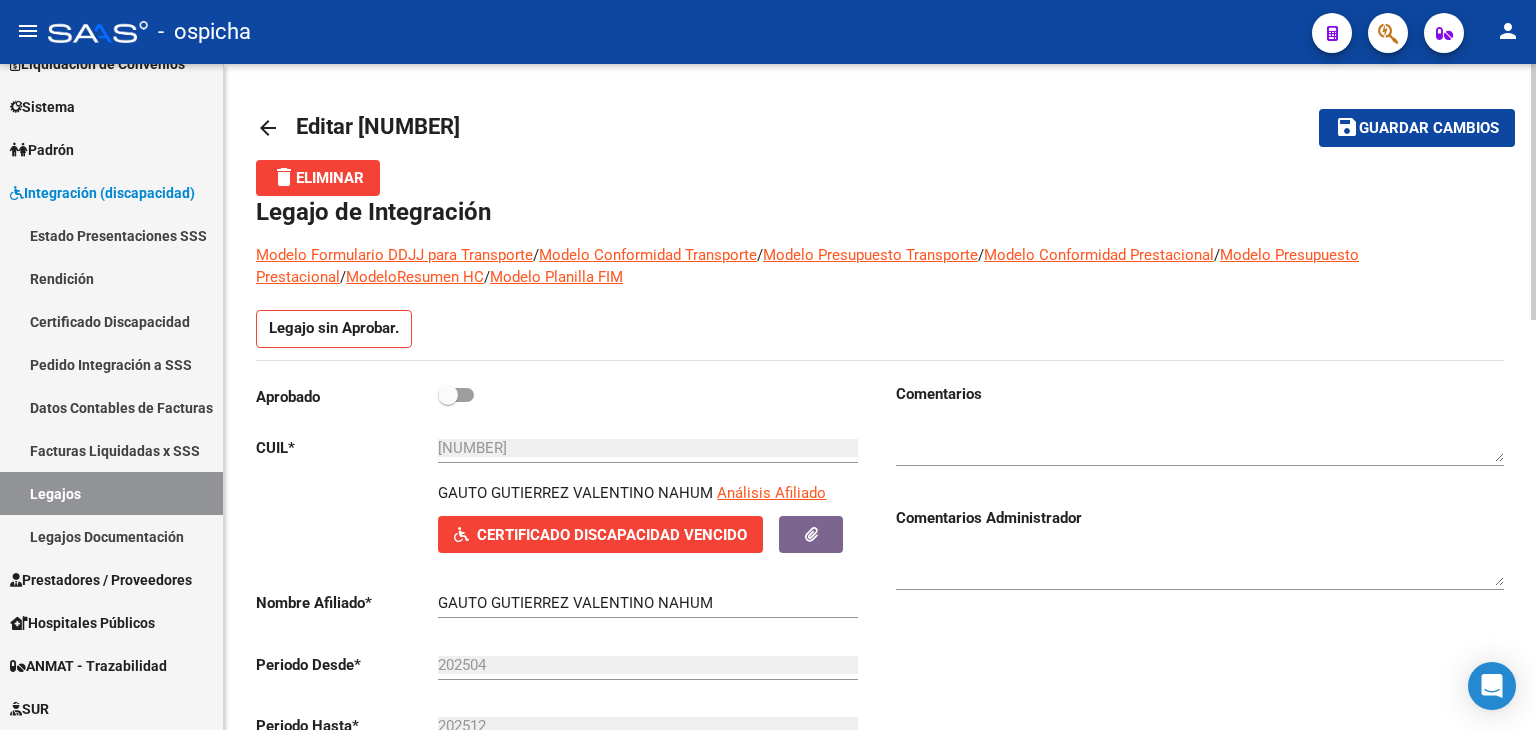 click at bounding box center (456, 395) 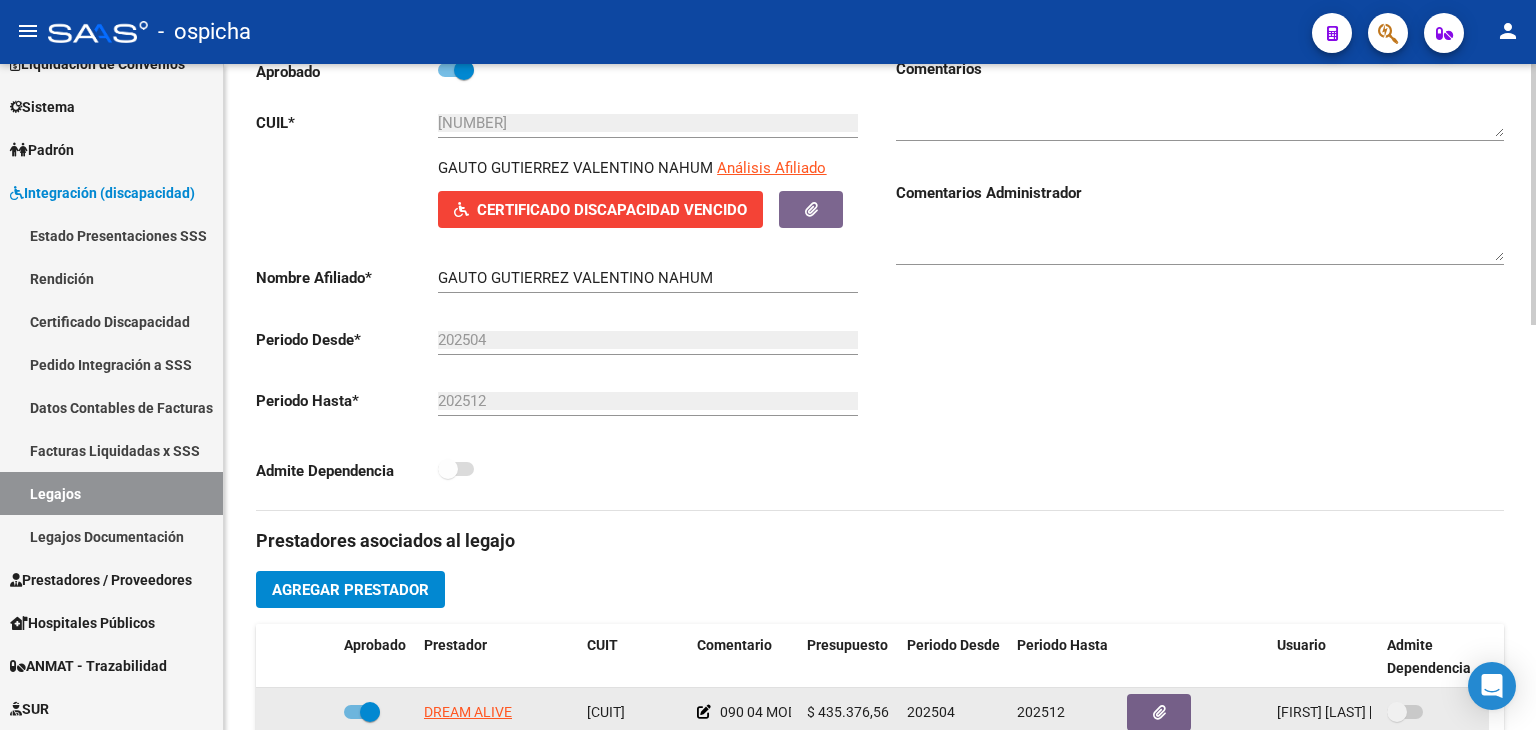 scroll, scrollTop: 200, scrollLeft: 0, axis: vertical 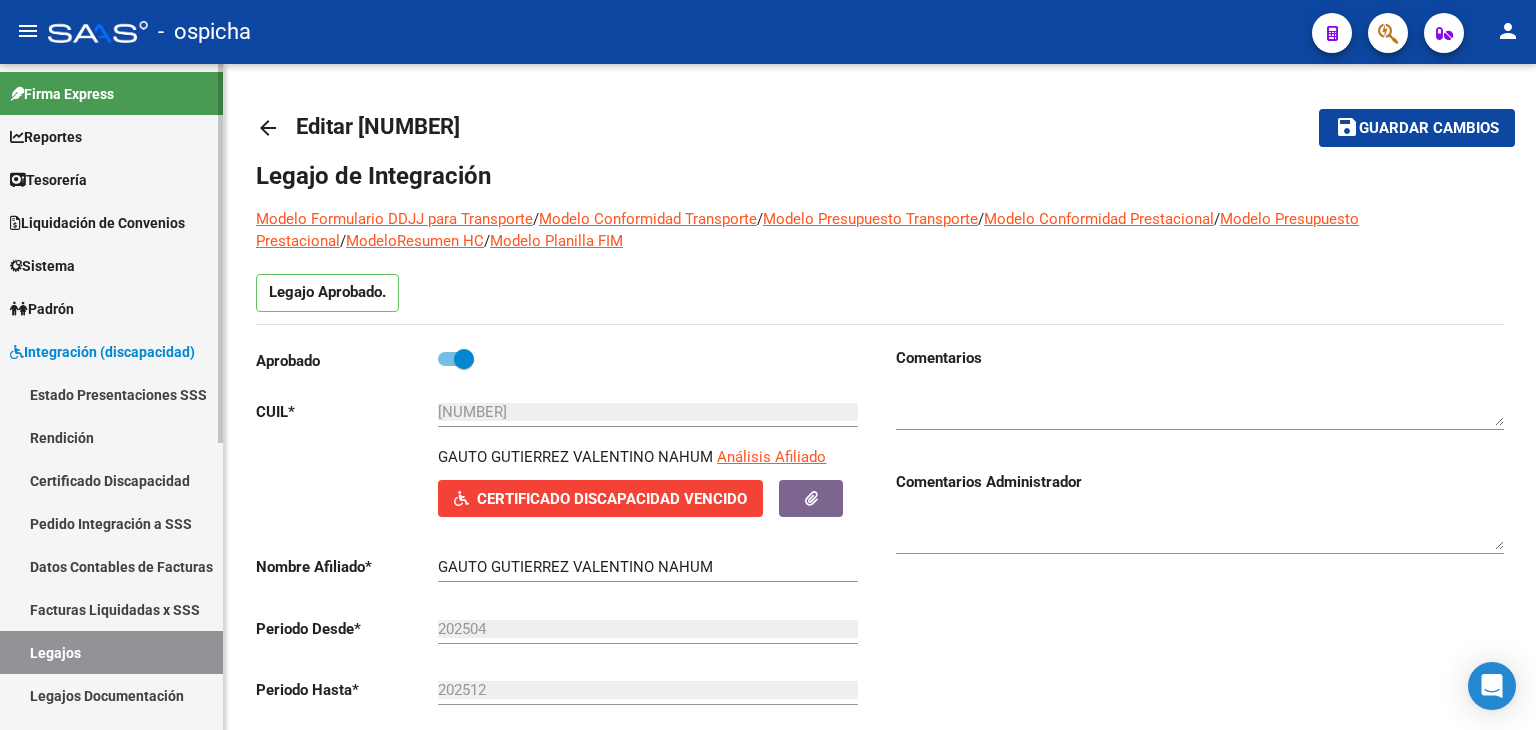click on "Padrón" at bounding box center [42, 309] 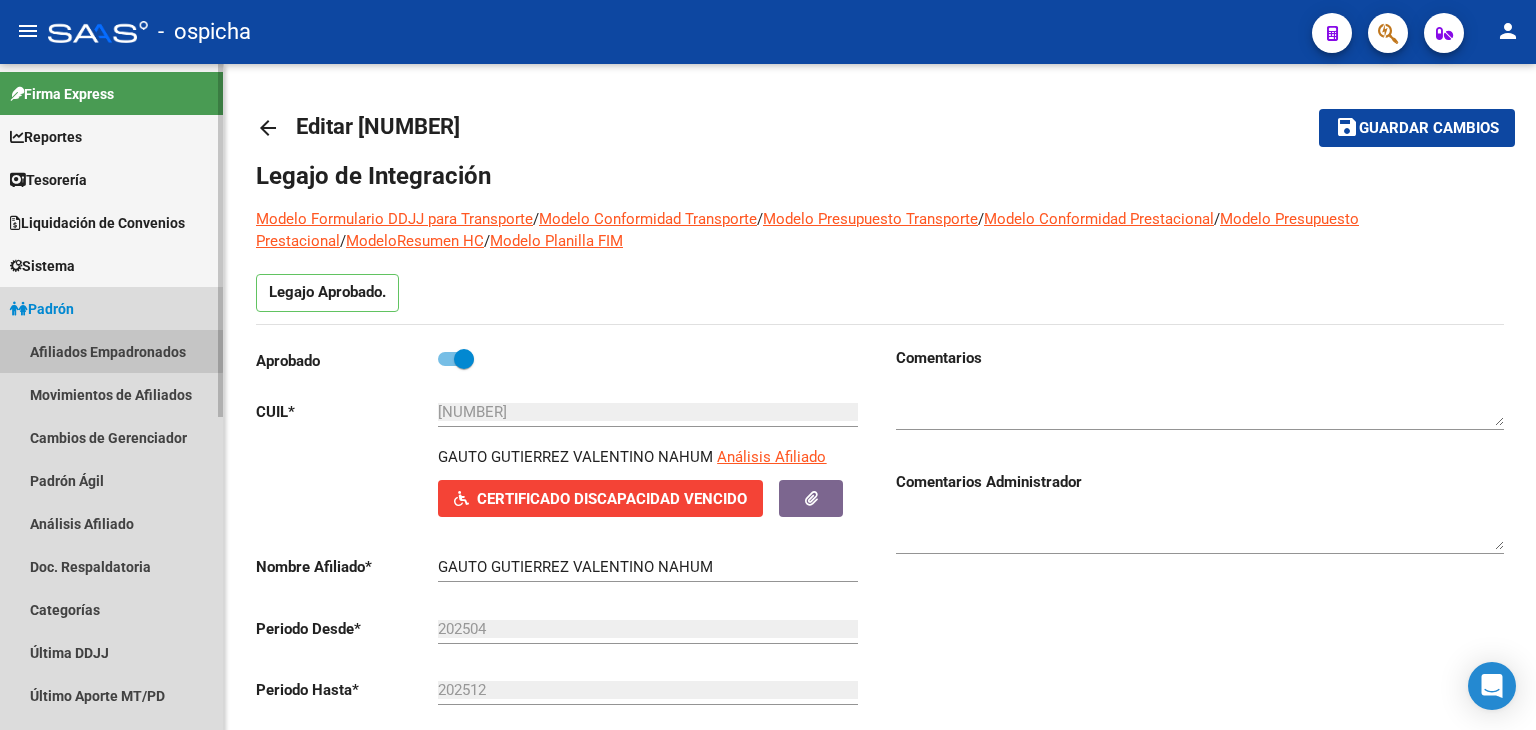 click on "Afiliados Empadronados" at bounding box center (111, 351) 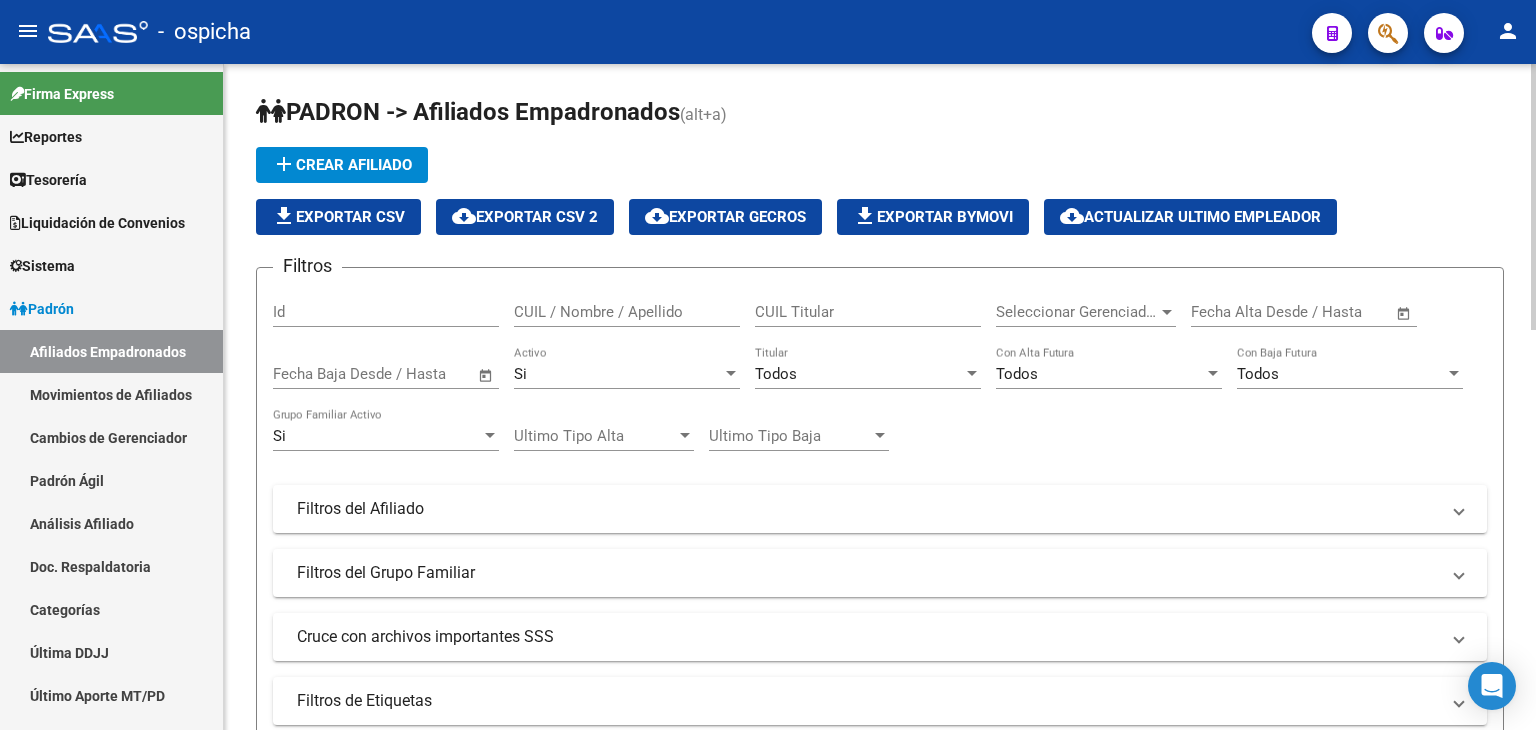 click on "CUIL / Nombre / Apellido" at bounding box center [627, 312] 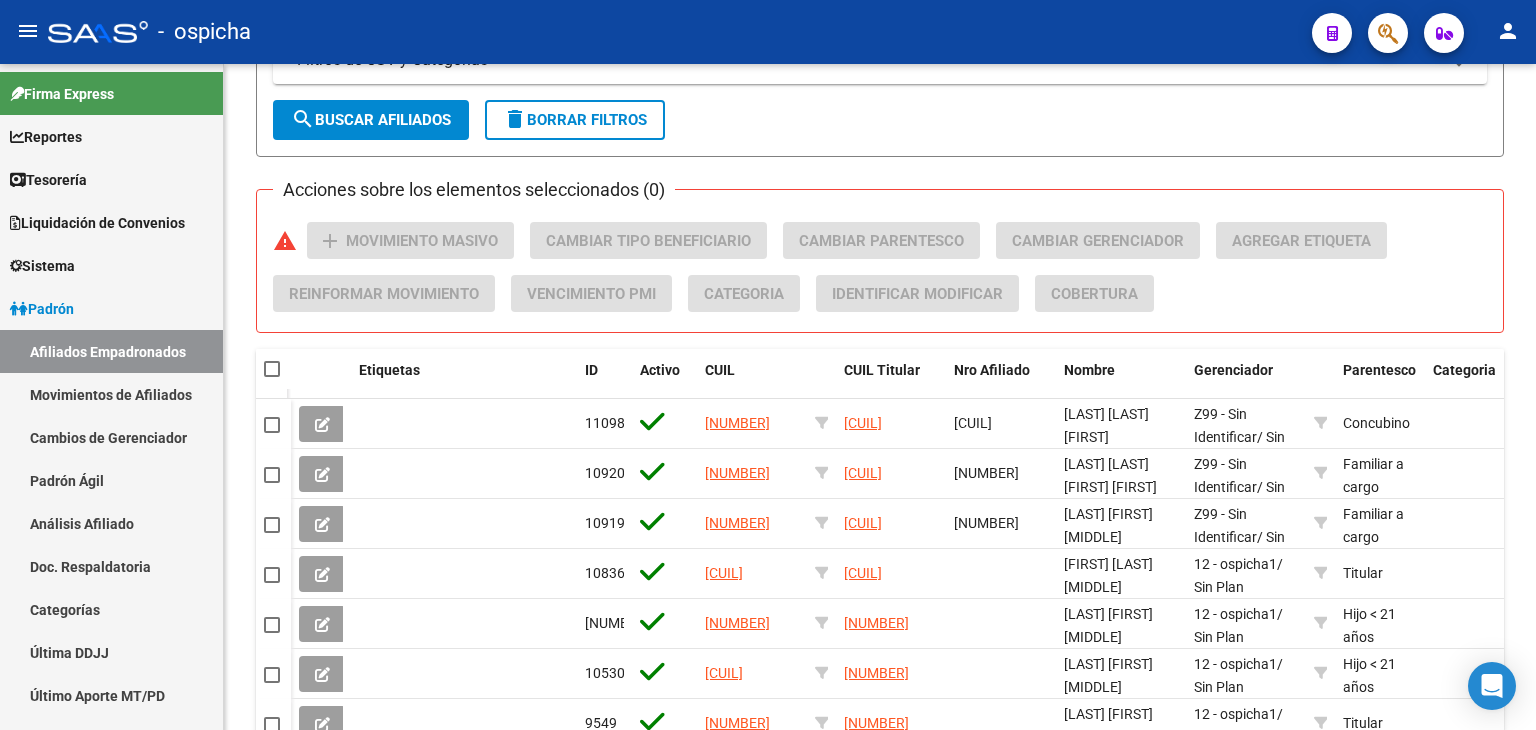 scroll, scrollTop: 500, scrollLeft: 0, axis: vertical 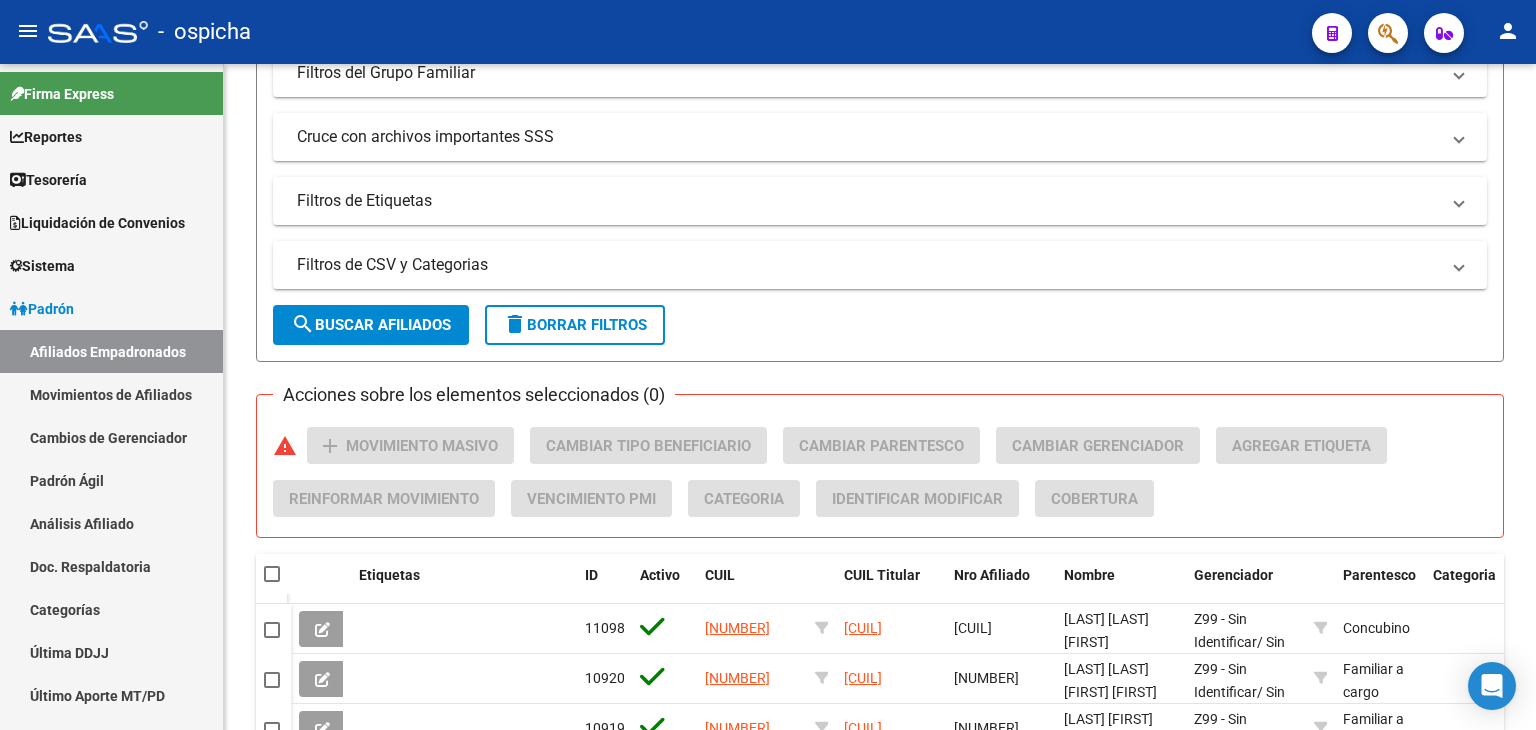type on "santana" 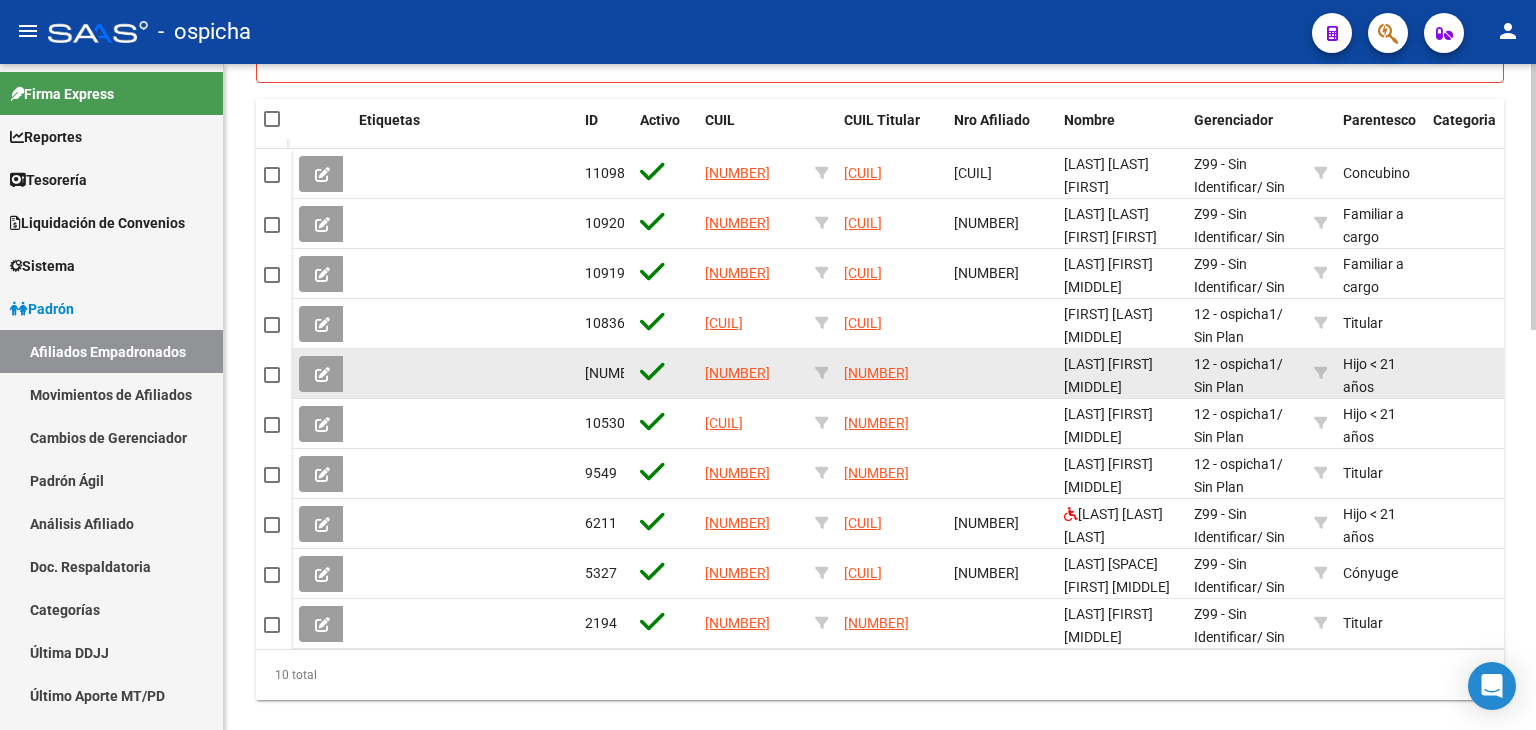scroll, scrollTop: 1000, scrollLeft: 0, axis: vertical 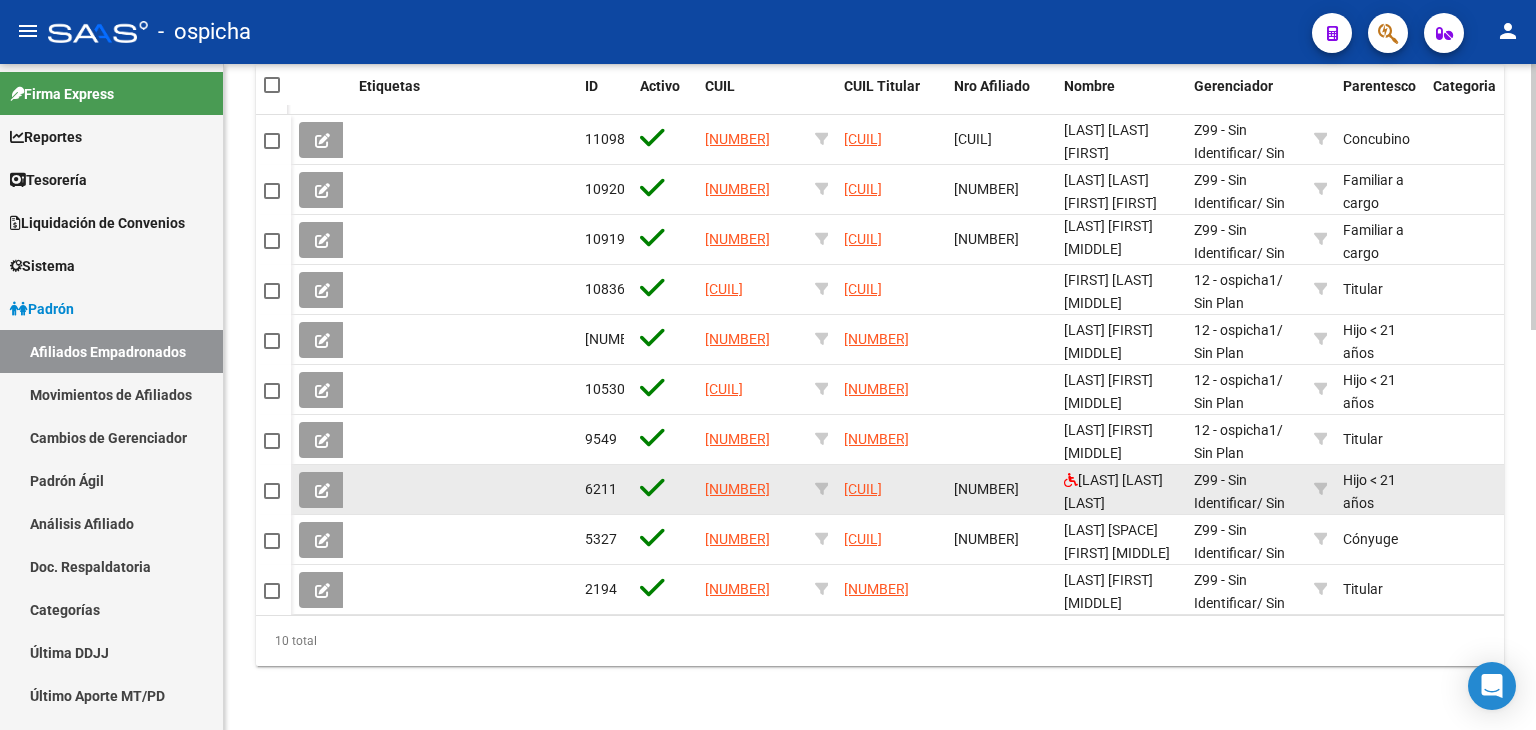 click on "[LAST] [LAST] [LAST]" 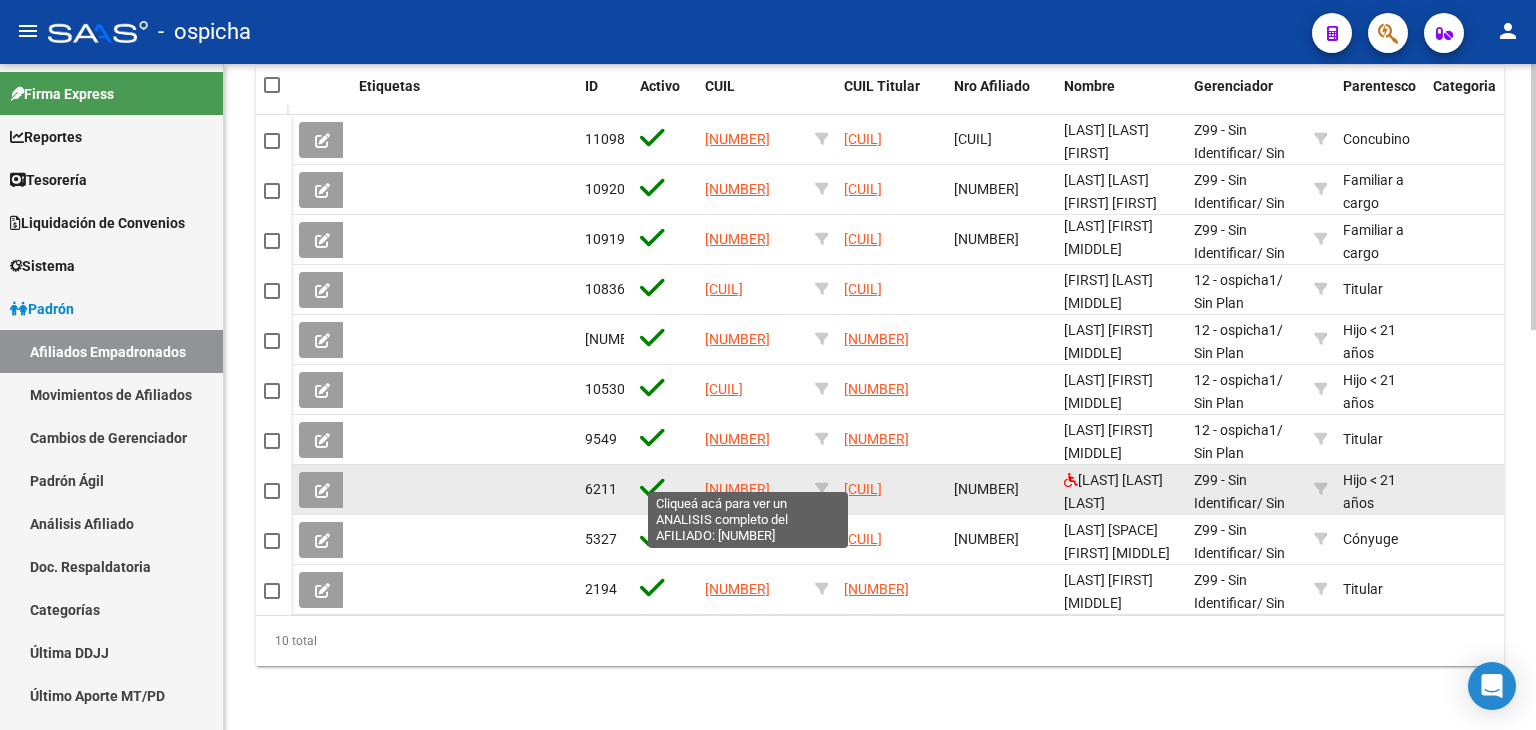 click on "[NUMBER]" 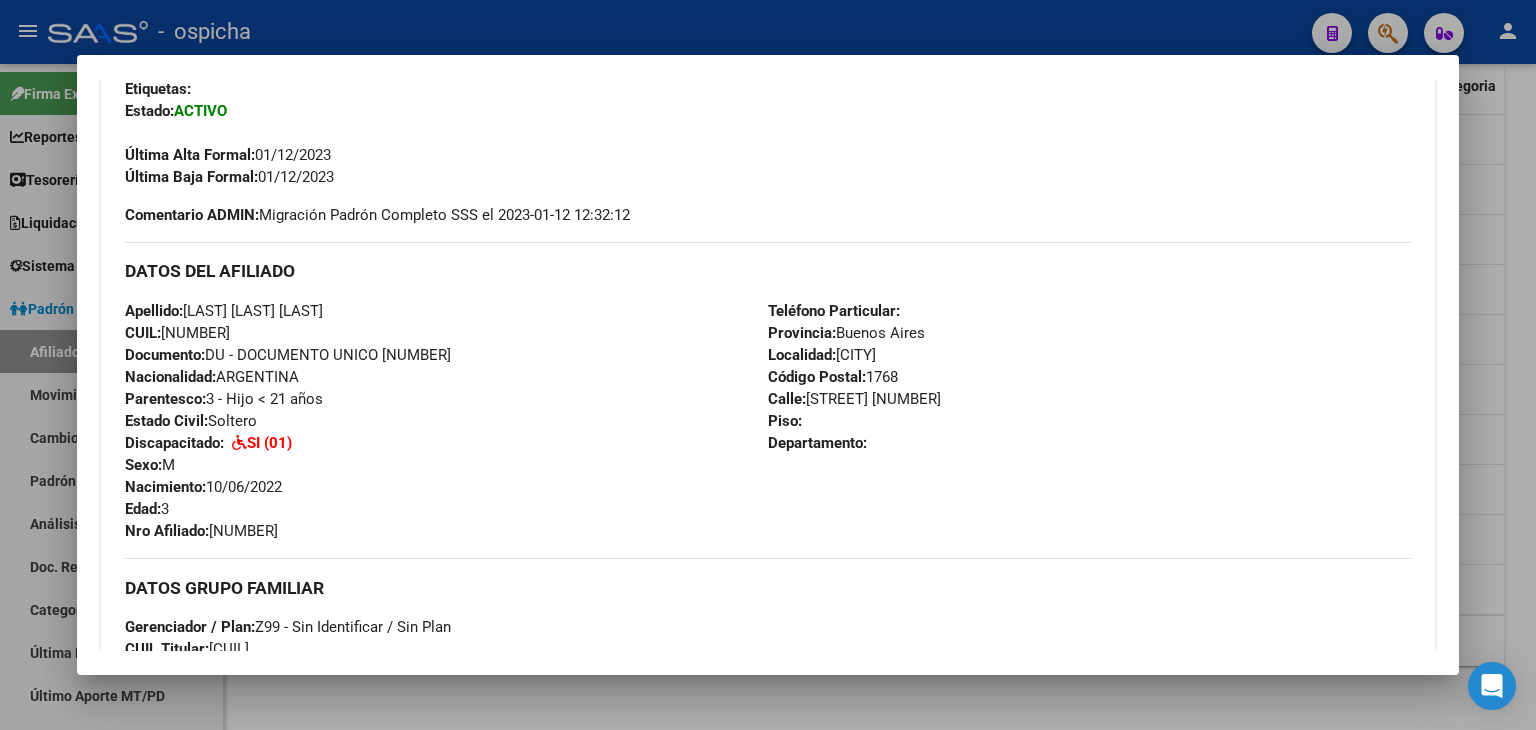 scroll, scrollTop: 600, scrollLeft: 0, axis: vertical 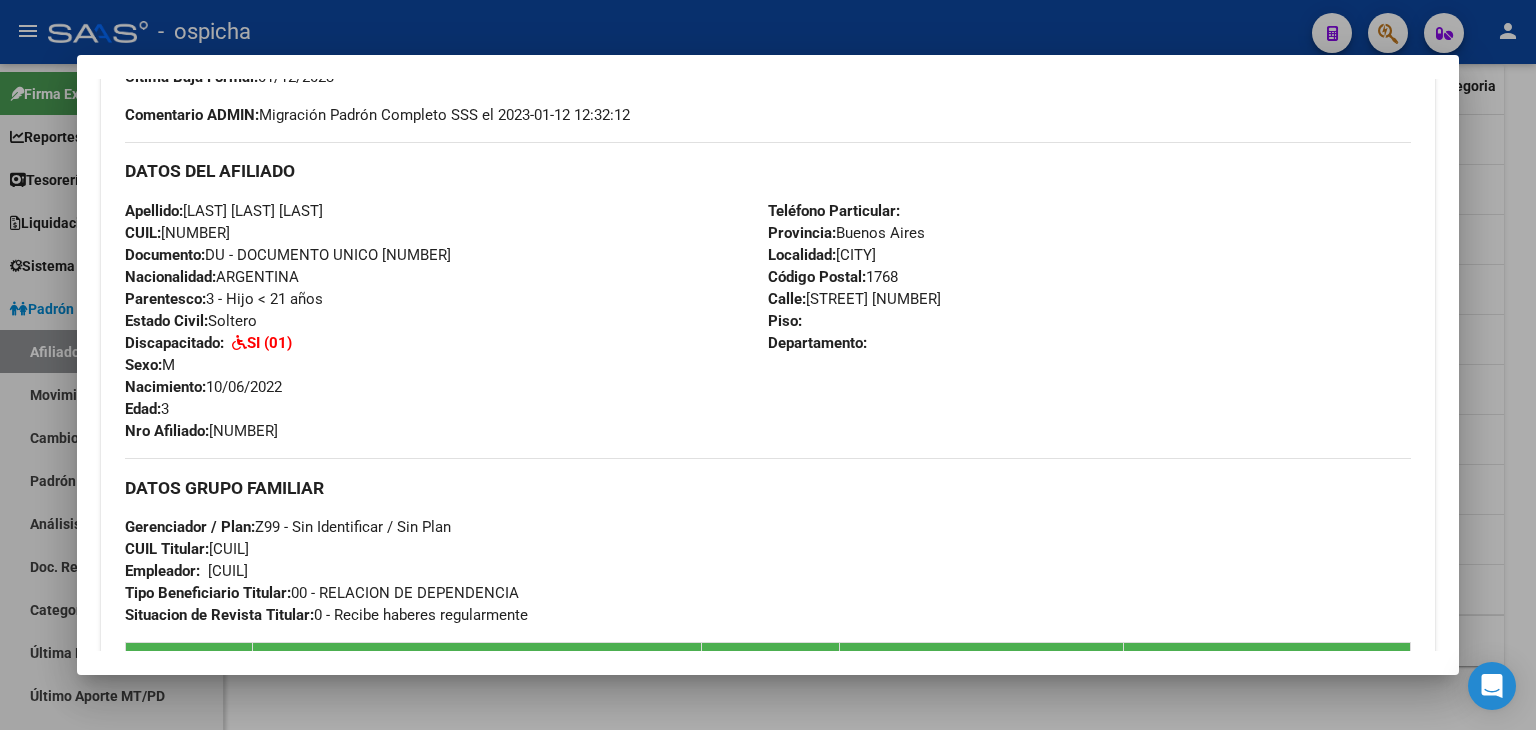 drag, startPoint x: 113, startPoint y: 161, endPoint x: 124, endPoint y: 163, distance: 11.18034 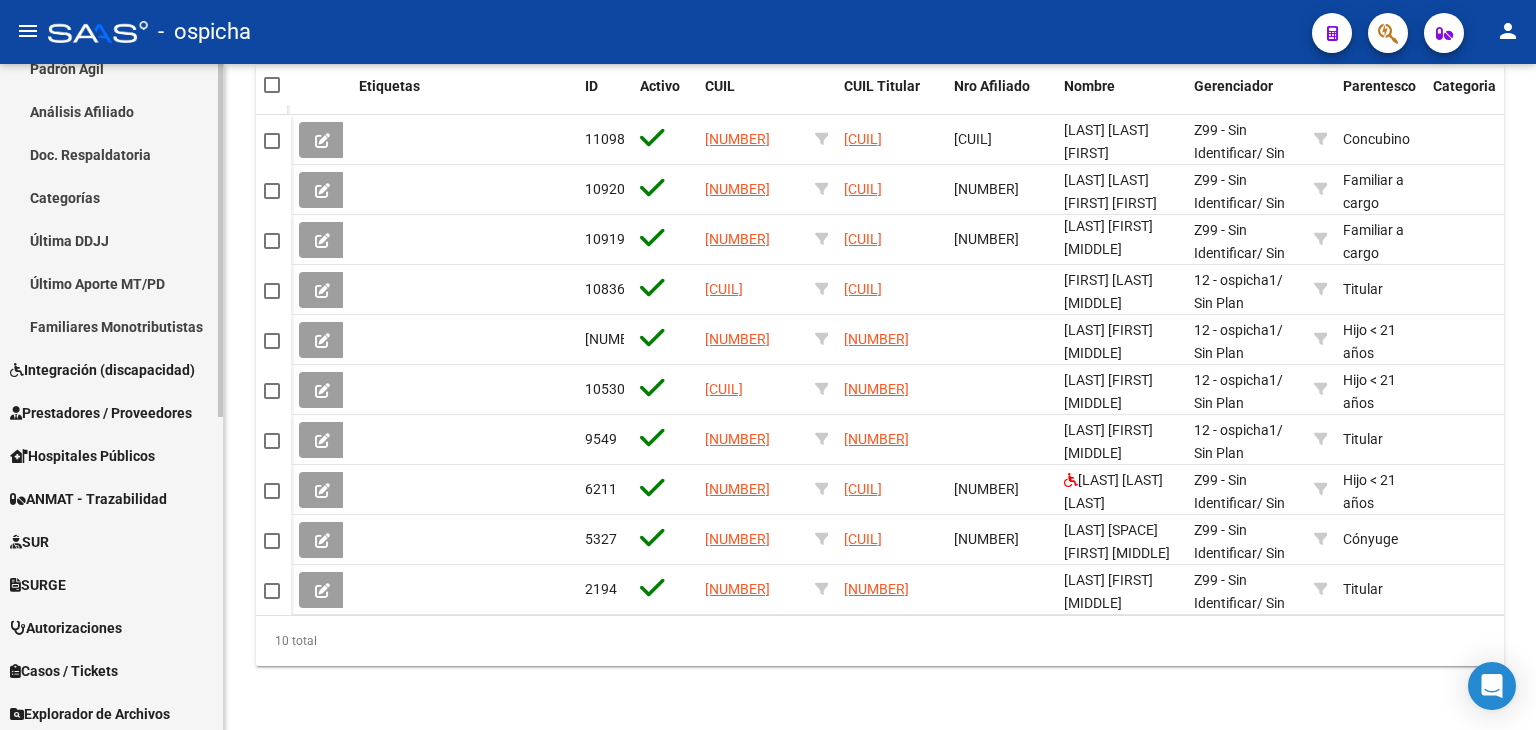 scroll, scrollTop: 500, scrollLeft: 0, axis: vertical 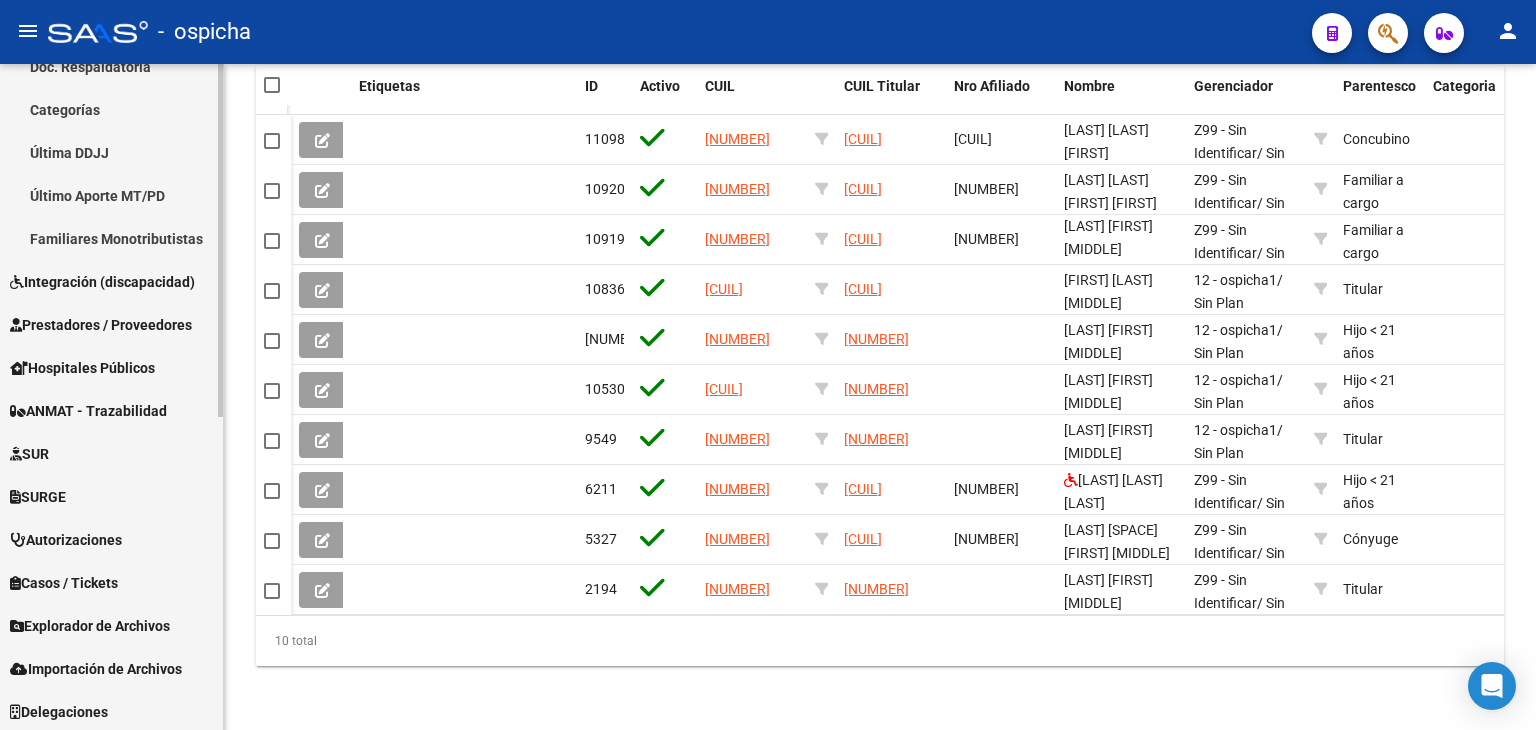 click on "Prestadores / Proveedores" at bounding box center [101, 325] 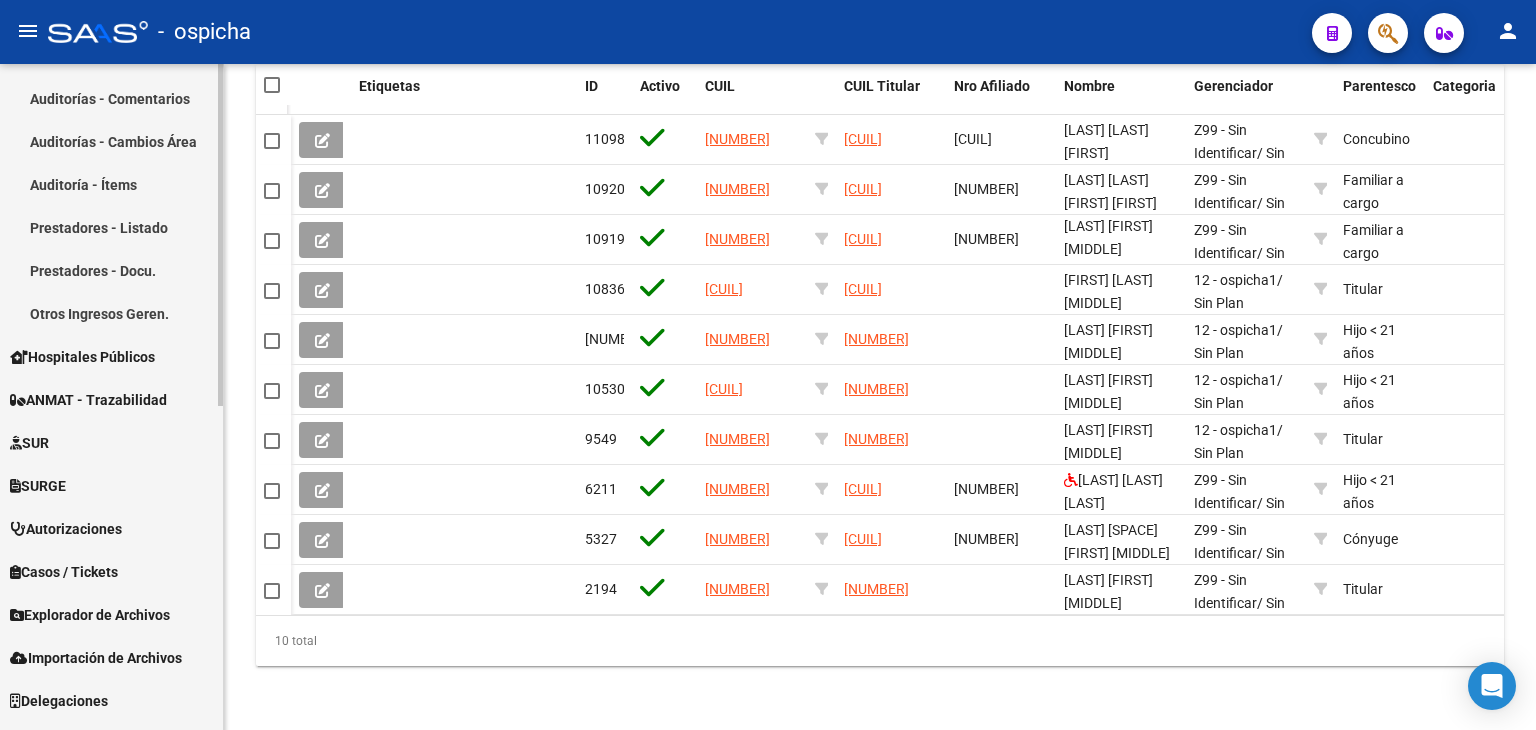 scroll, scrollTop: 600, scrollLeft: 0, axis: vertical 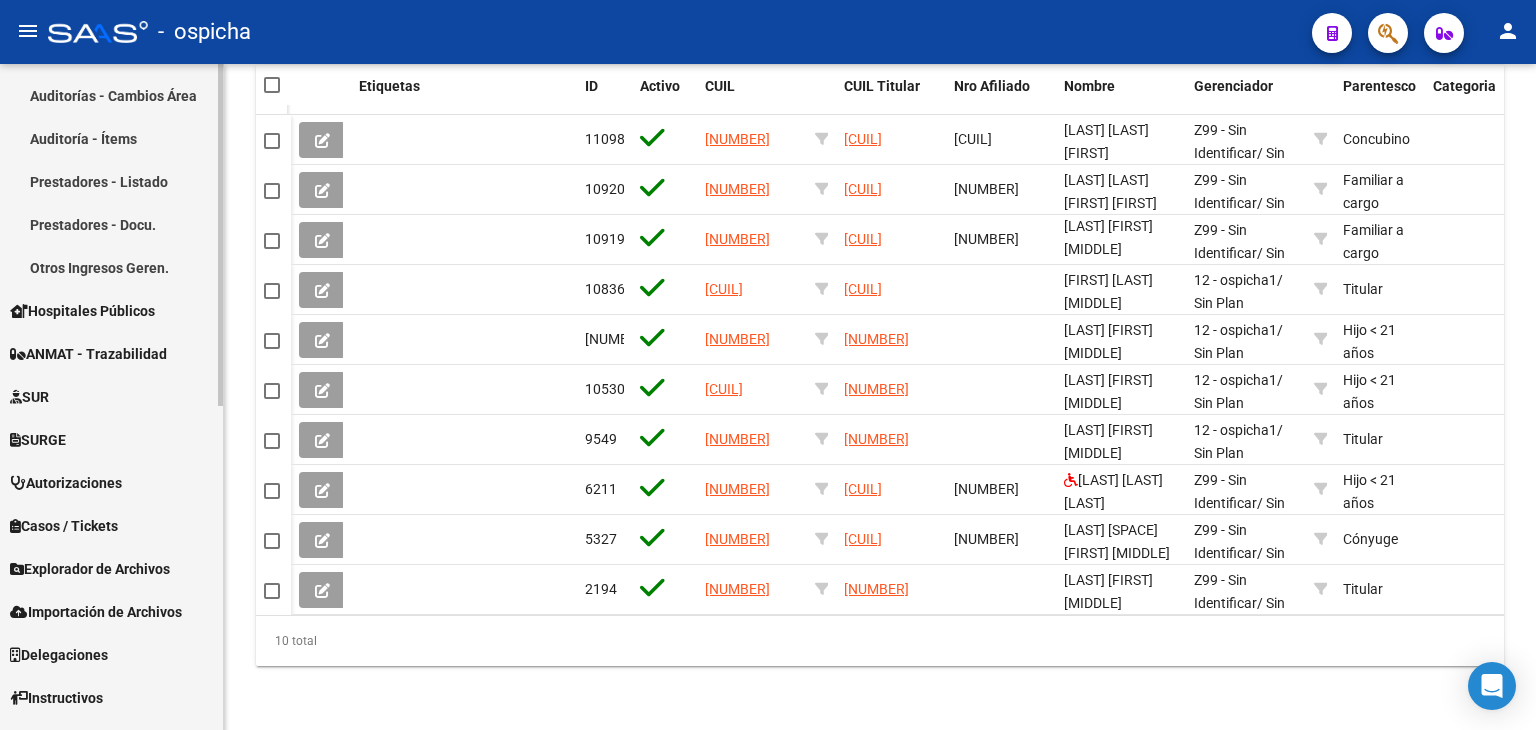 click on "Prestadores - Listado" at bounding box center [111, 181] 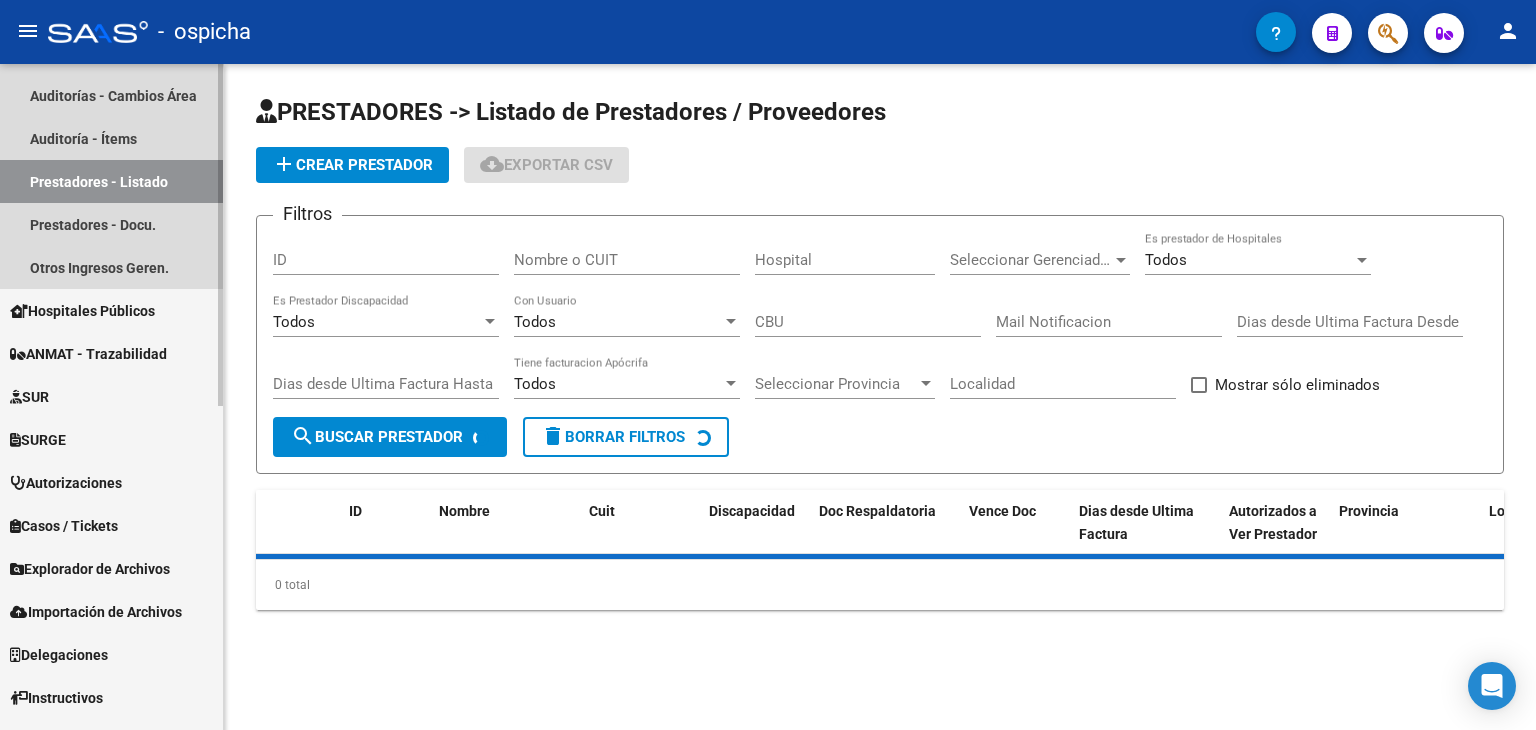scroll, scrollTop: 0, scrollLeft: 0, axis: both 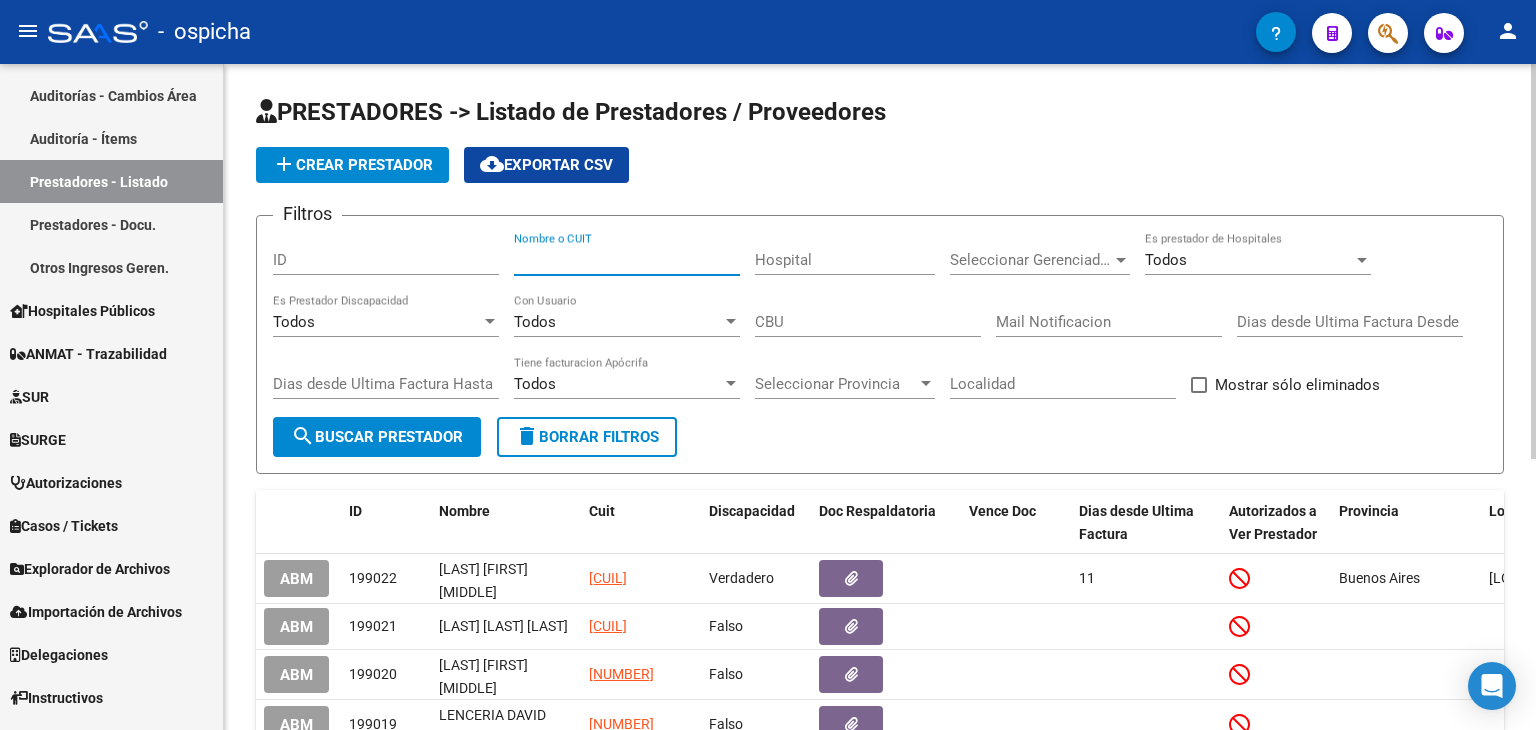 click on "Nombre o CUIT" at bounding box center [627, 260] 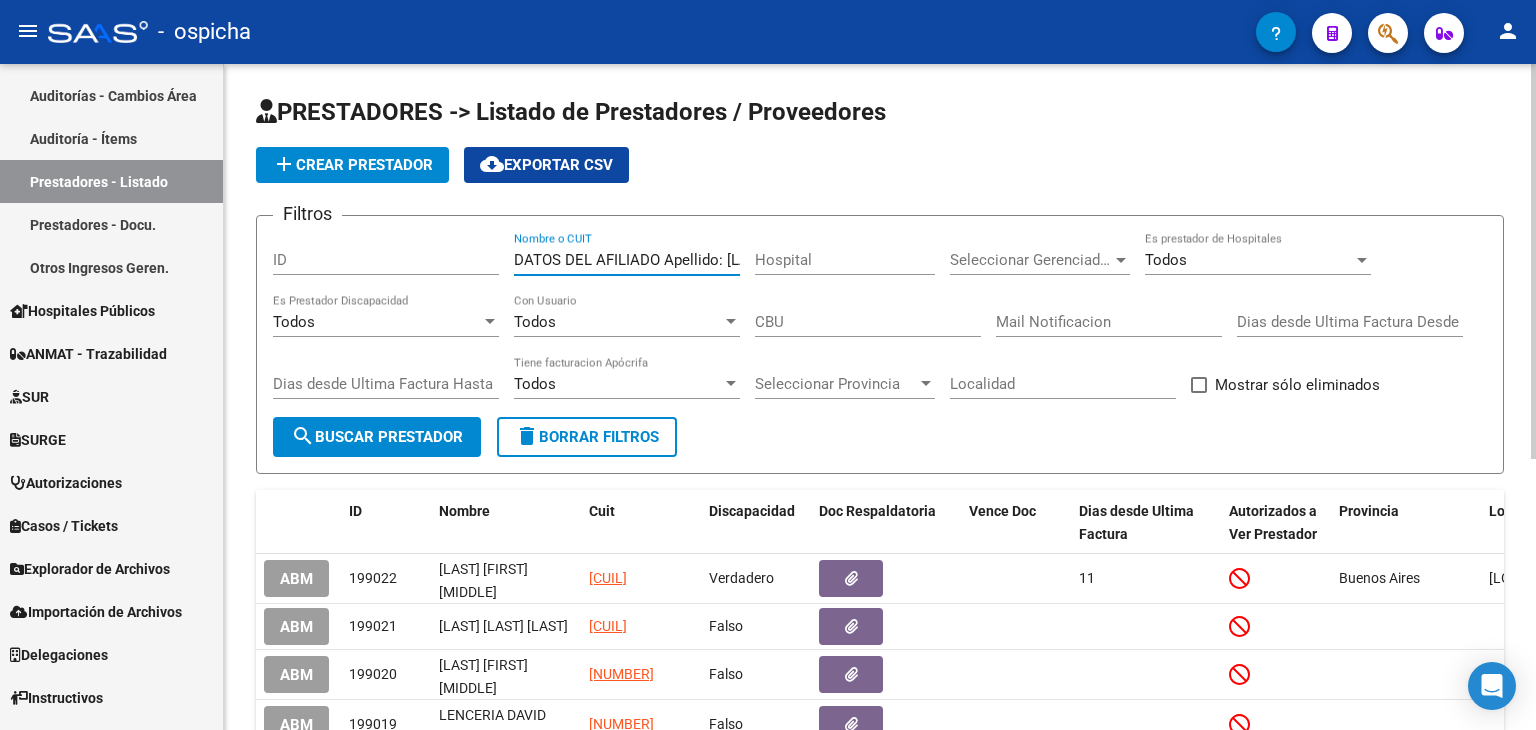 scroll, scrollTop: 0, scrollLeft: 2689, axis: horizontal 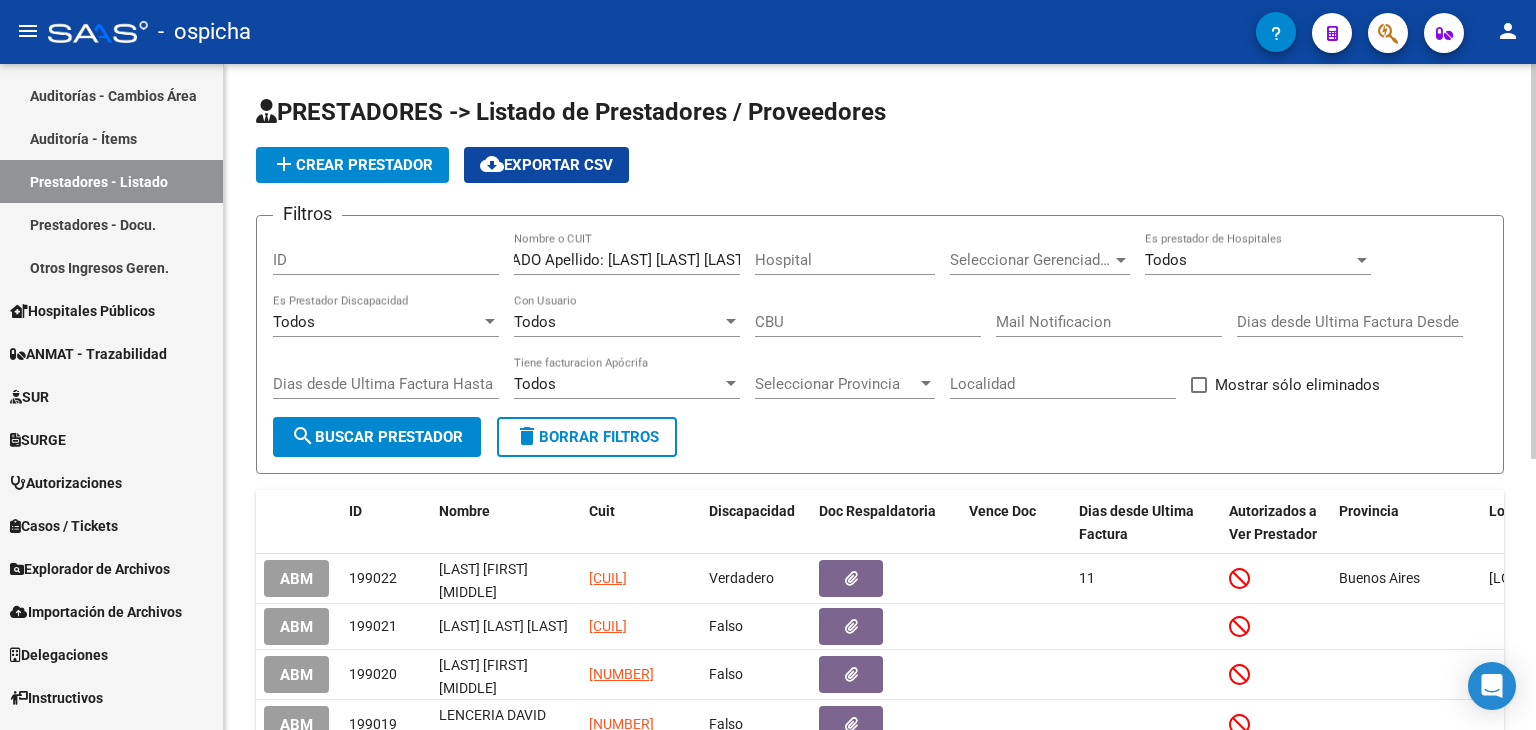 drag, startPoint x: 742, startPoint y: 254, endPoint x: 587, endPoint y: 265, distance: 155.38983 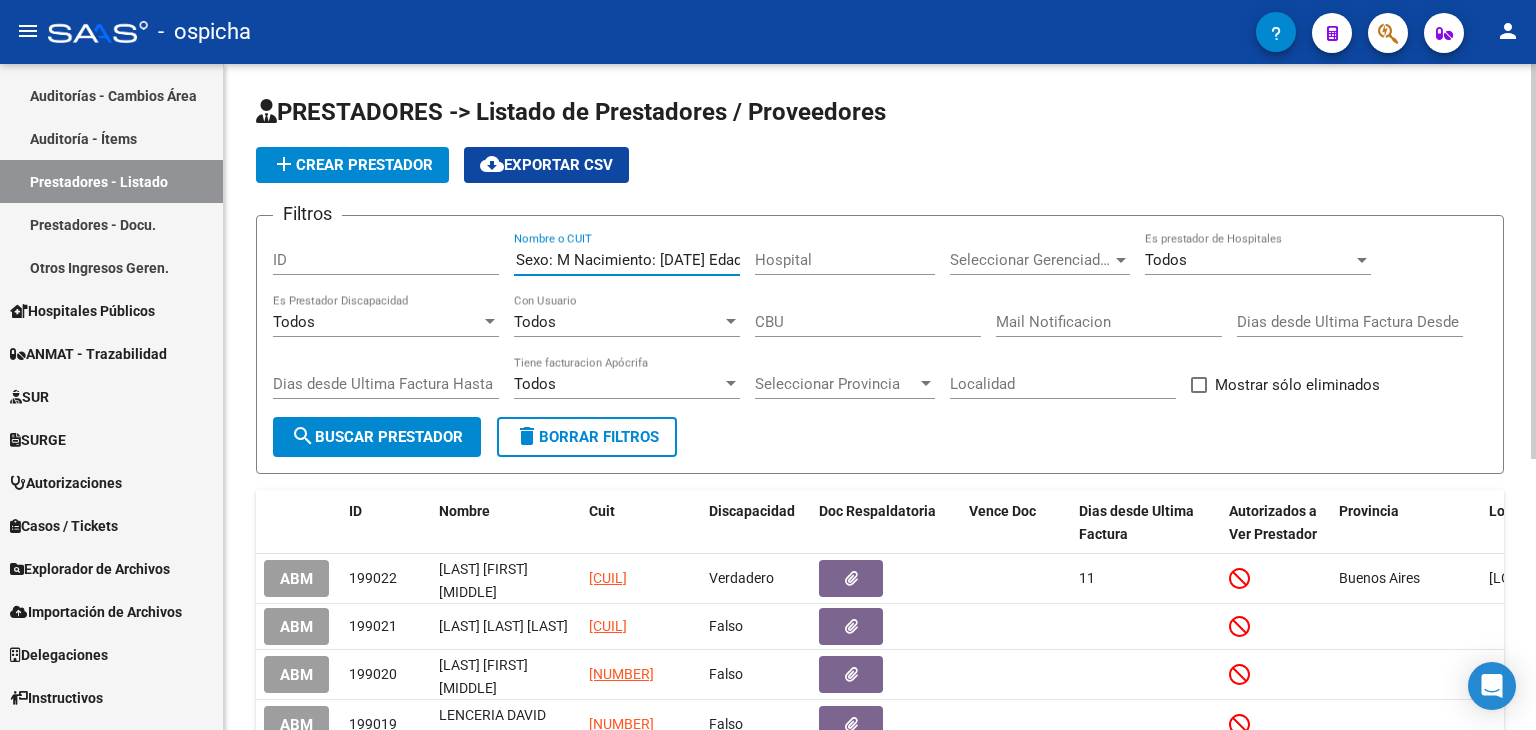 scroll, scrollTop: 0, scrollLeft: 2689, axis: horizontal 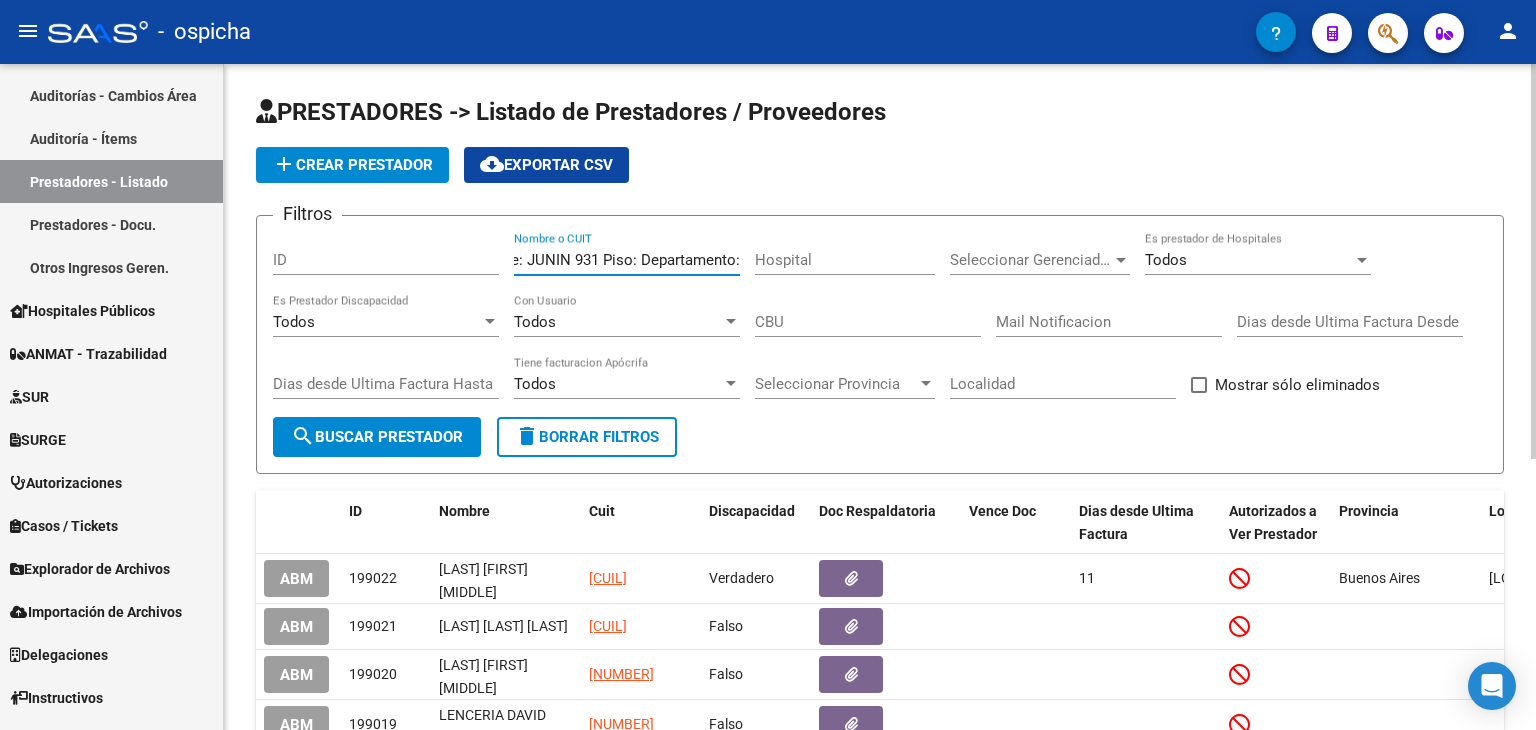 drag, startPoint x: 574, startPoint y: 264, endPoint x: 940, endPoint y: 301, distance: 367.86548 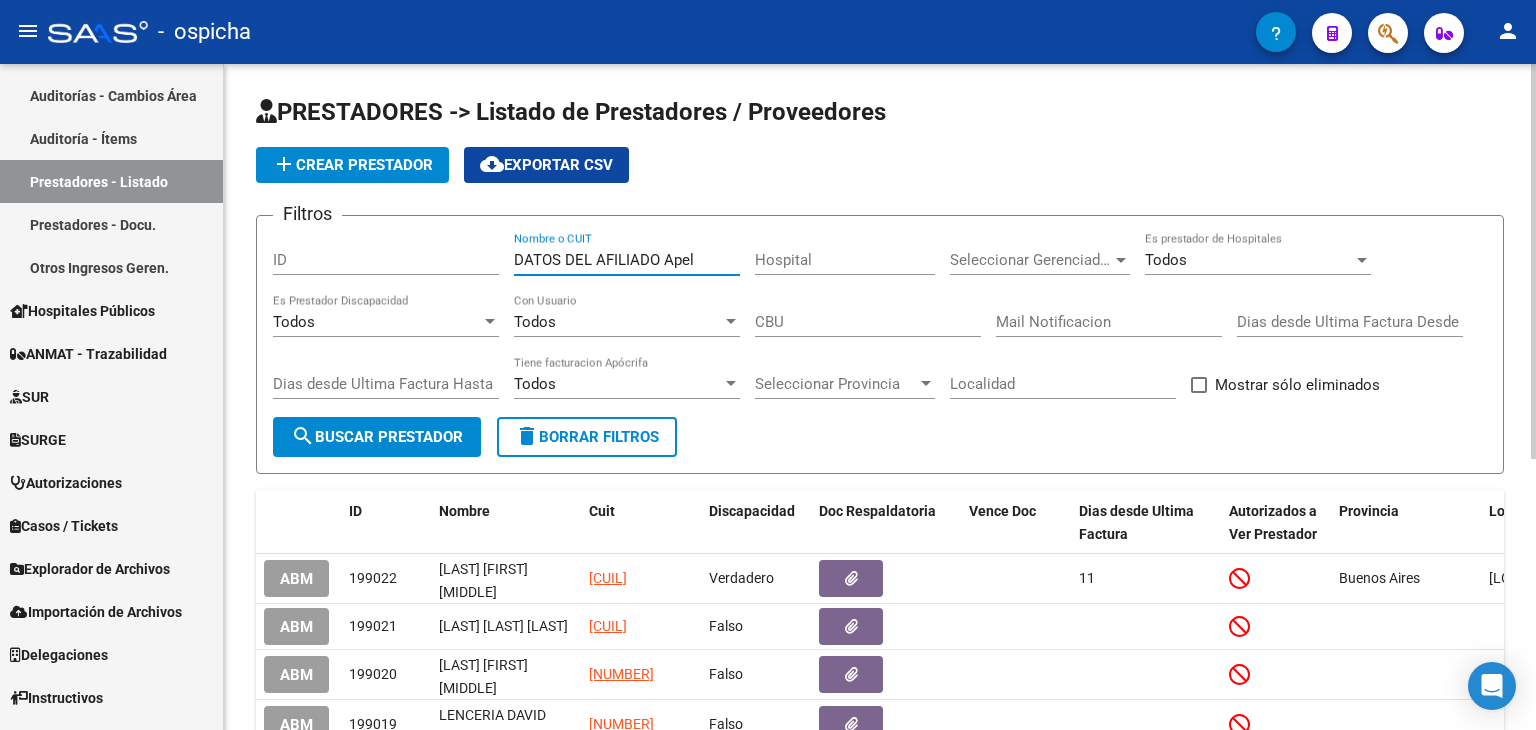 scroll, scrollTop: 0, scrollLeft: 0, axis: both 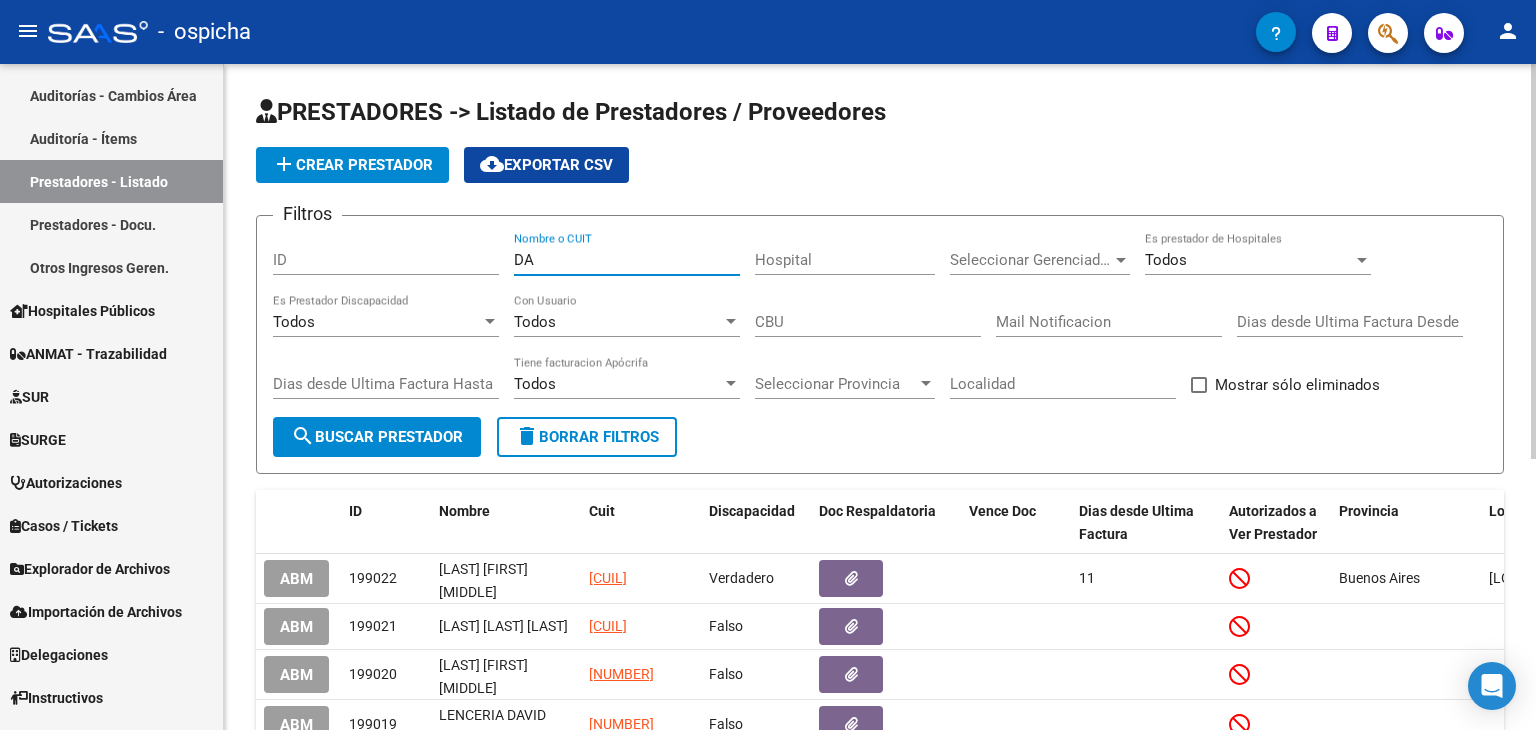 type on "D" 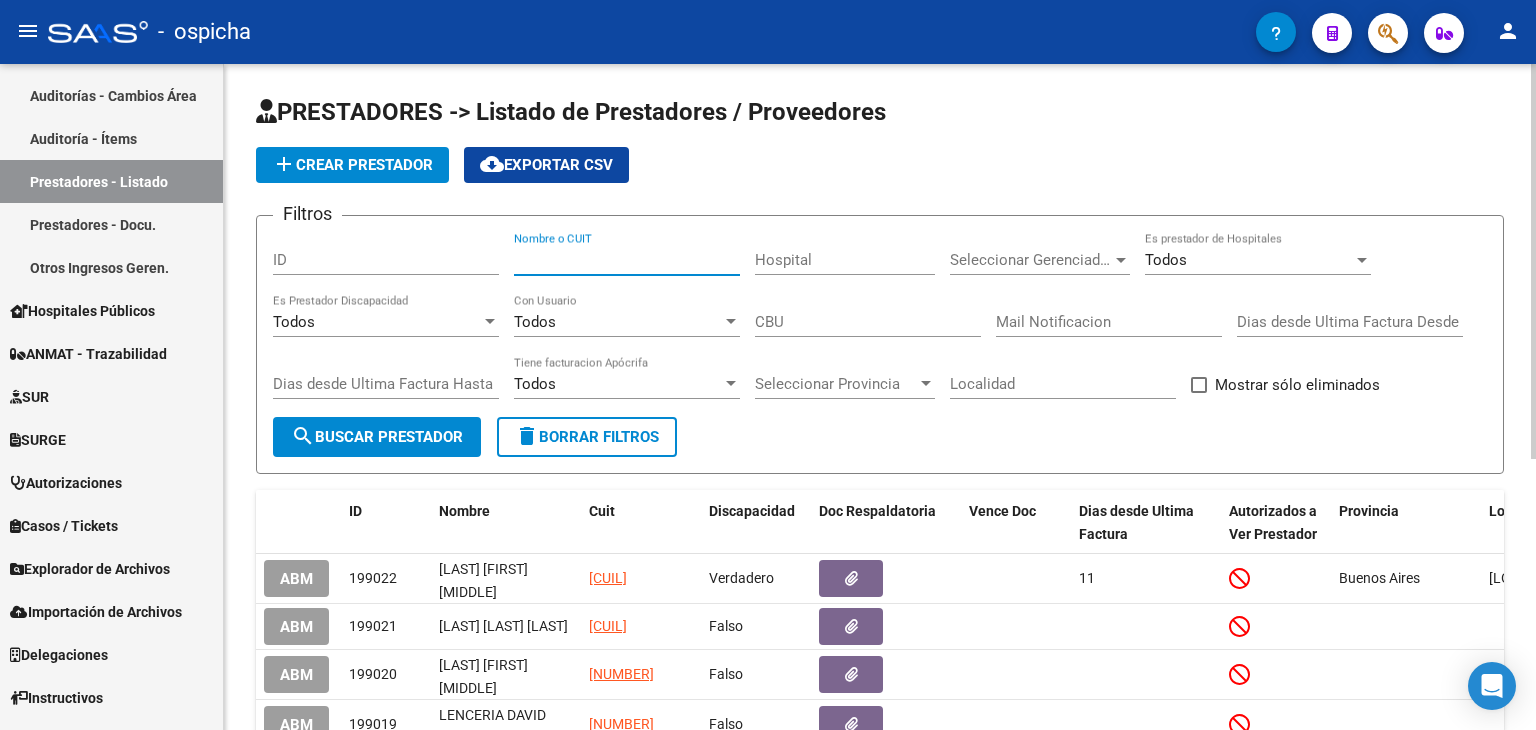 click on "Nombre o CUIT" at bounding box center [627, 260] 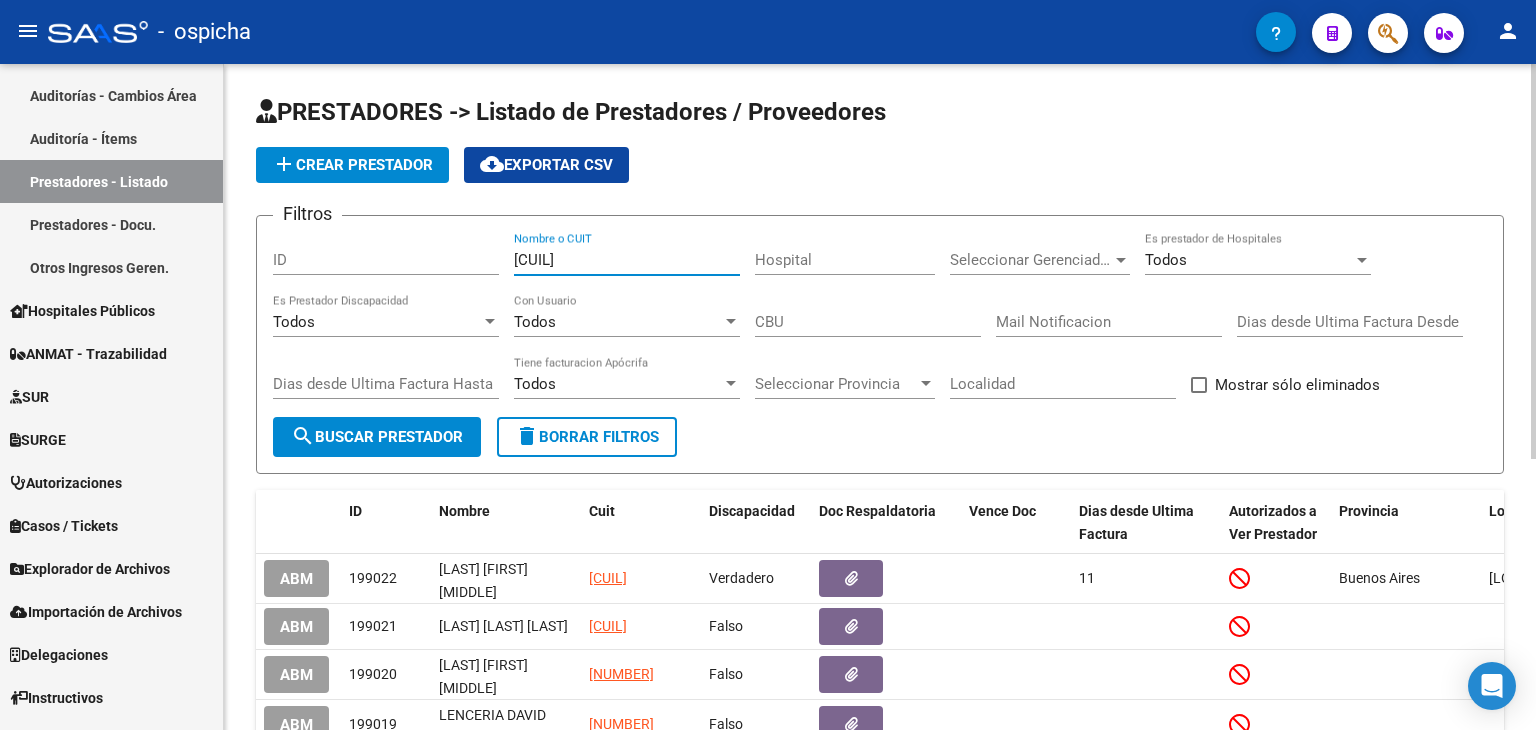 type on "[CUIL]" 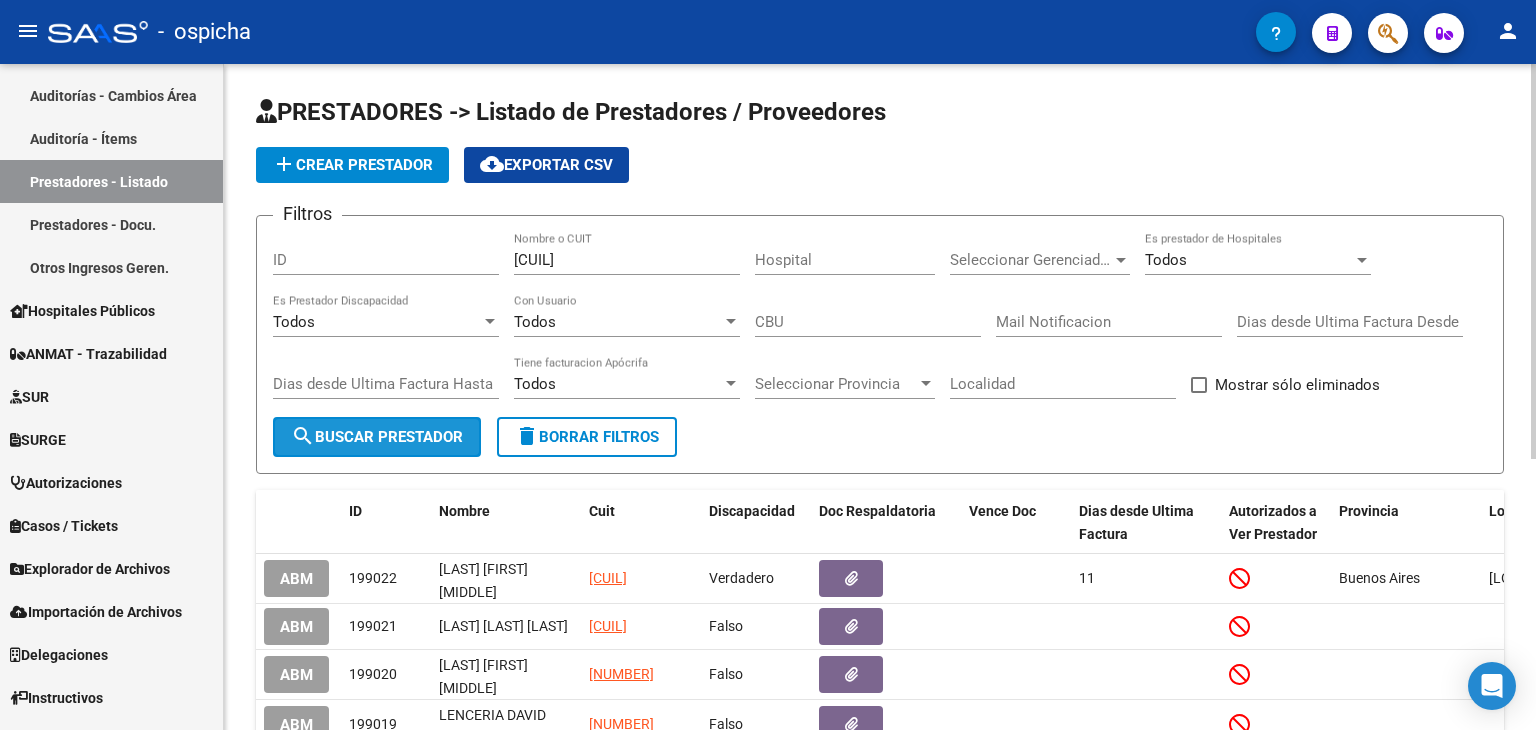 click on "search  Buscar Prestador" 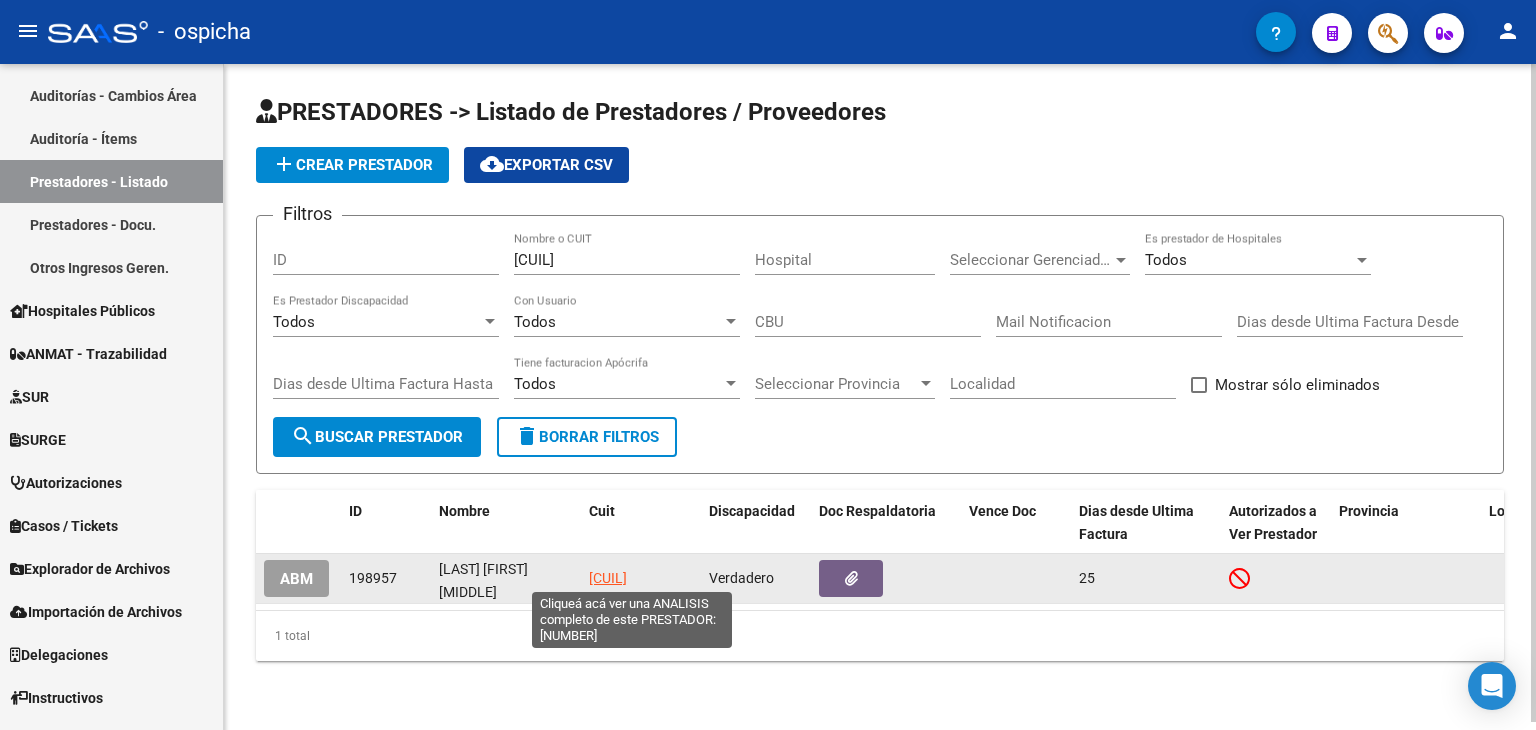 click on "[CUIL]" 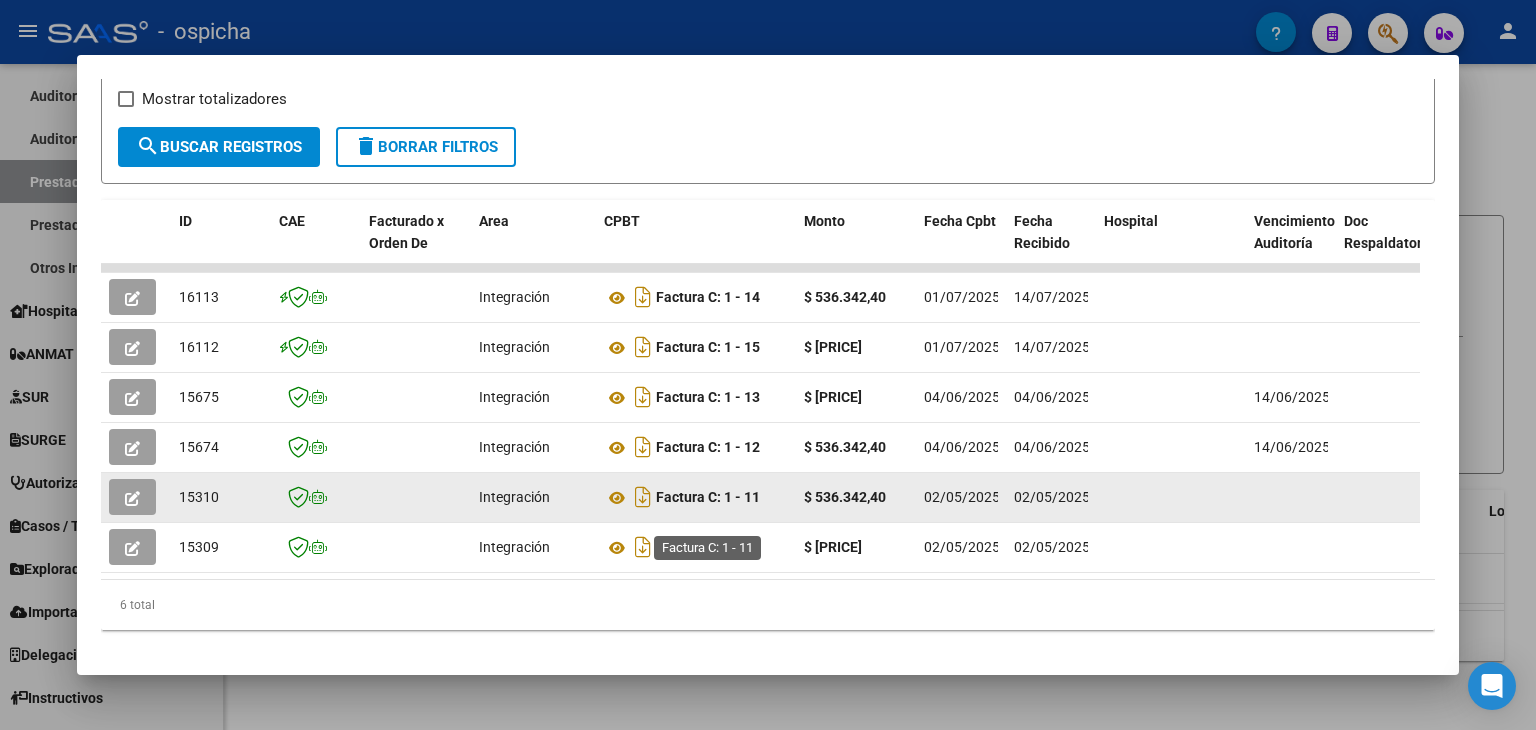 scroll, scrollTop: 386, scrollLeft: 0, axis: vertical 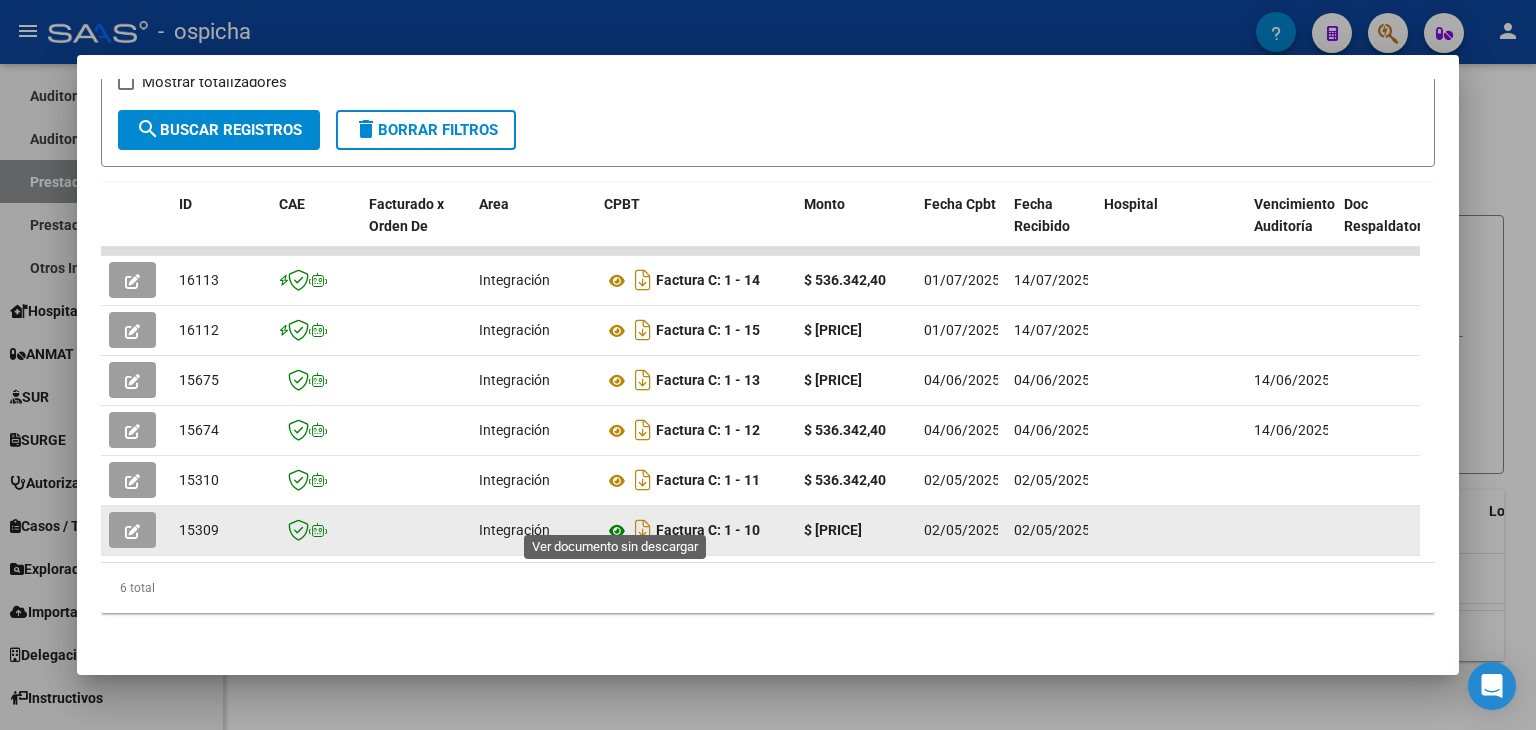 click 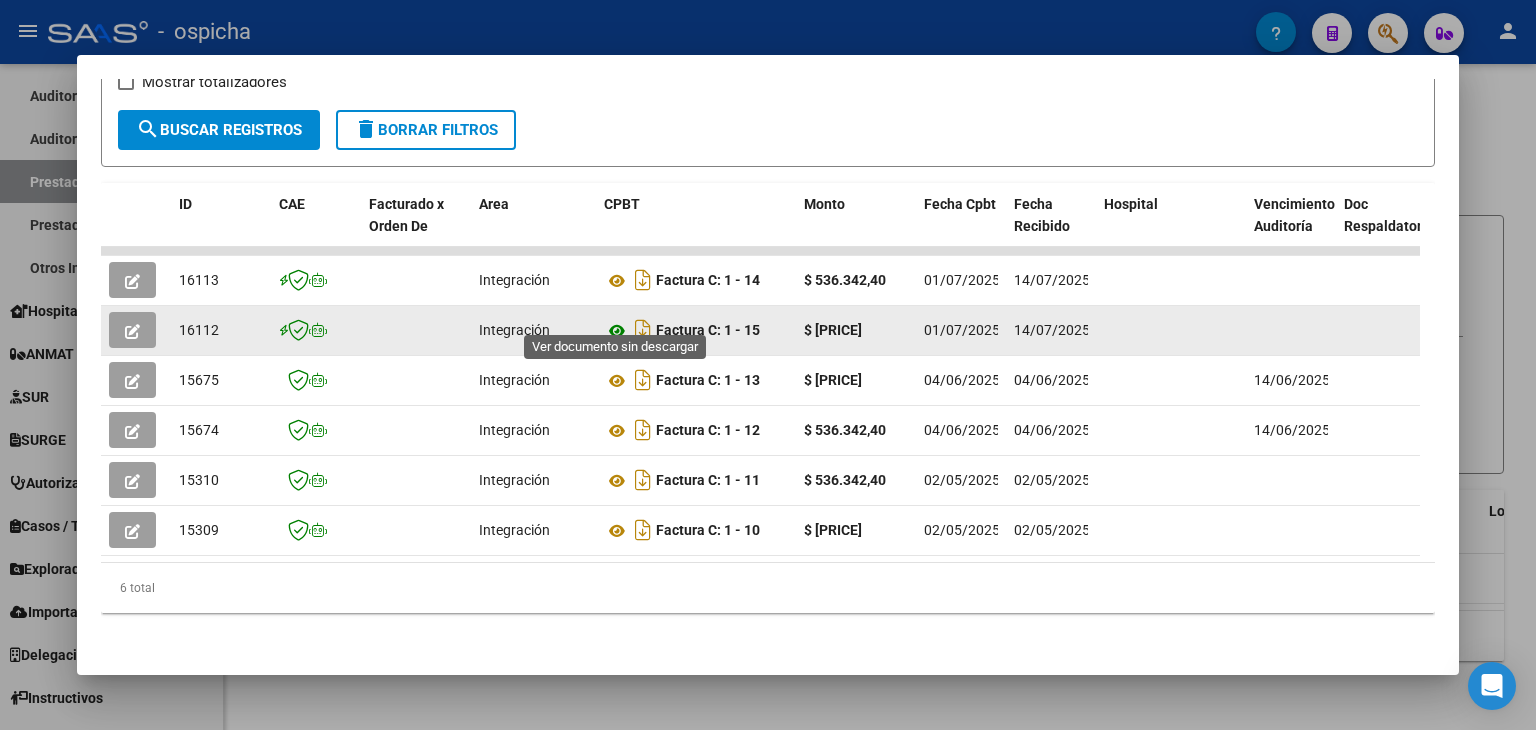click 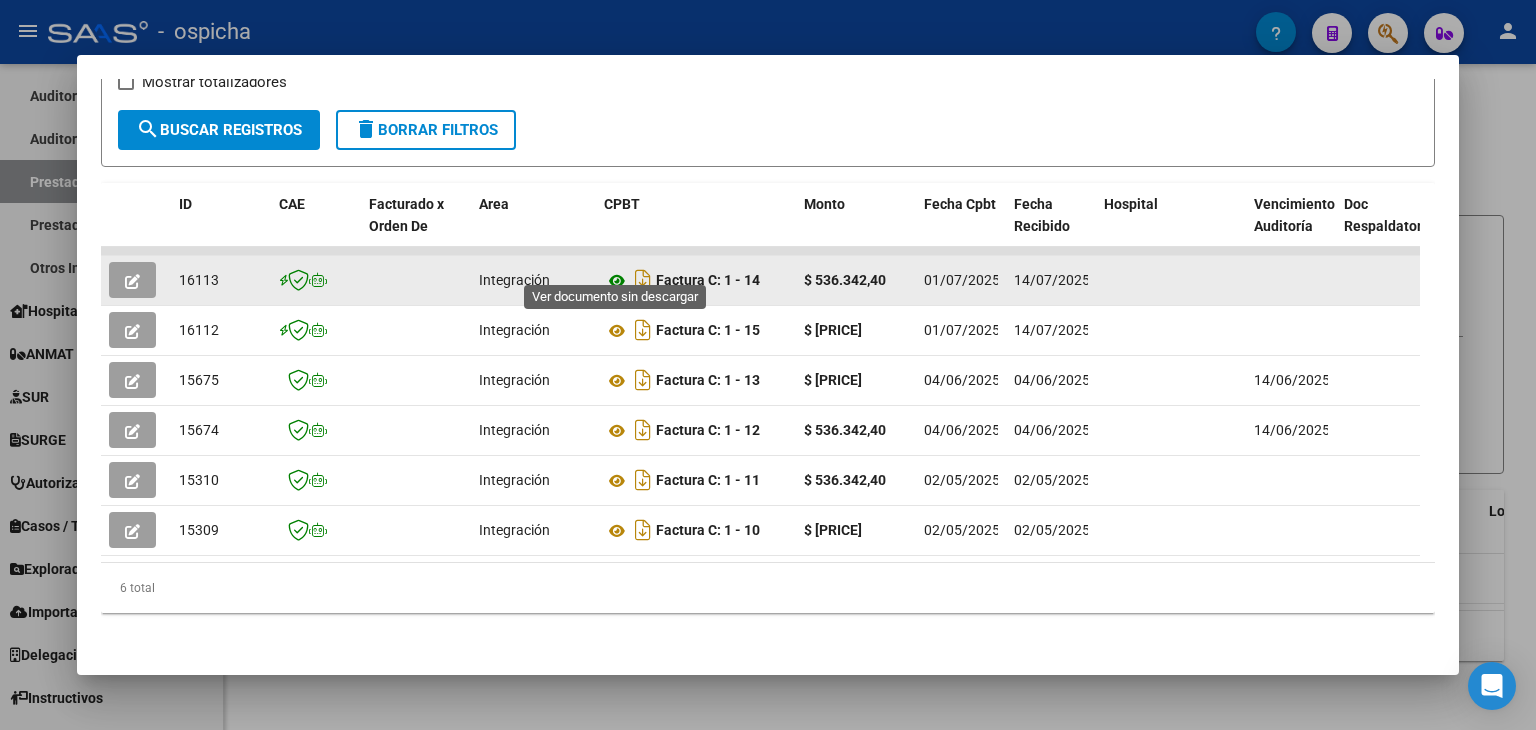 click 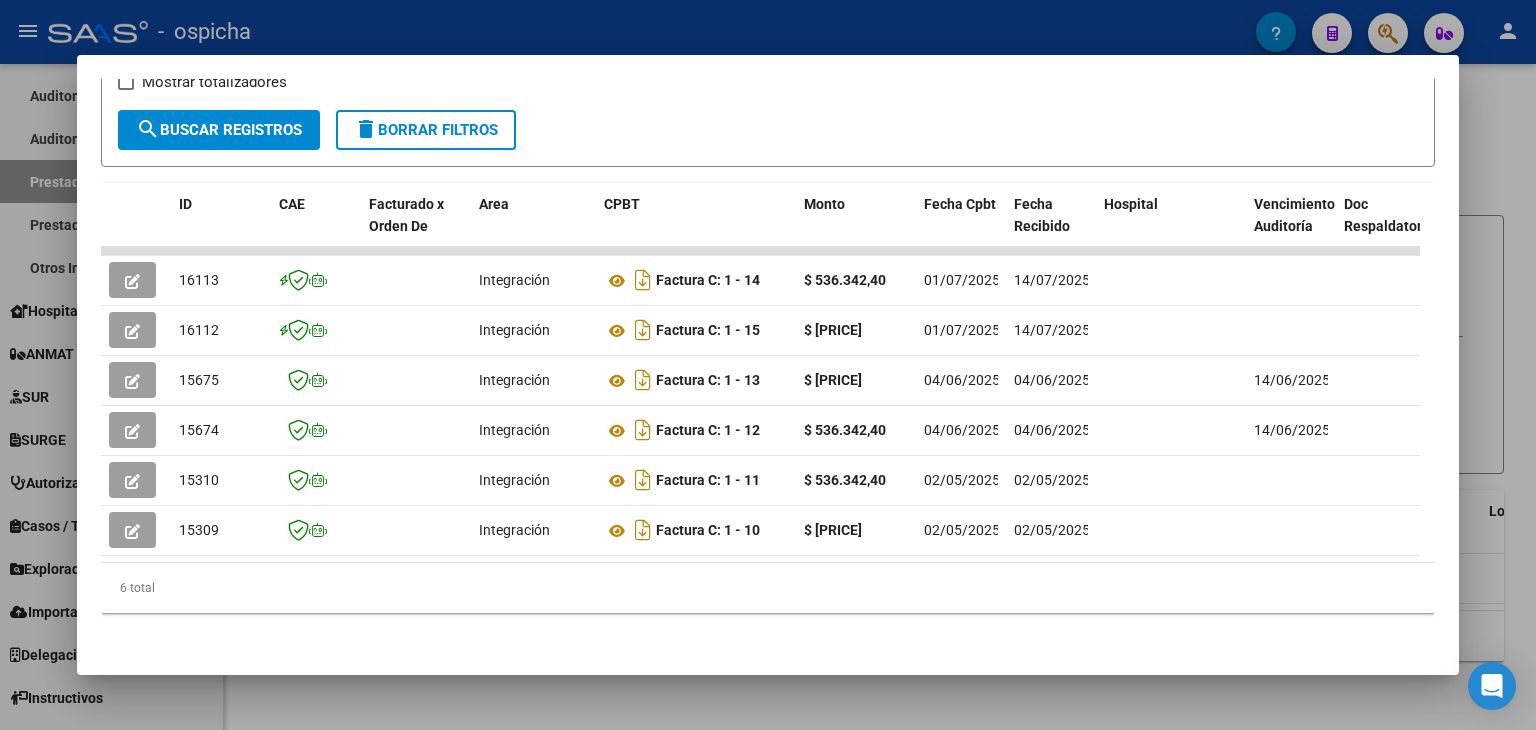 drag, startPoint x: 577, startPoint y: 631, endPoint x: 876, endPoint y: 131, distance: 582.5813 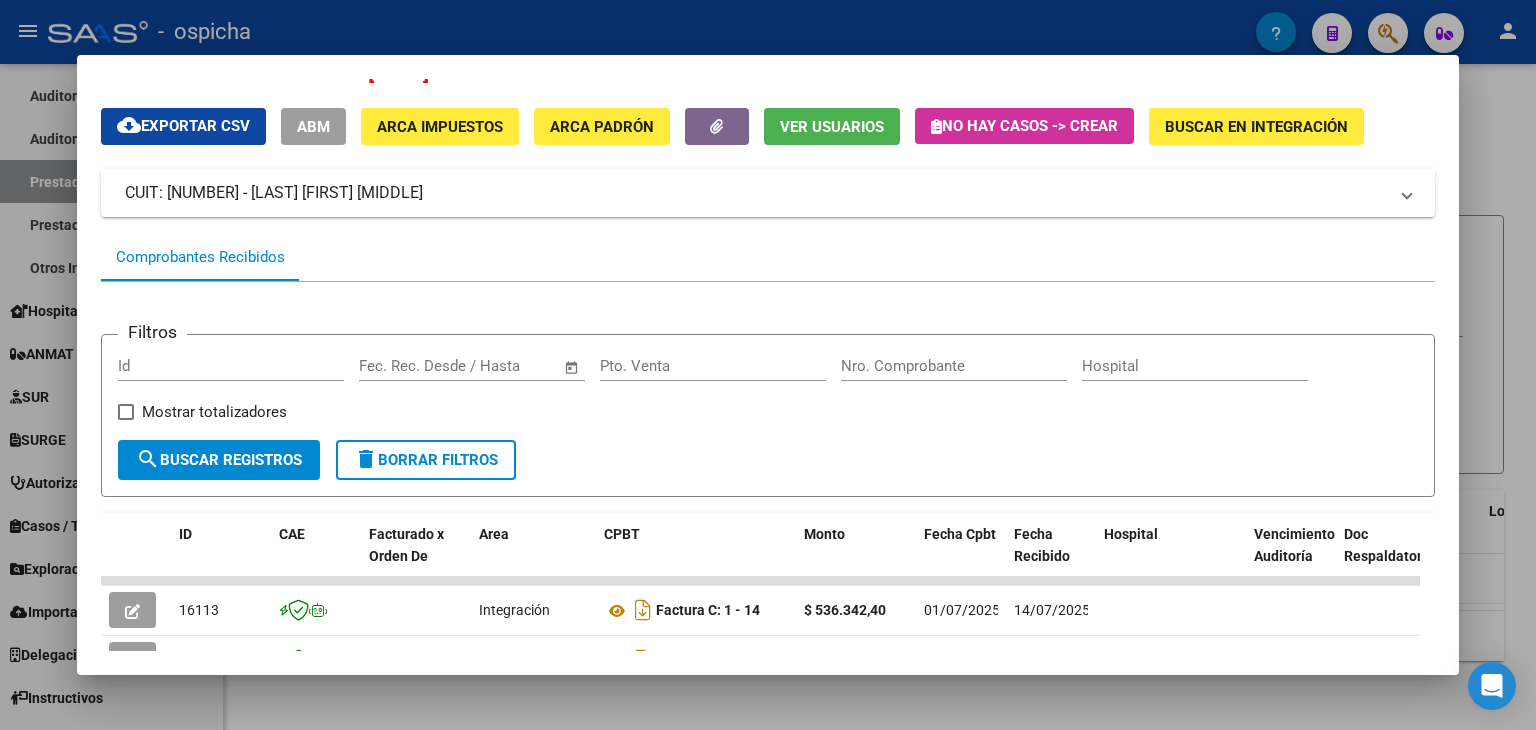 scroll, scrollTop: 0, scrollLeft: 0, axis: both 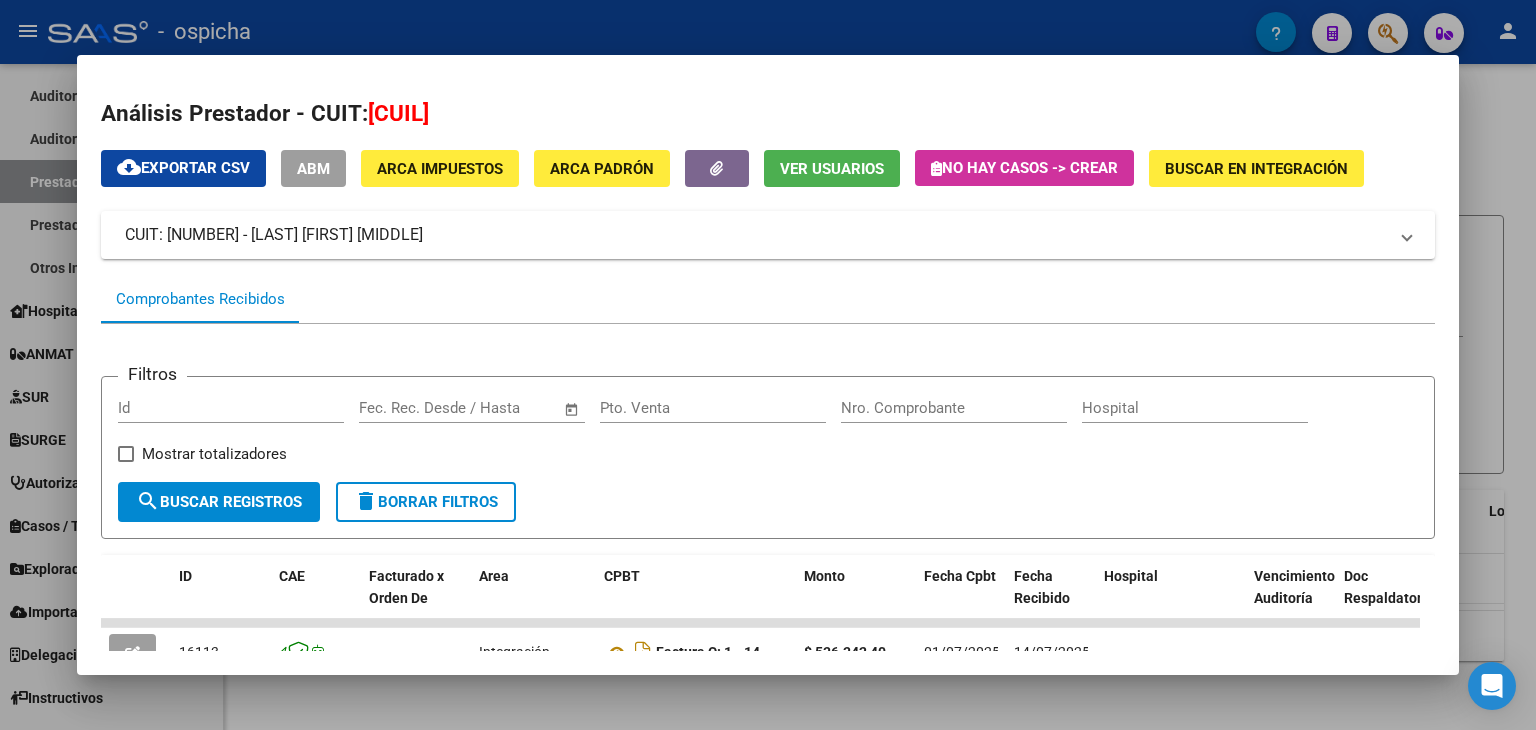 click at bounding box center [768, 365] 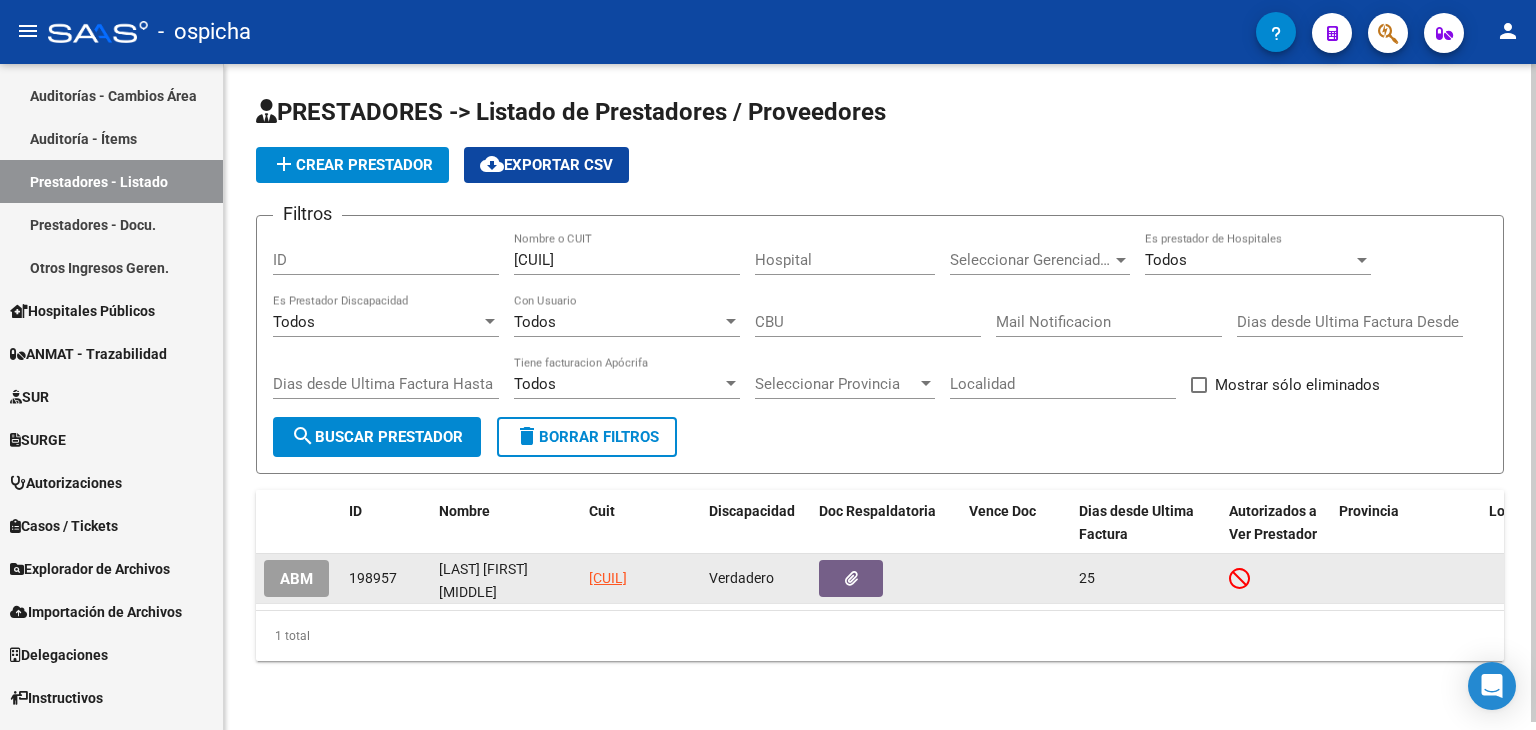 click on "[CUIL]" 